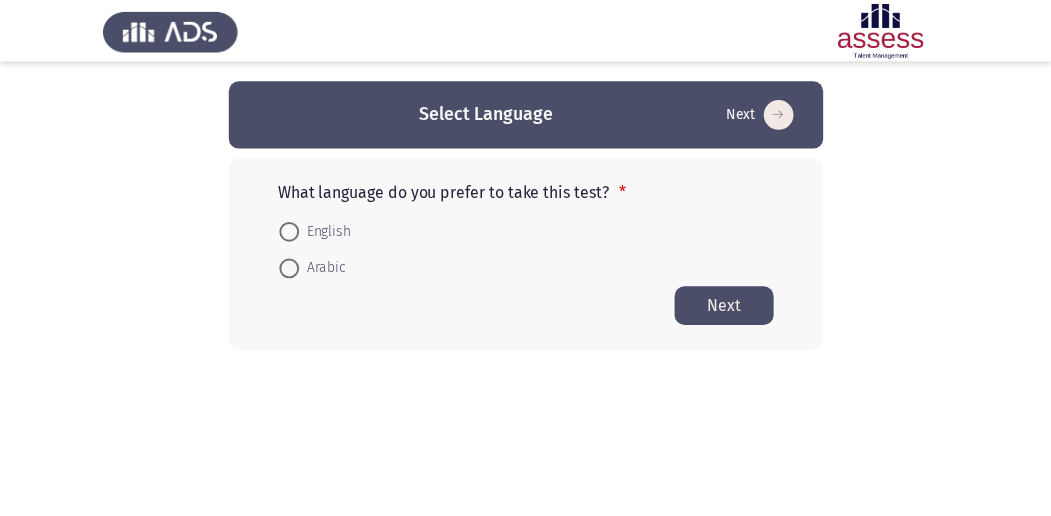scroll, scrollTop: 0, scrollLeft: 0, axis: both 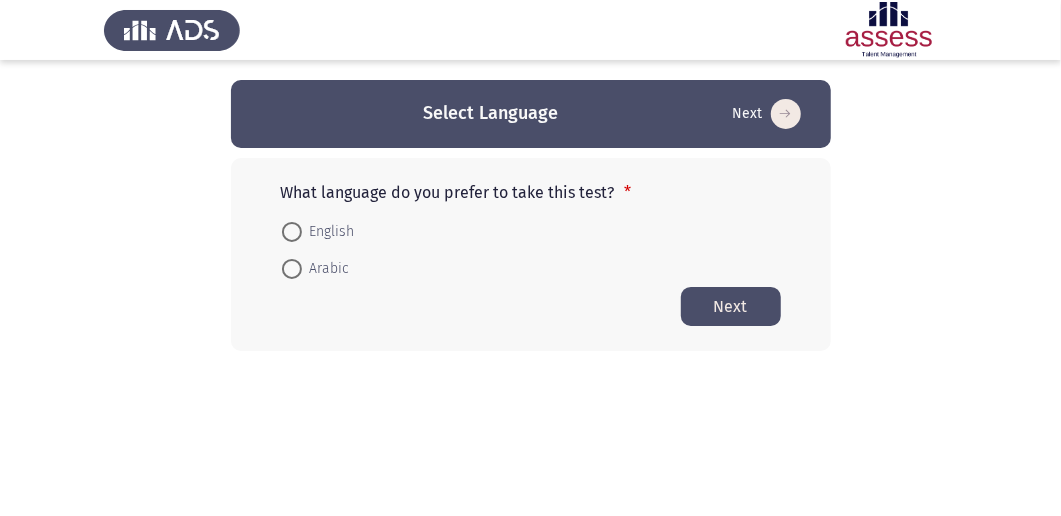 click on "Arabic" at bounding box center (326, 269) 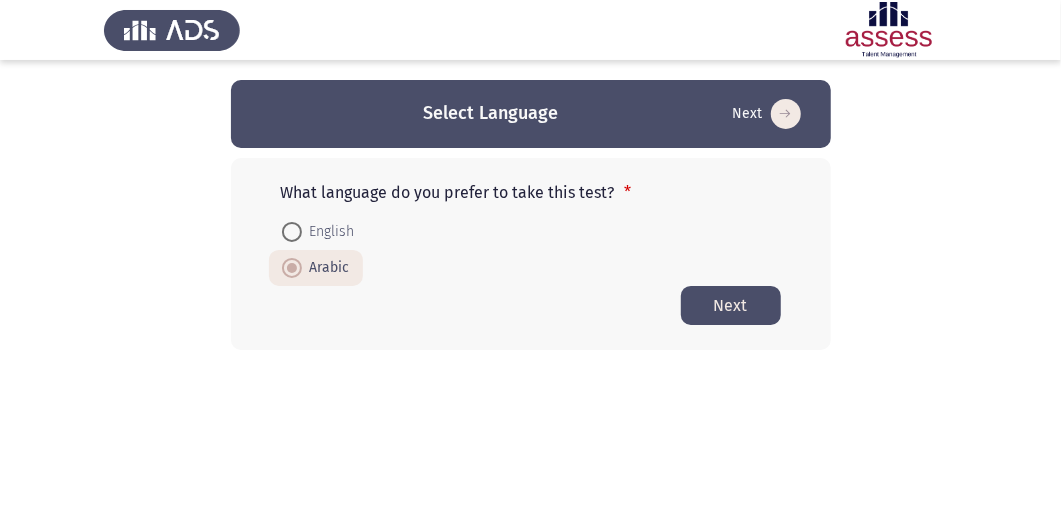click on "Next" 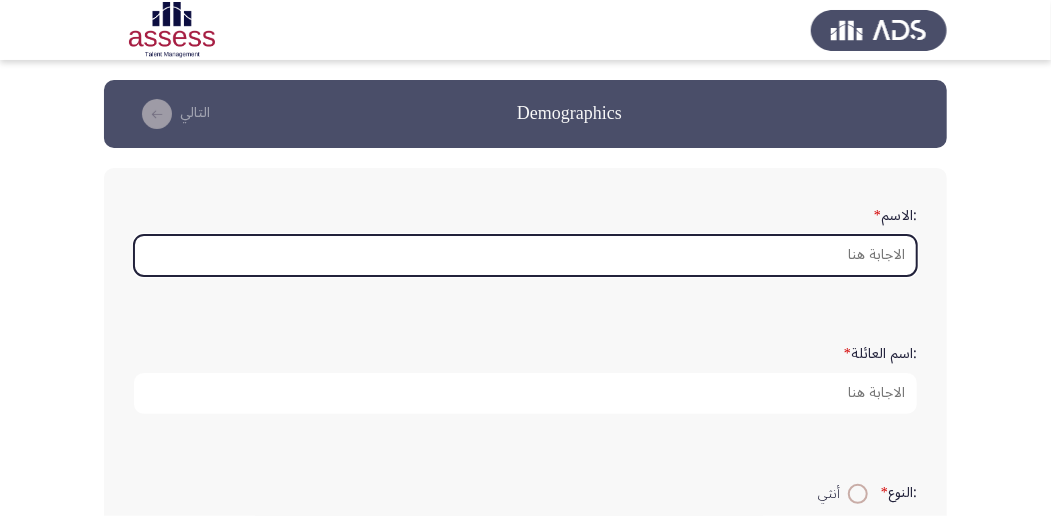 click on ":الاسم   *" at bounding box center (525, 255) 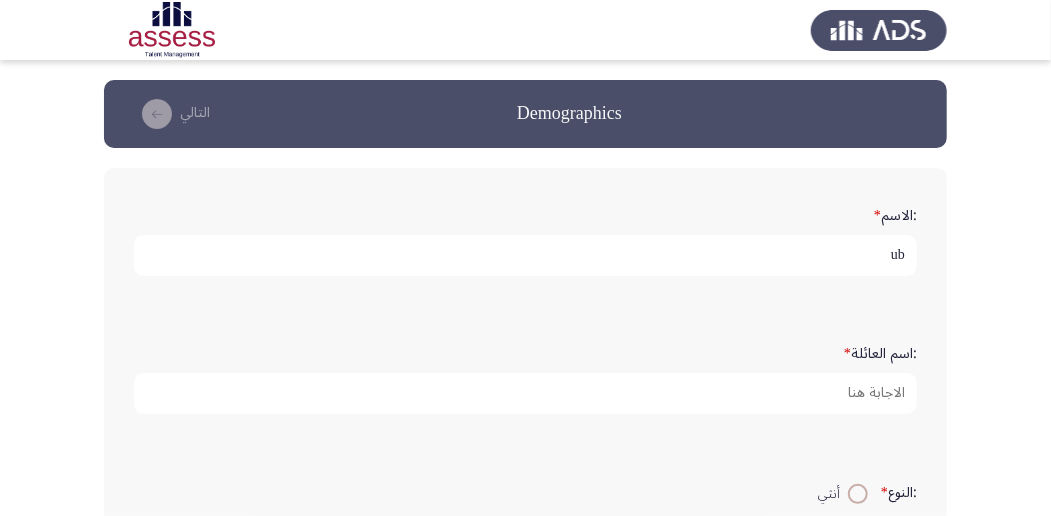 type on "u" 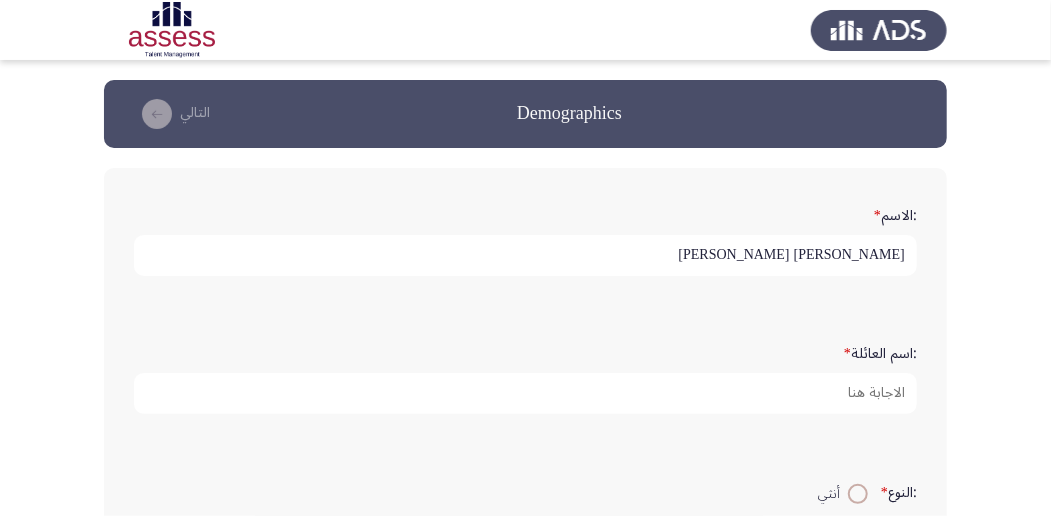 type on "[PERSON_NAME] [PERSON_NAME]" 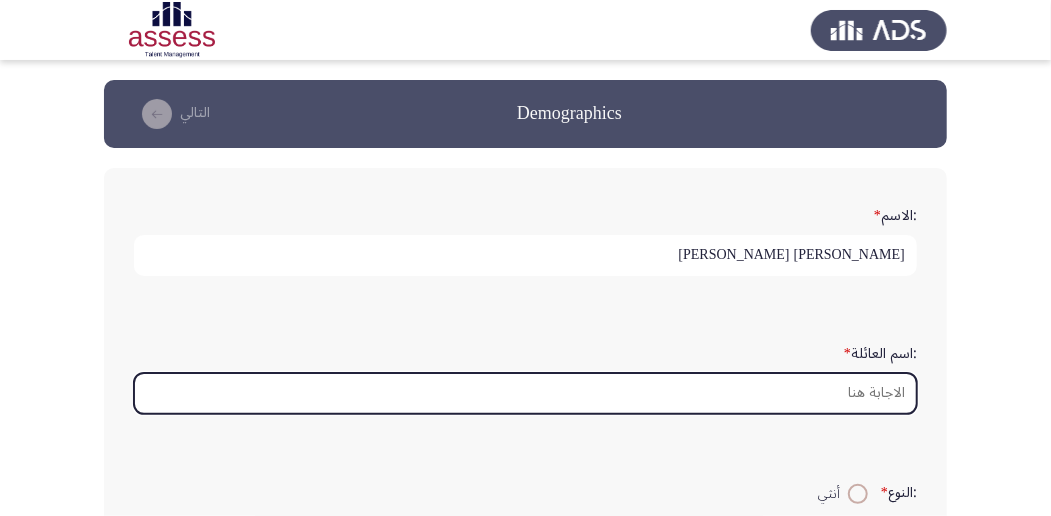 click on ":اسم العائلة   *" at bounding box center [525, 393] 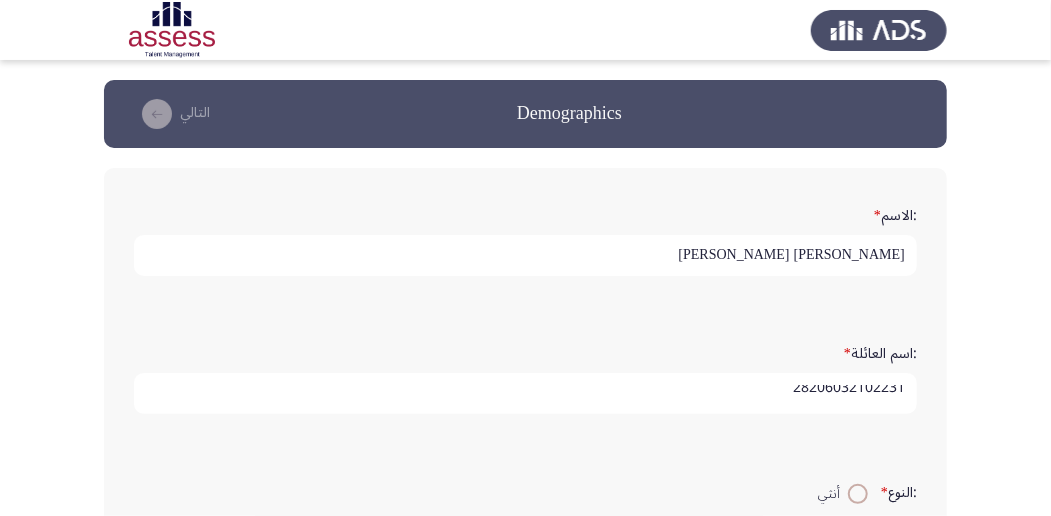 scroll, scrollTop: 0, scrollLeft: 0, axis: both 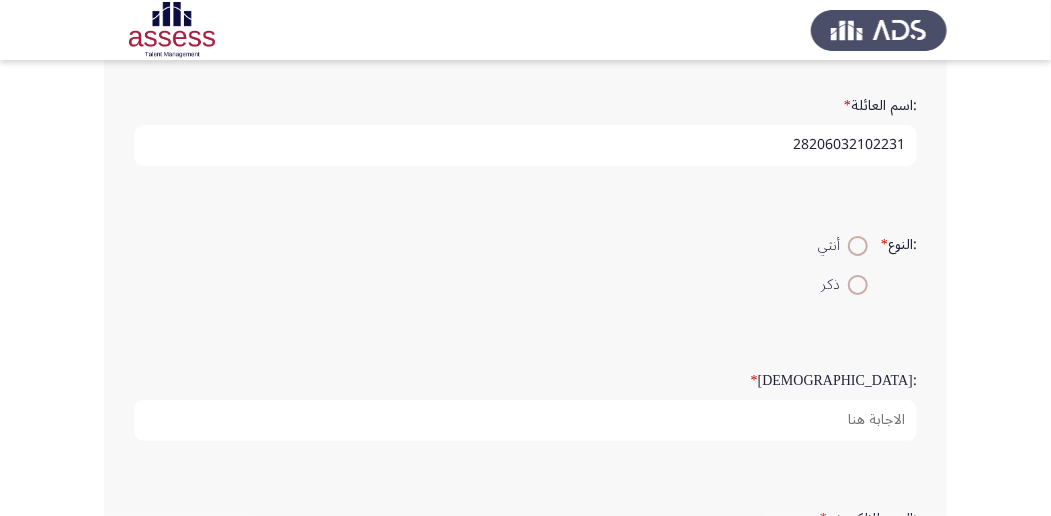 type on "28206032102231" 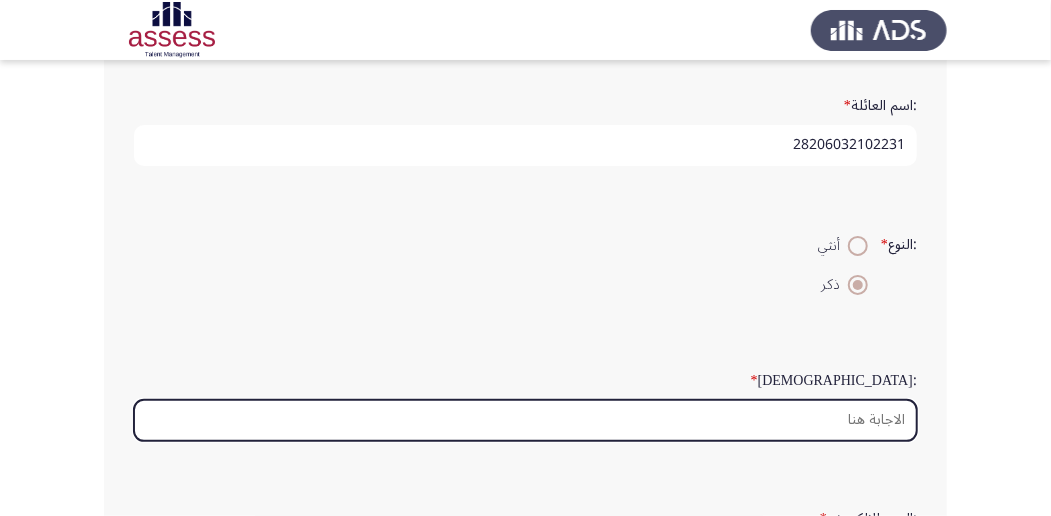 click on ":السن   *" at bounding box center [525, 420] 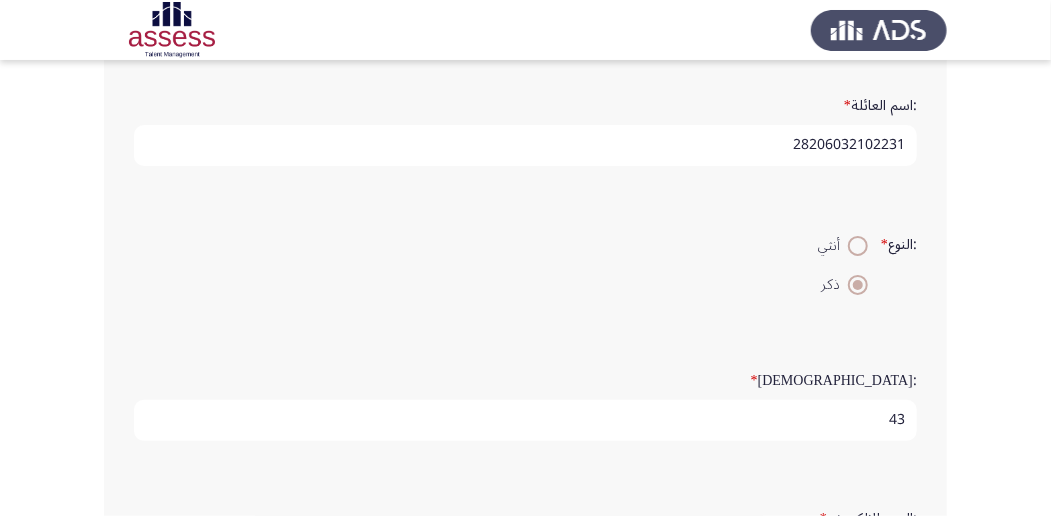 scroll, scrollTop: 6, scrollLeft: 0, axis: vertical 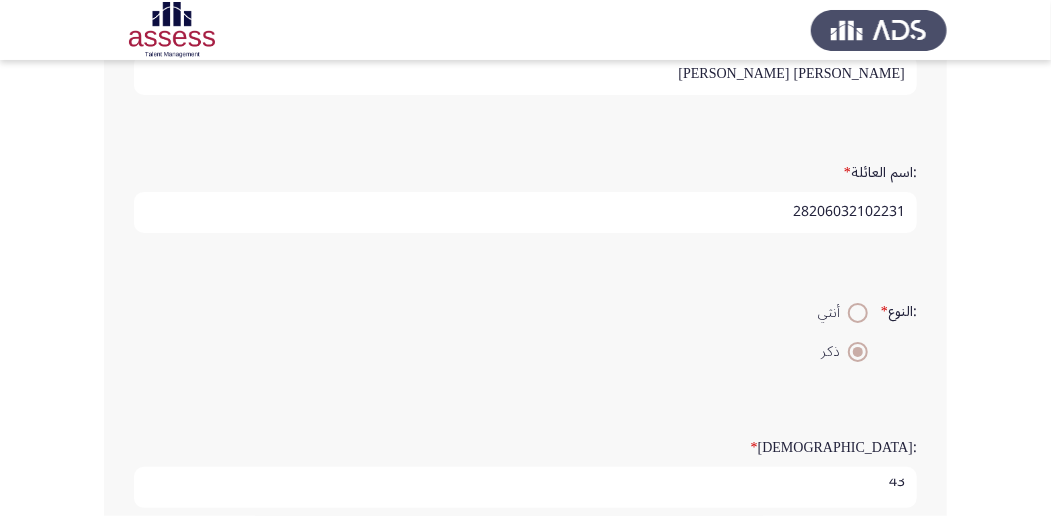 click on "43" at bounding box center [525, 487] 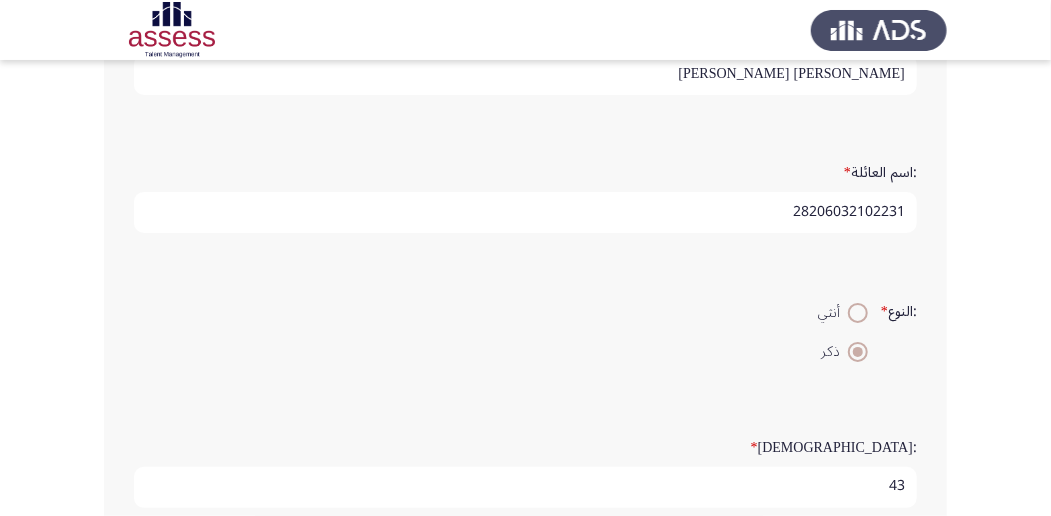 scroll, scrollTop: 0, scrollLeft: 0, axis: both 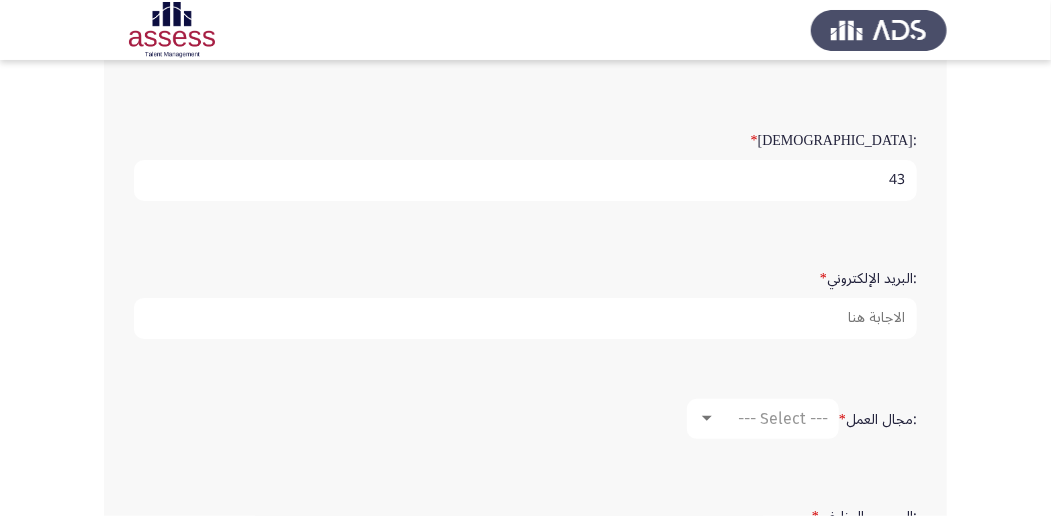 type on "43" 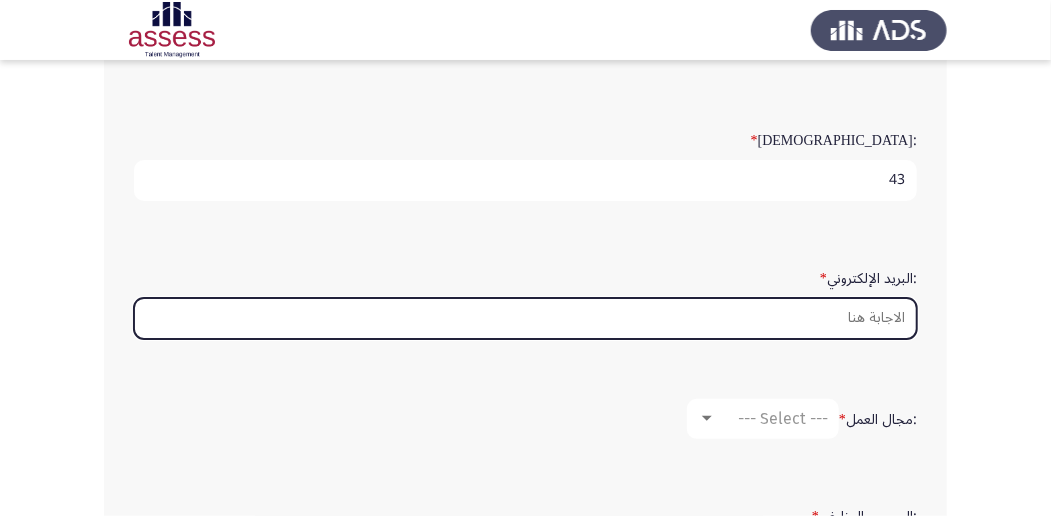 click on ":البريد الإلكتروني   *" at bounding box center (525, 318) 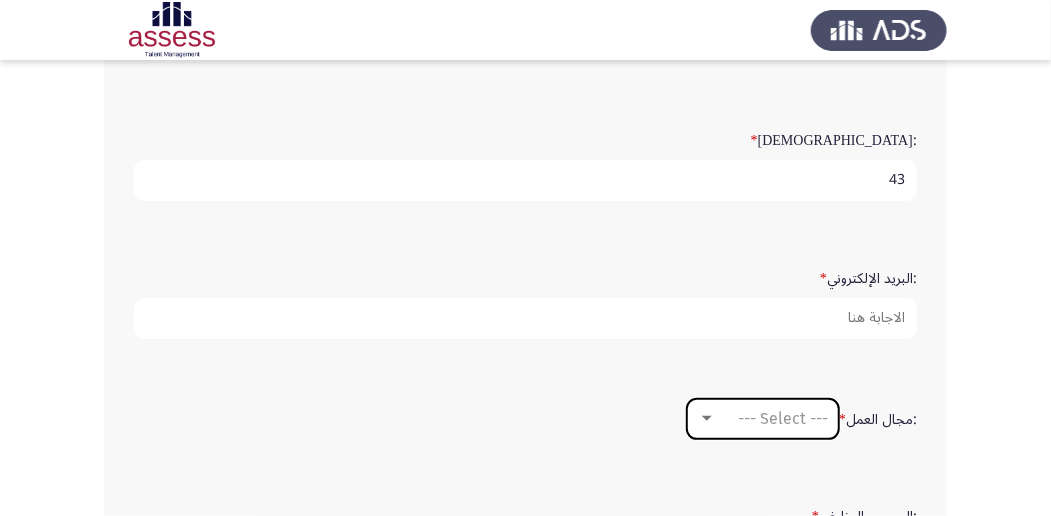 click on "--- Select ---" at bounding box center [783, 418] 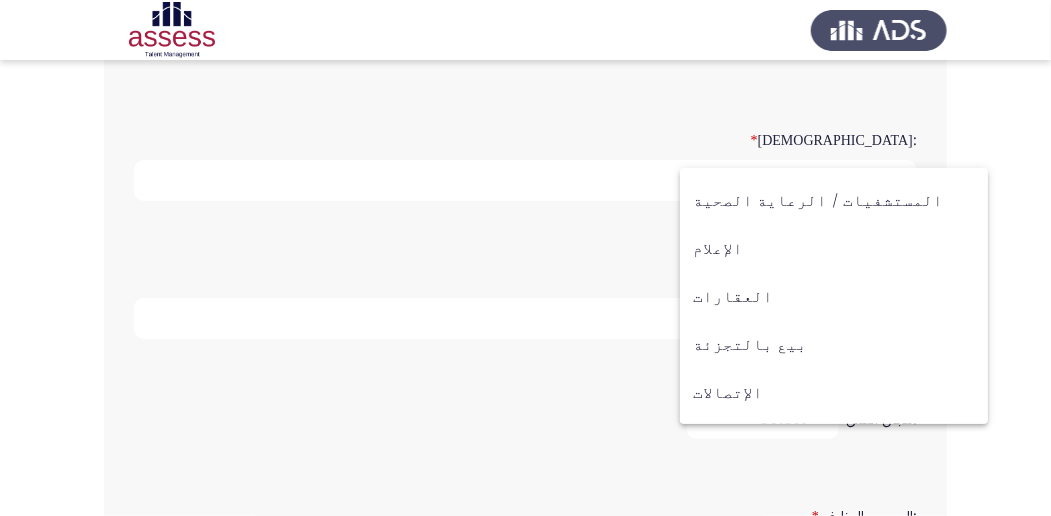 scroll, scrollTop: 656, scrollLeft: 0, axis: vertical 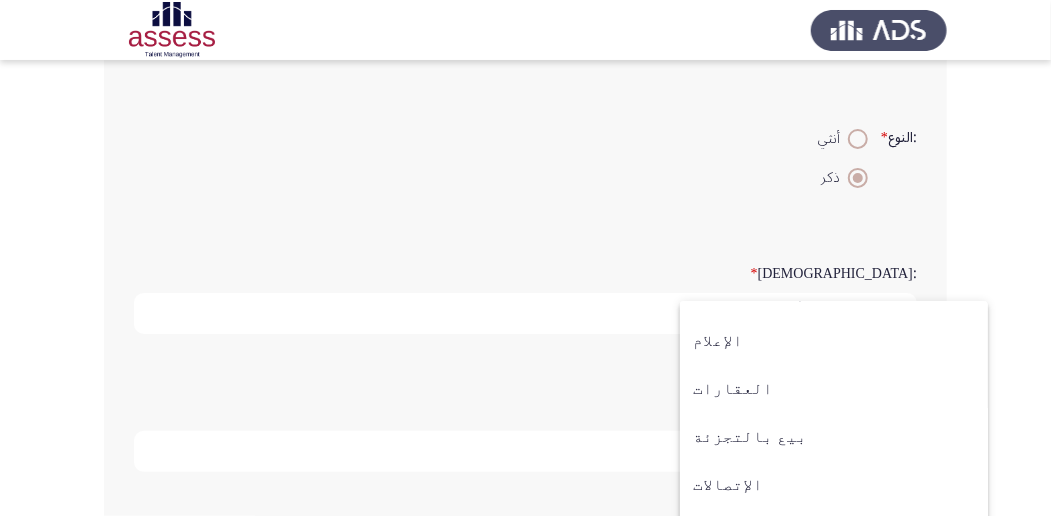 click at bounding box center (525, 258) 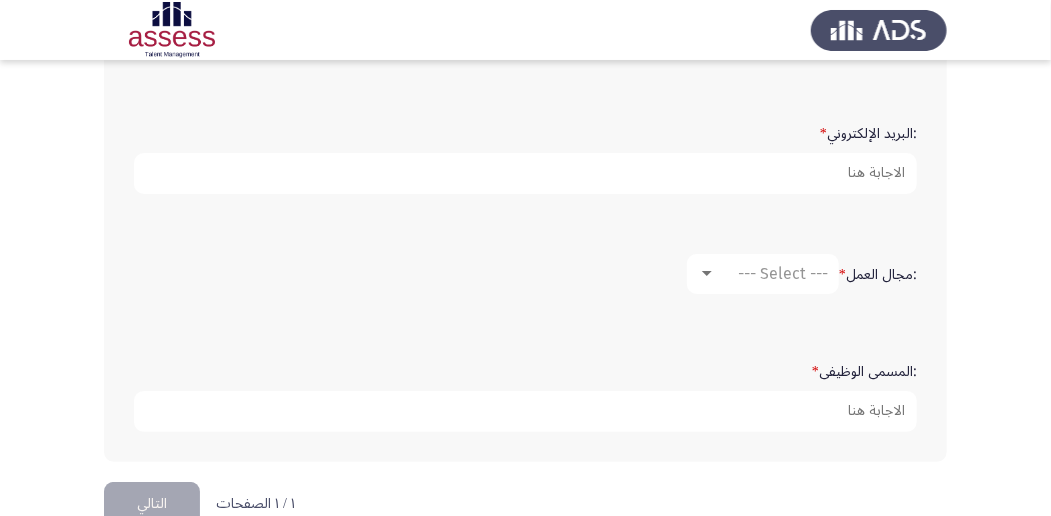 scroll, scrollTop: 641, scrollLeft: 0, axis: vertical 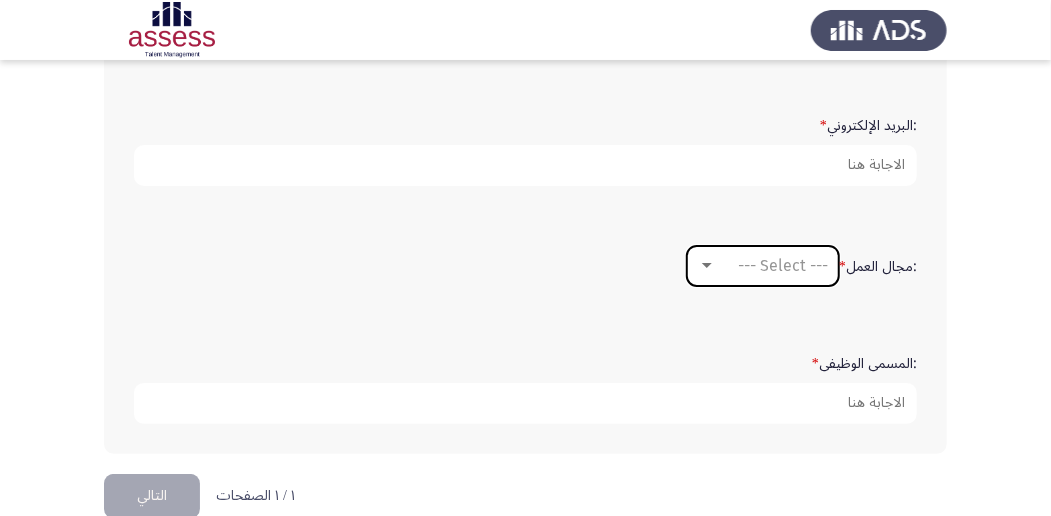 click at bounding box center (707, 266) 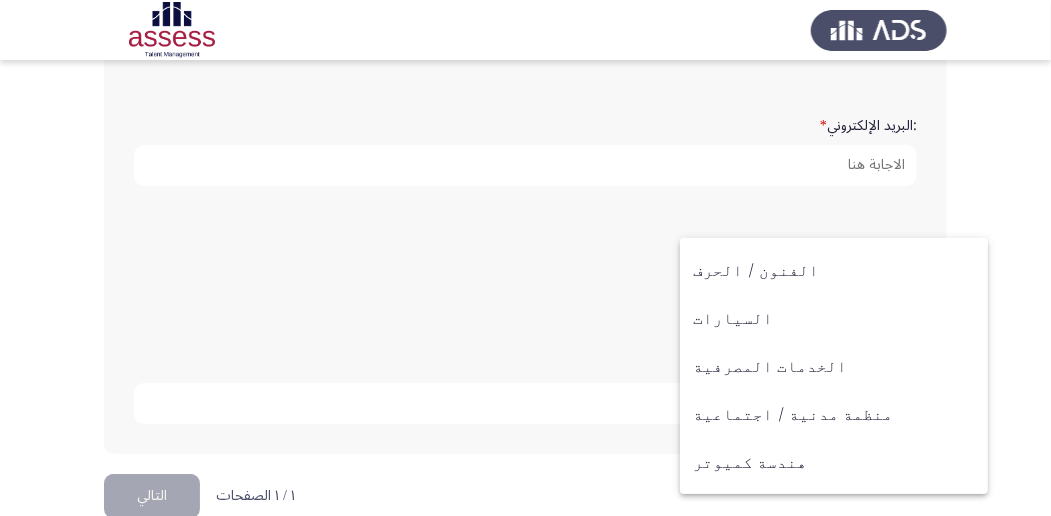 scroll, scrollTop: 66, scrollLeft: 0, axis: vertical 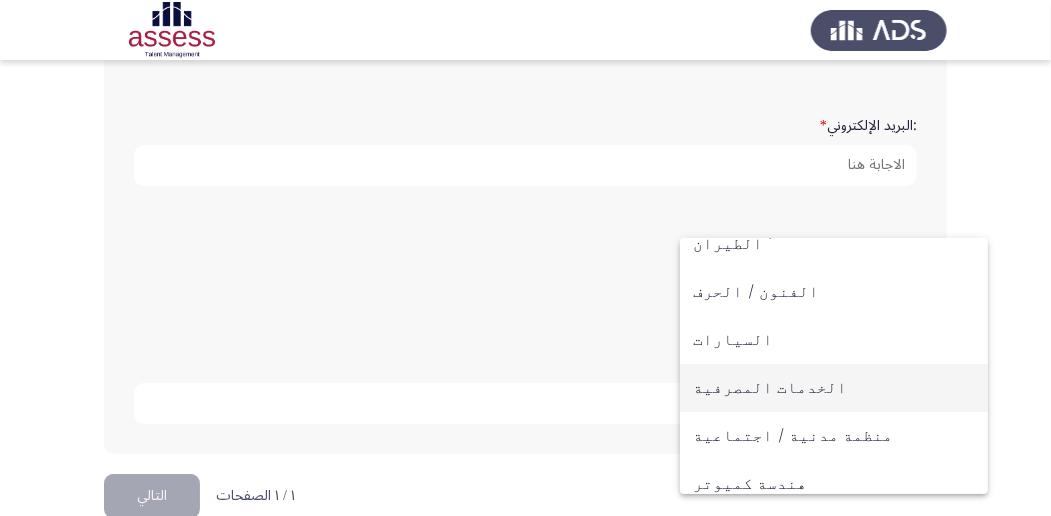 click on "الخدمات المصرفية" at bounding box center [834, 388] 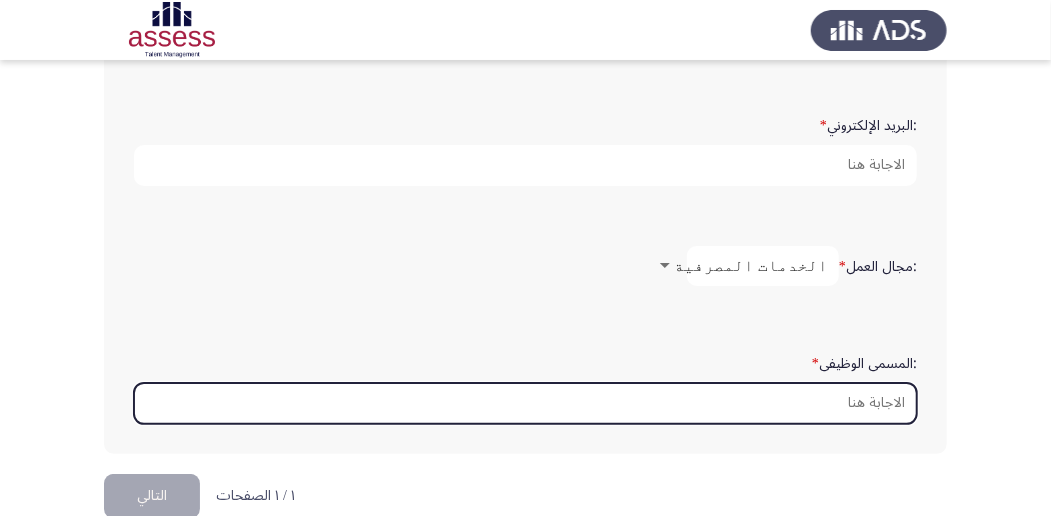 click on ":المسمى الوظيفى   *" at bounding box center (525, 403) 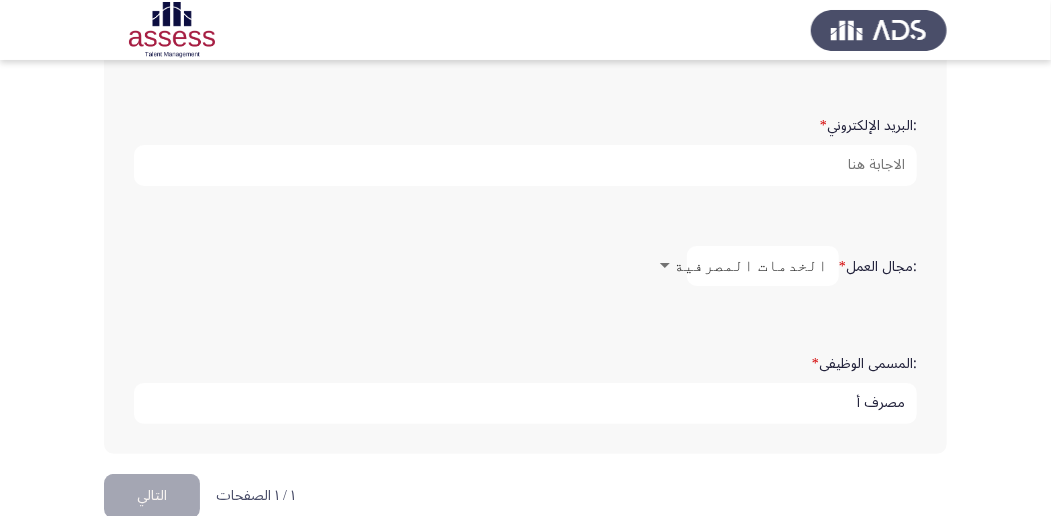 click on "مصرف أ" at bounding box center (525, 403) 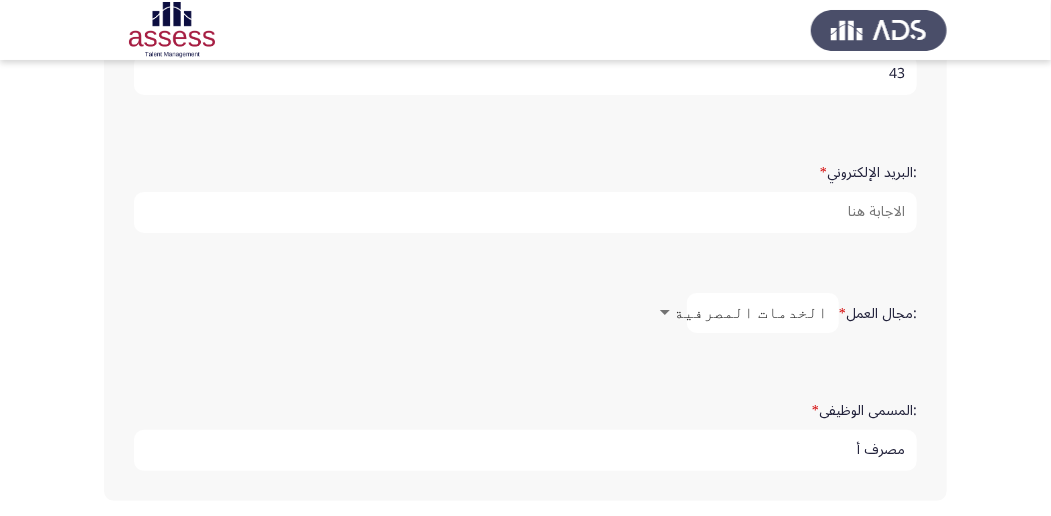 scroll, scrollTop: 541, scrollLeft: 0, axis: vertical 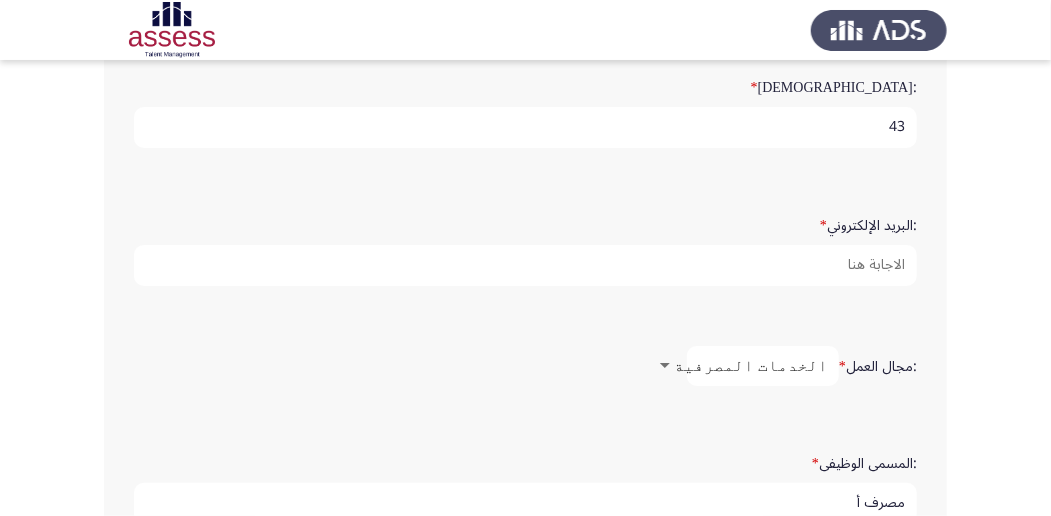 type on "مصرف أ" 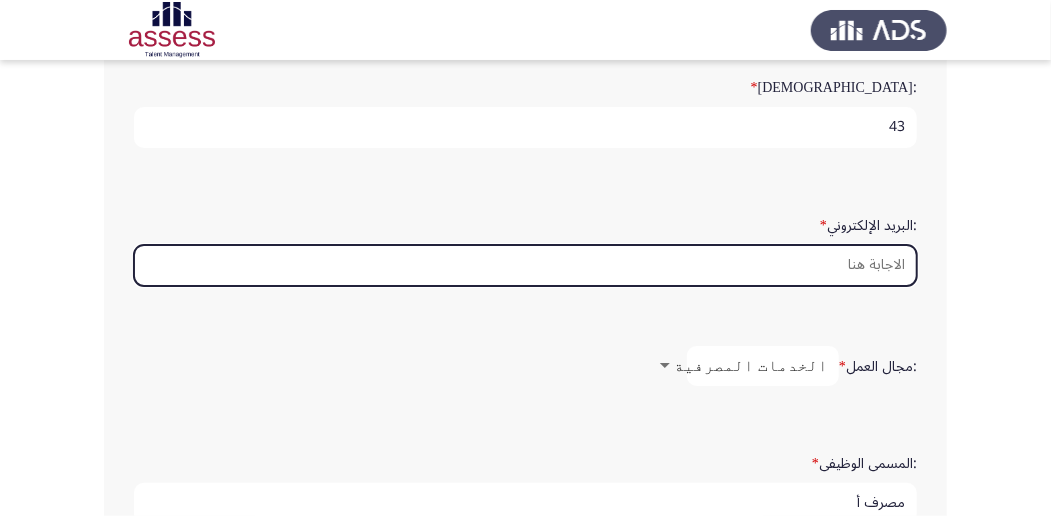 click on ":البريد الإلكتروني   *" at bounding box center (525, 265) 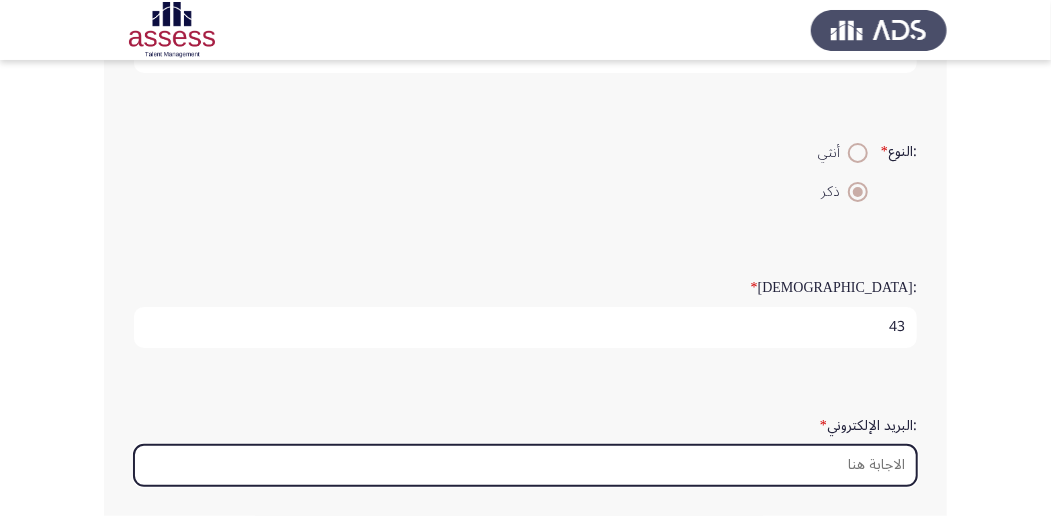 scroll, scrollTop: 408, scrollLeft: 0, axis: vertical 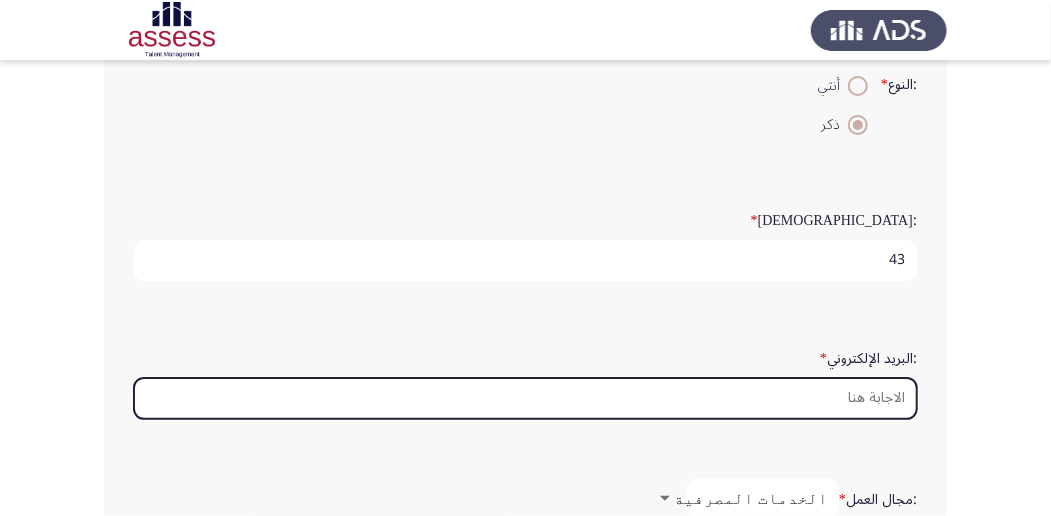 click on ":البريد الإلكتروني   *" at bounding box center (525, 398) 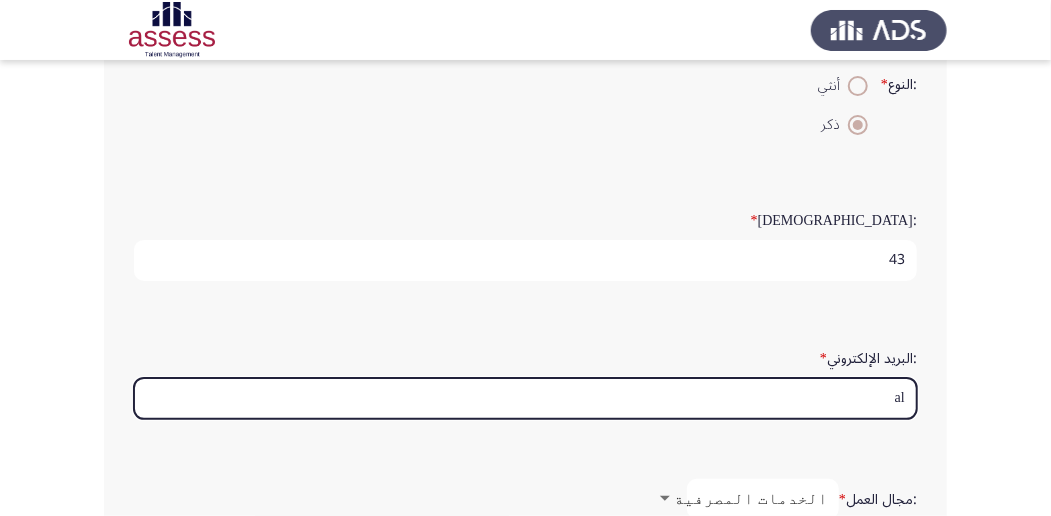type on "a" 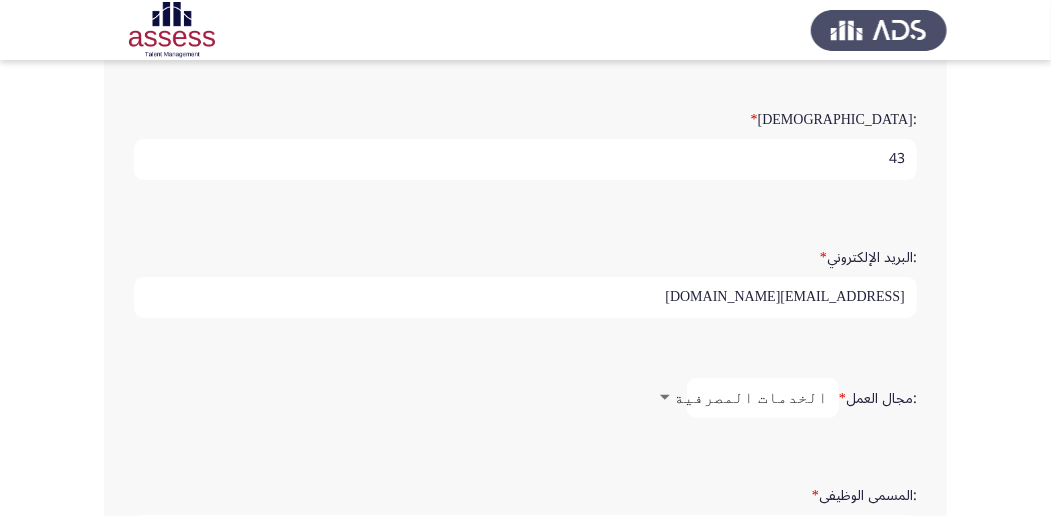 scroll, scrollTop: 674, scrollLeft: 0, axis: vertical 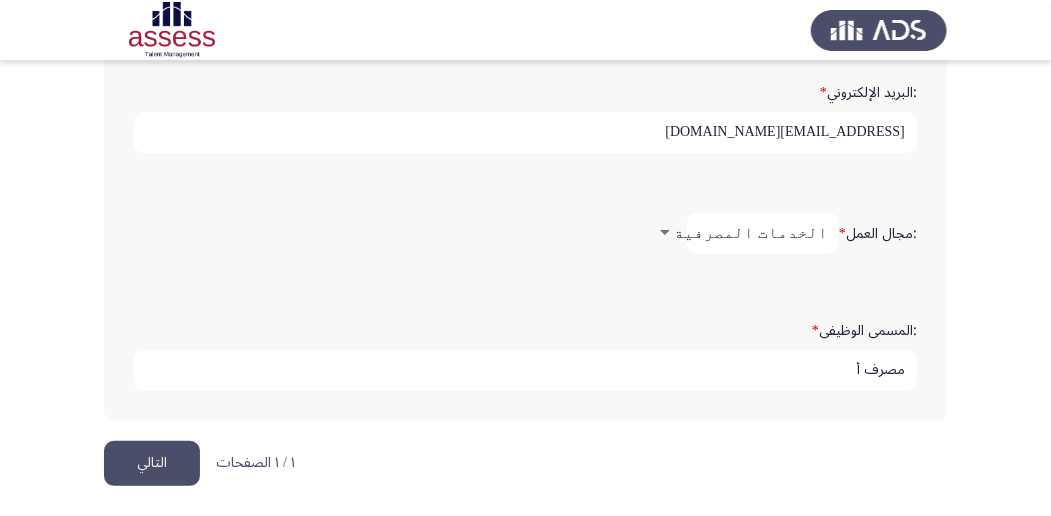 type on "[EMAIL_ADDRESS][DOMAIN_NAME]" 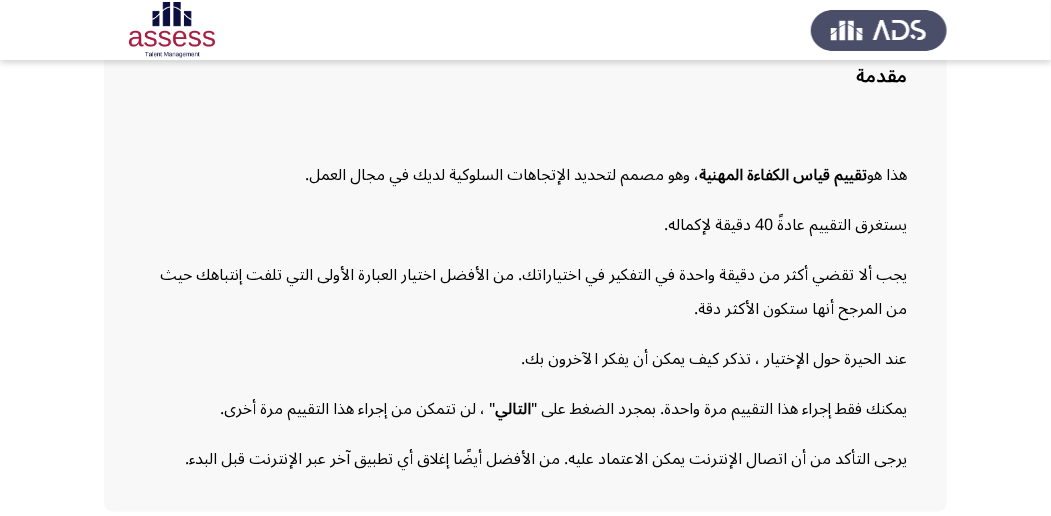 scroll, scrollTop: 252, scrollLeft: 0, axis: vertical 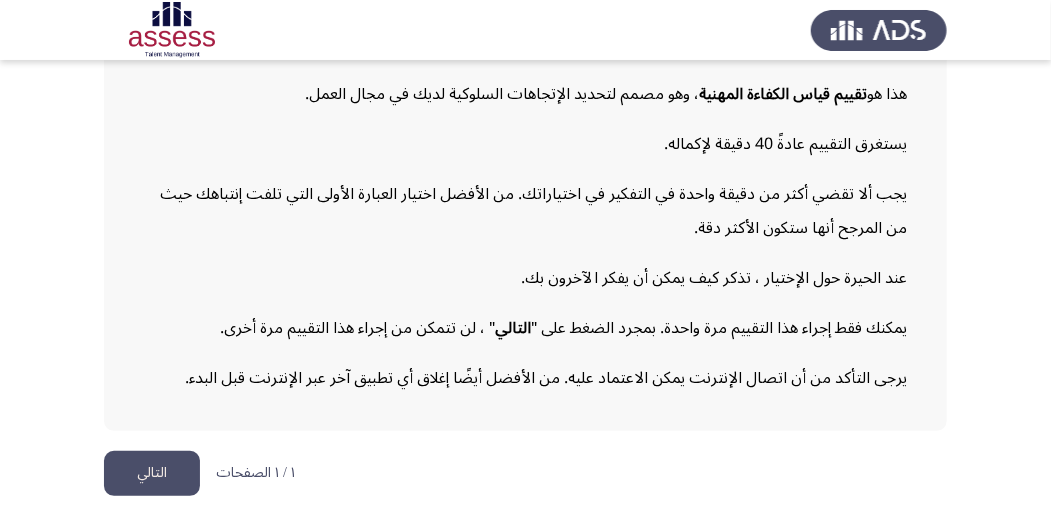 click on "التالي" 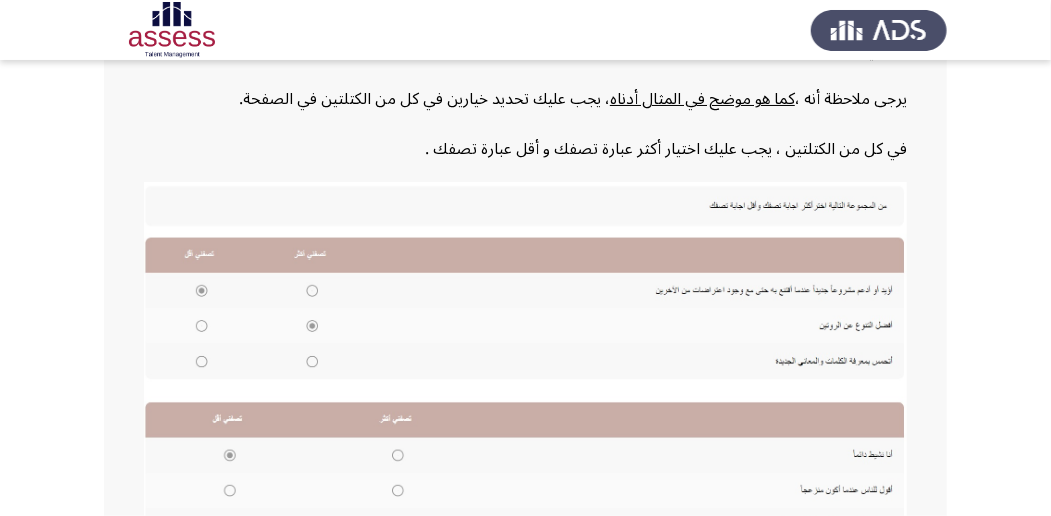 scroll, scrollTop: 542, scrollLeft: 0, axis: vertical 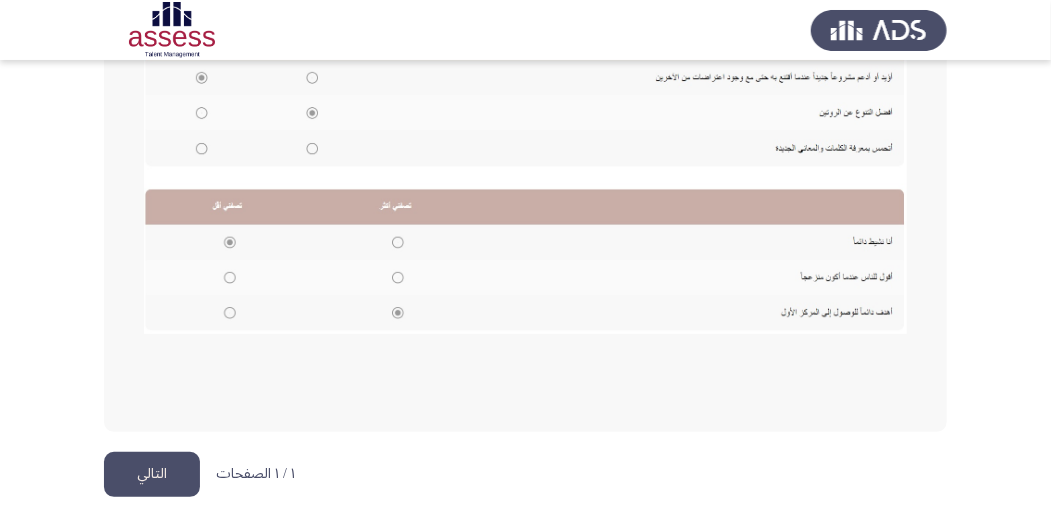 click on "التالي" 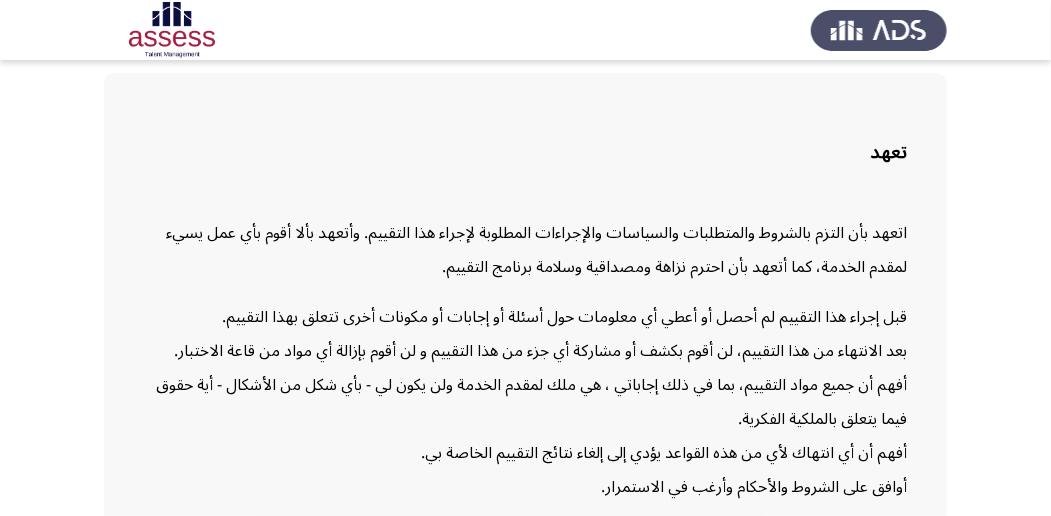 scroll, scrollTop: 258, scrollLeft: 0, axis: vertical 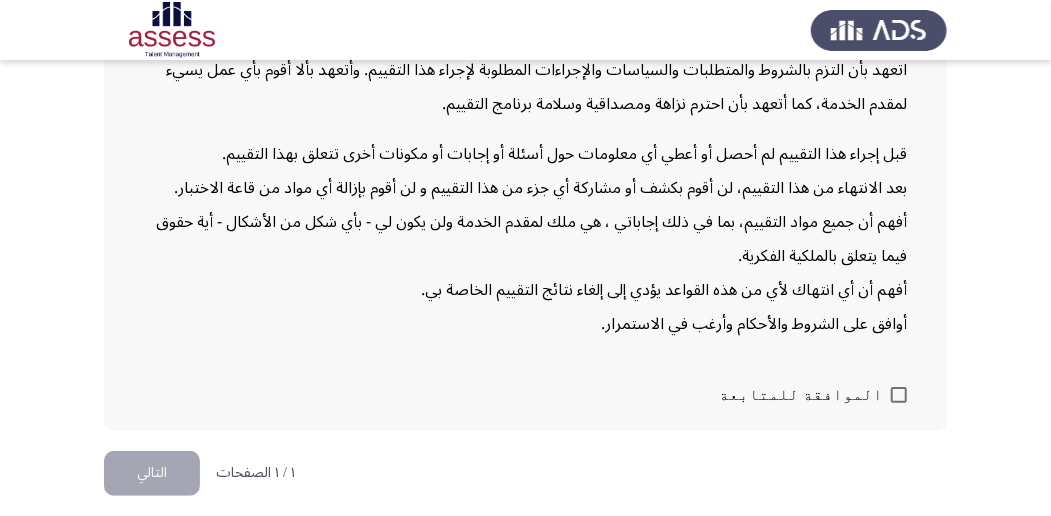 click at bounding box center (899, 395) 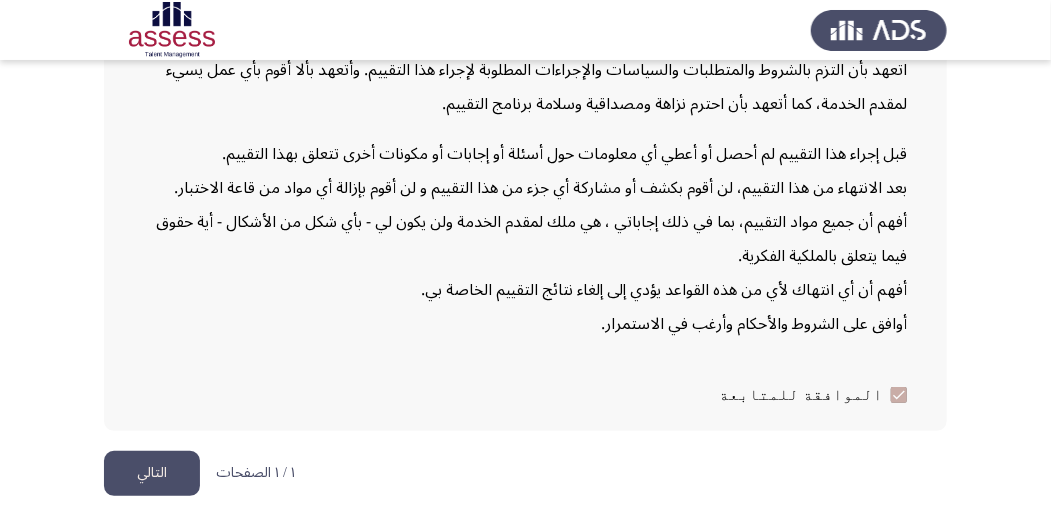 click on "التالي" 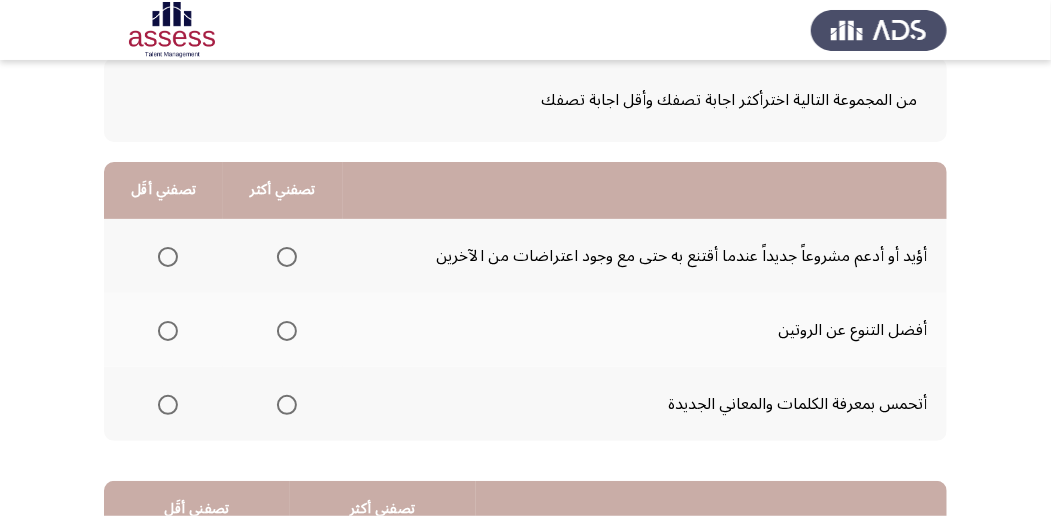 scroll, scrollTop: 133, scrollLeft: 0, axis: vertical 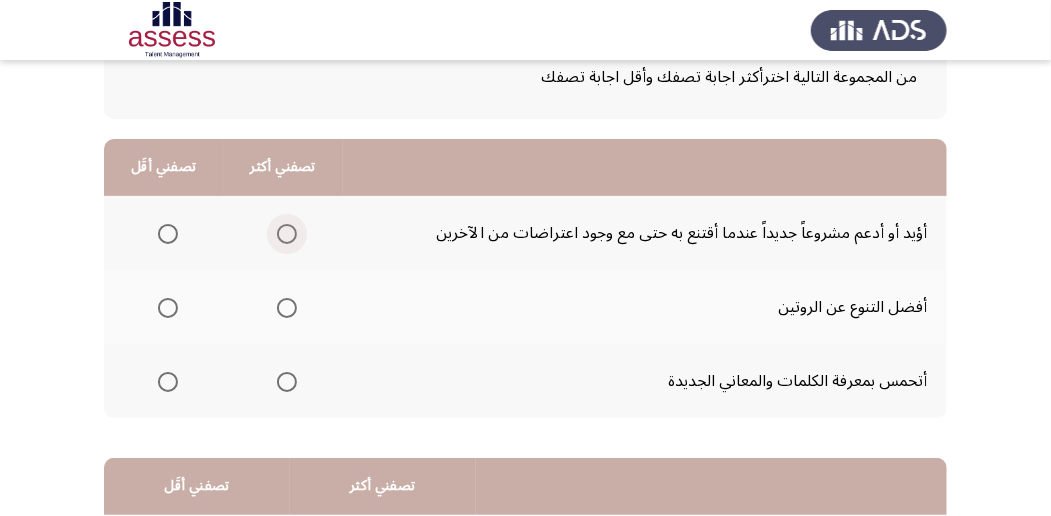 click at bounding box center (287, 234) 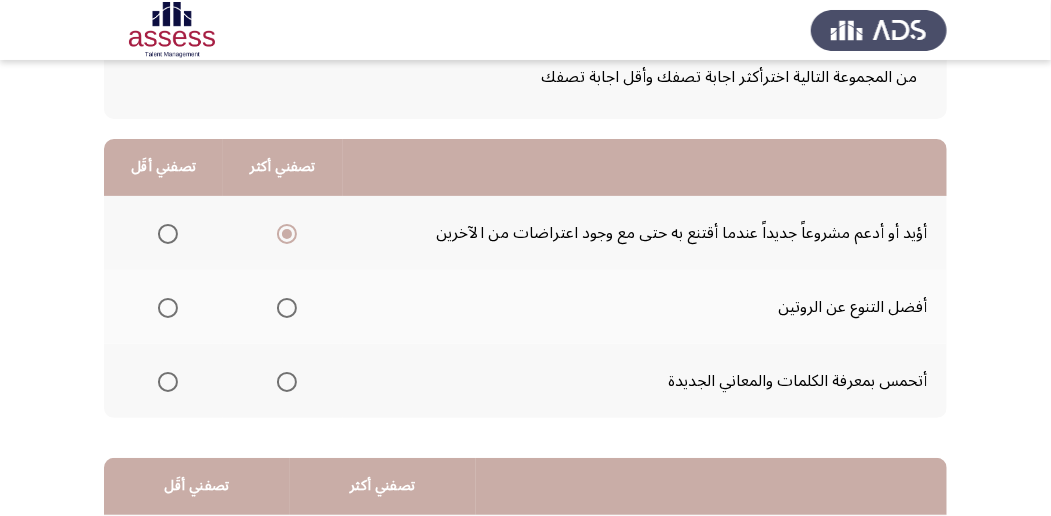 click at bounding box center (168, 382) 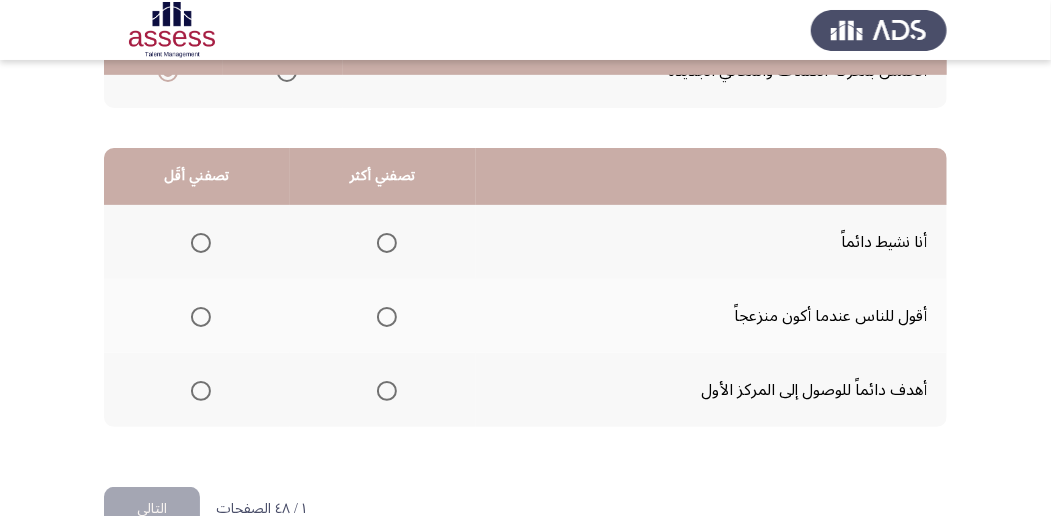 scroll, scrollTop: 466, scrollLeft: 0, axis: vertical 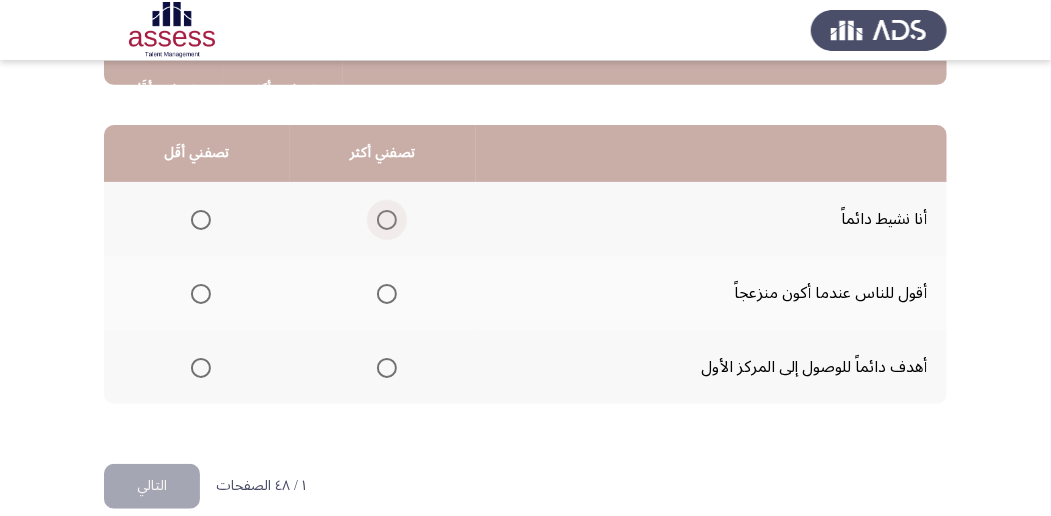 click at bounding box center [387, 220] 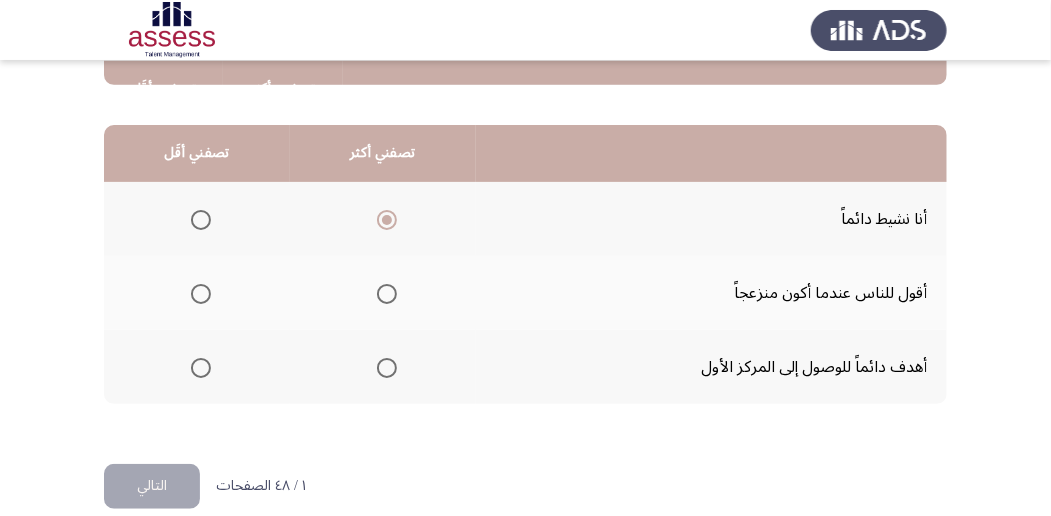 click at bounding box center (201, 294) 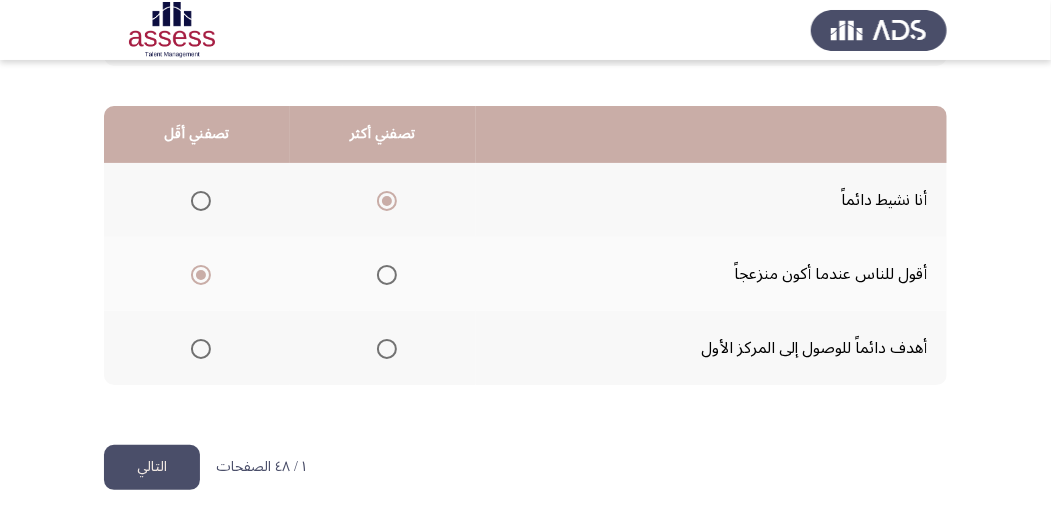 scroll, scrollTop: 494, scrollLeft: 0, axis: vertical 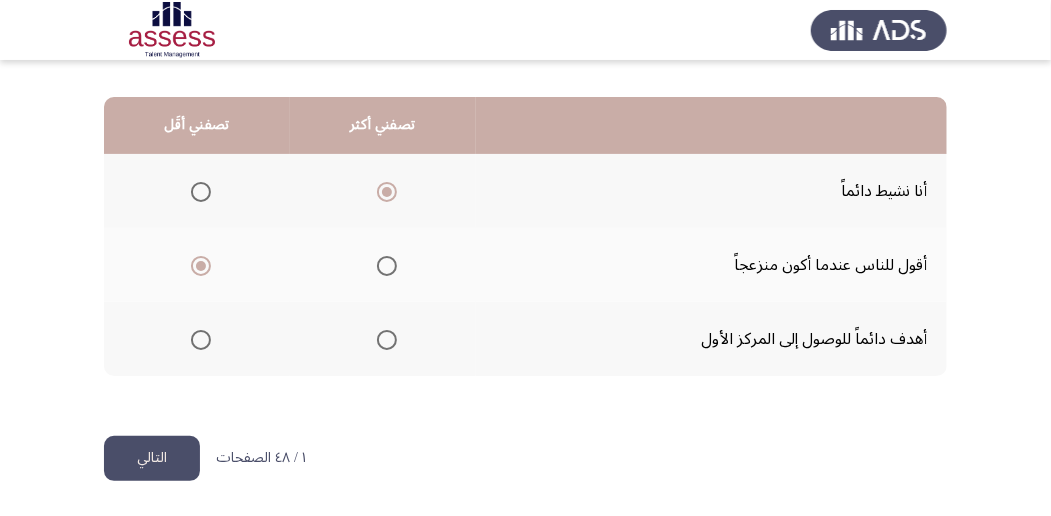 click on "التالي" 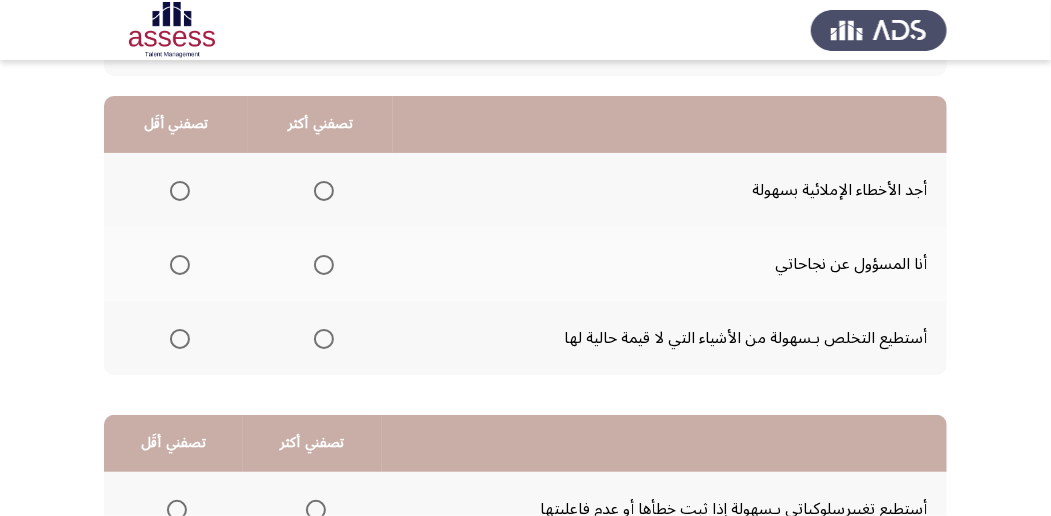 scroll, scrollTop: 200, scrollLeft: 0, axis: vertical 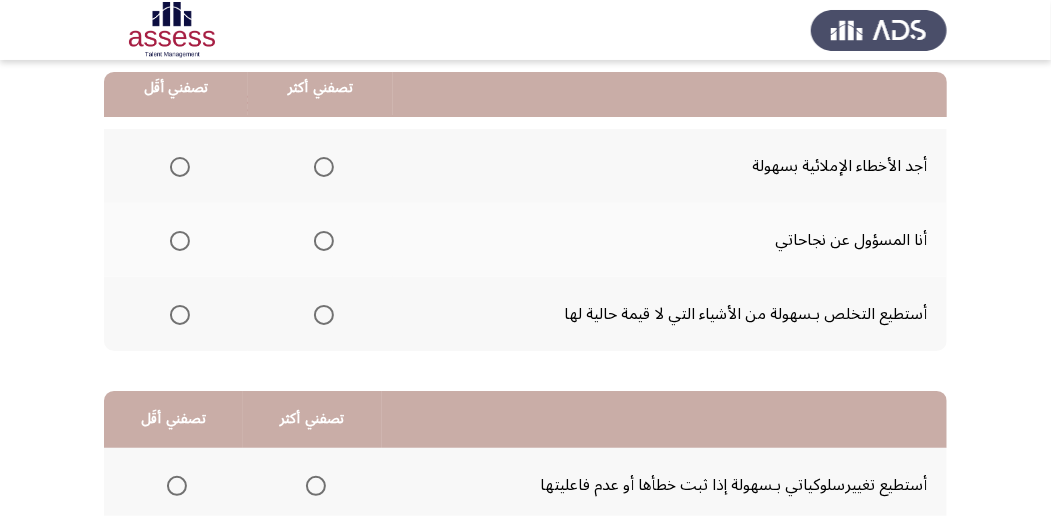 click at bounding box center (324, 315) 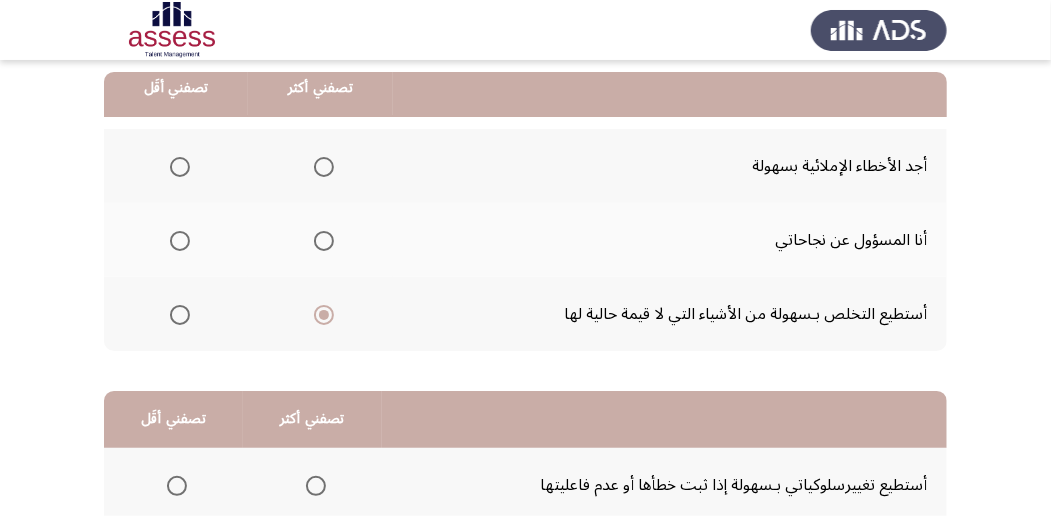 click at bounding box center [180, 167] 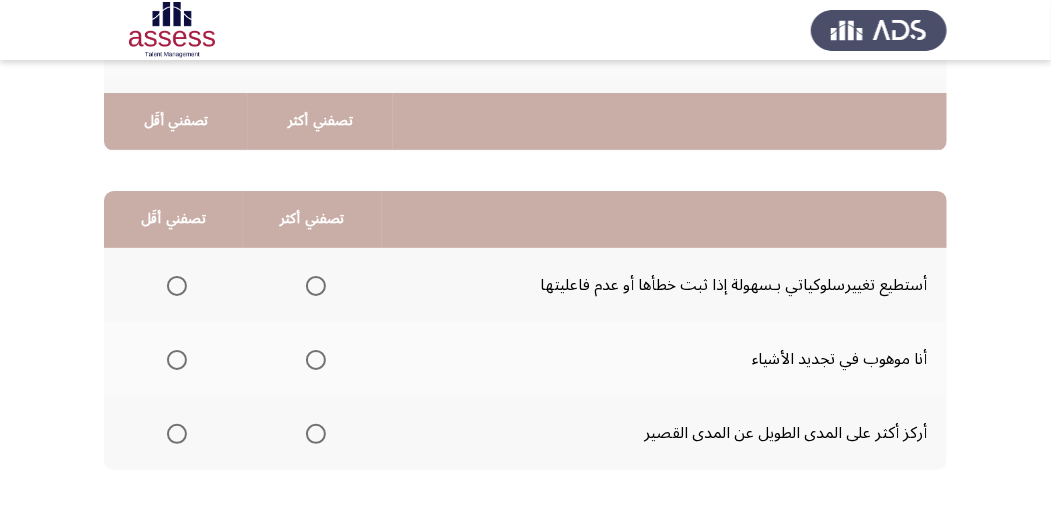 scroll, scrollTop: 466, scrollLeft: 0, axis: vertical 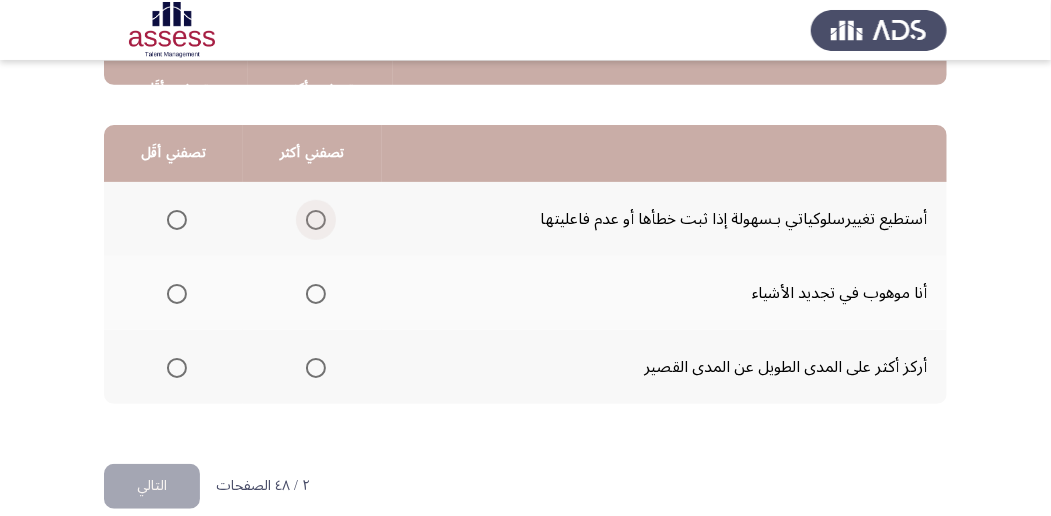 click at bounding box center (316, 220) 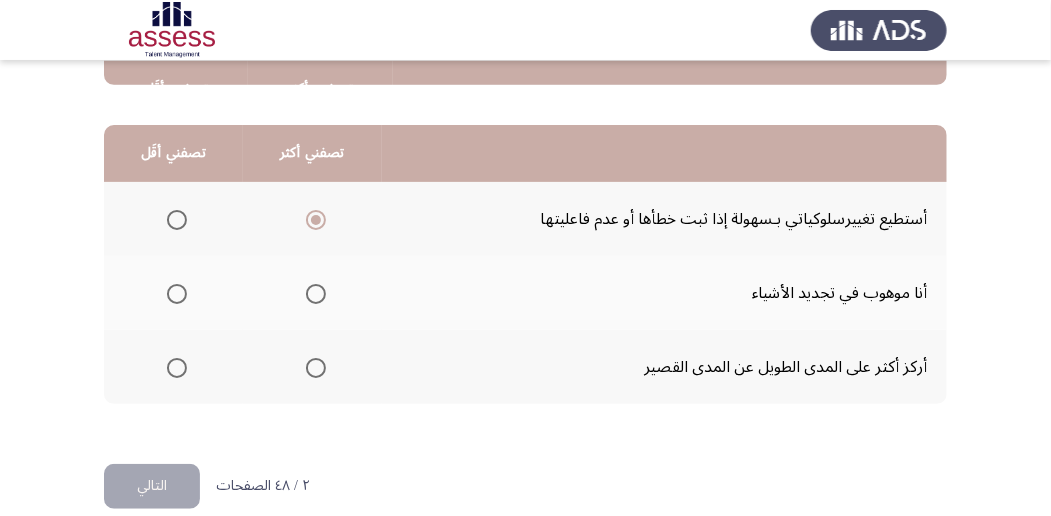 click at bounding box center (177, 368) 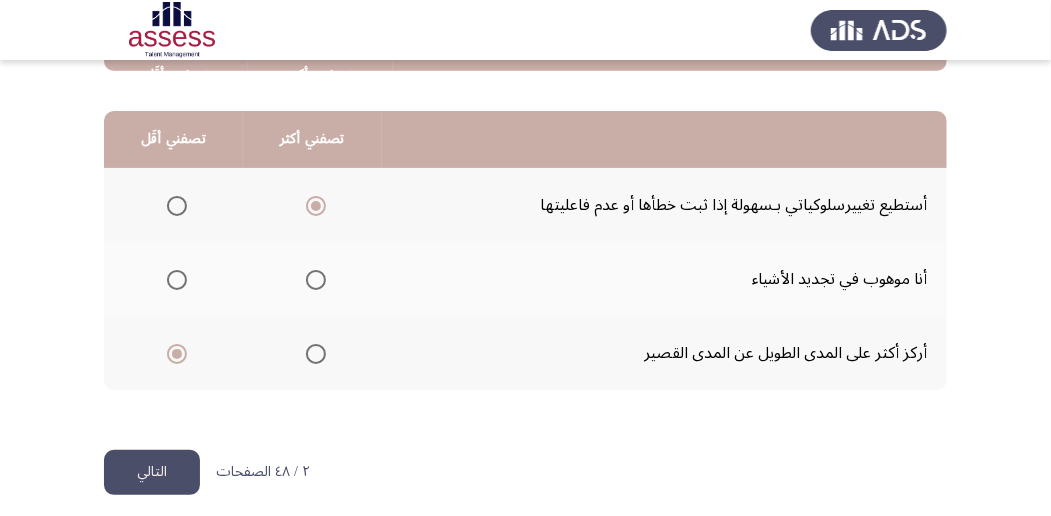 scroll, scrollTop: 494, scrollLeft: 0, axis: vertical 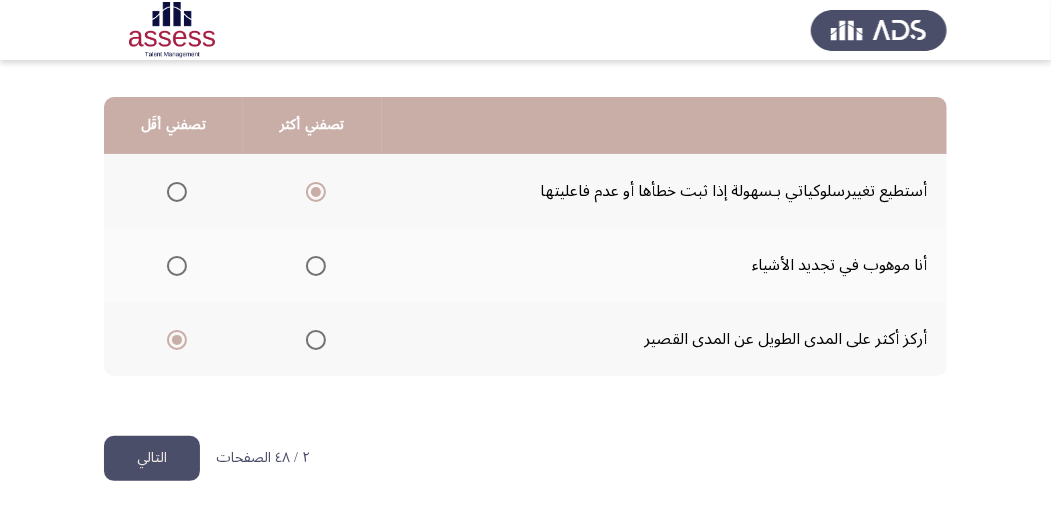 click on "التالي" 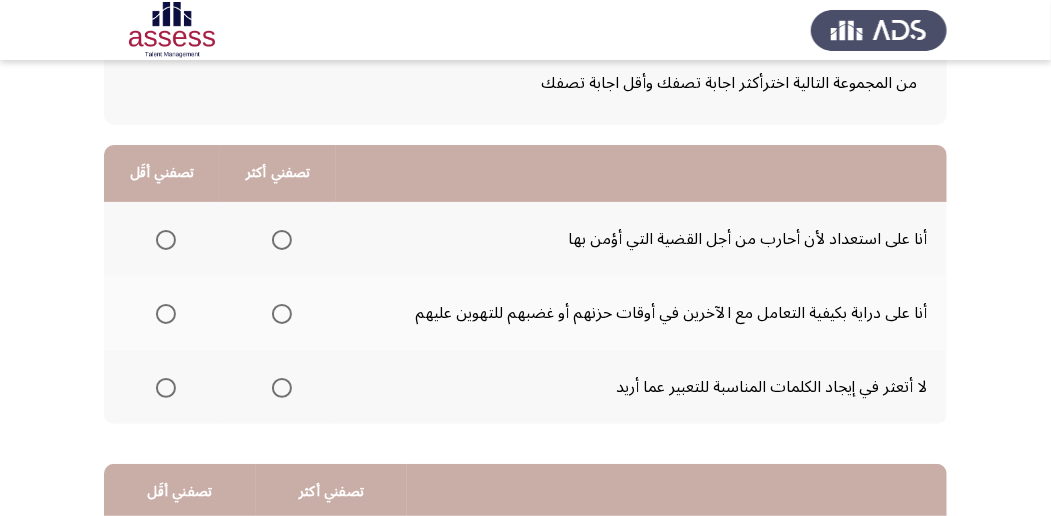 scroll, scrollTop: 133, scrollLeft: 0, axis: vertical 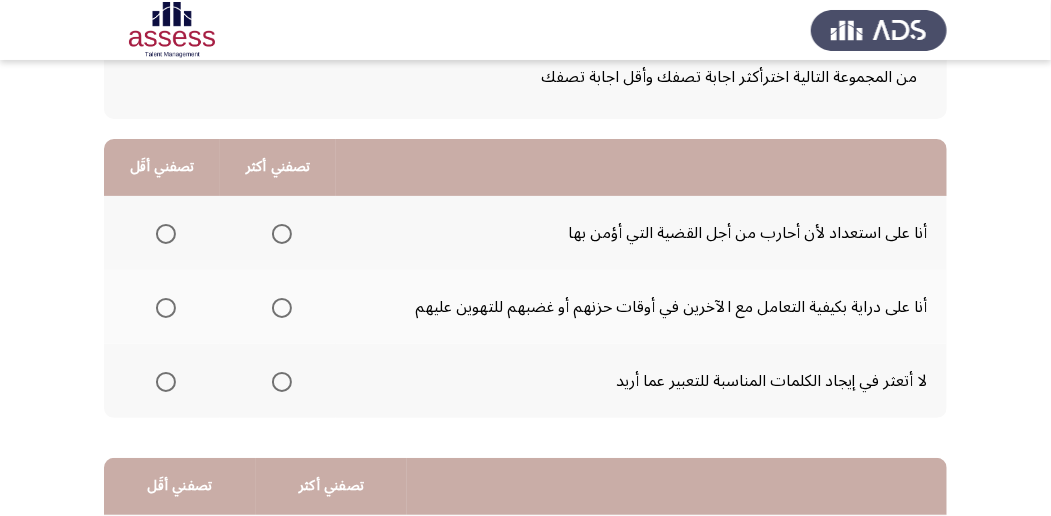 click at bounding box center [166, 382] 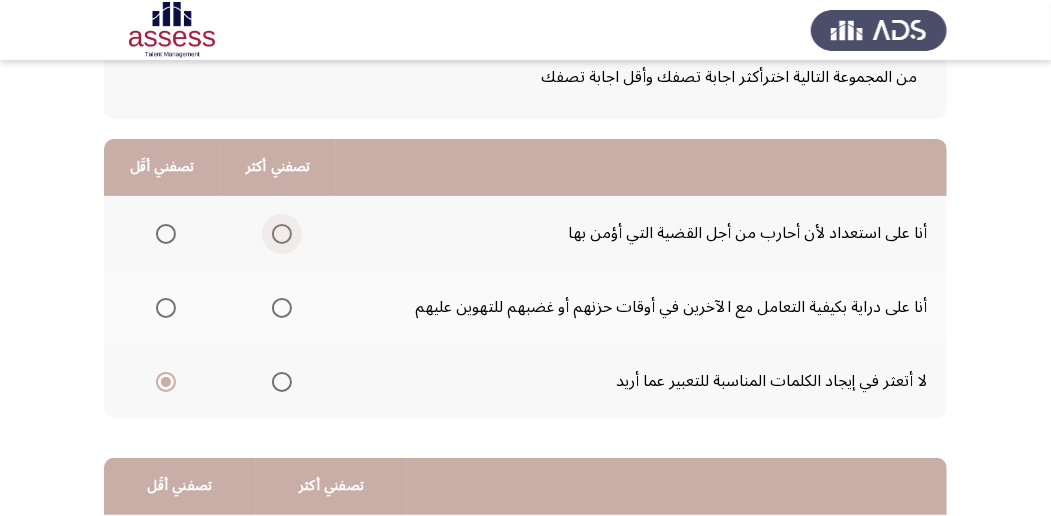 click at bounding box center (282, 234) 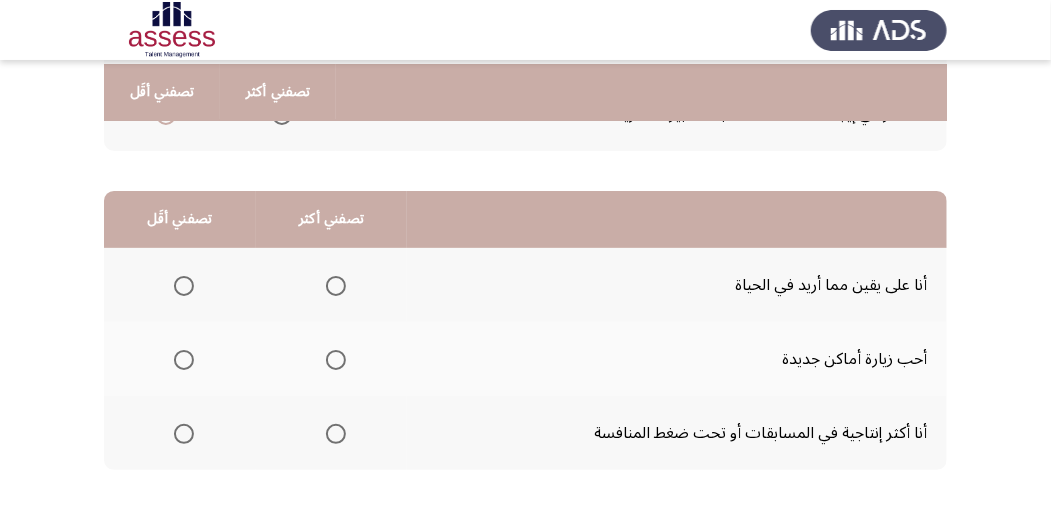 scroll, scrollTop: 466, scrollLeft: 0, axis: vertical 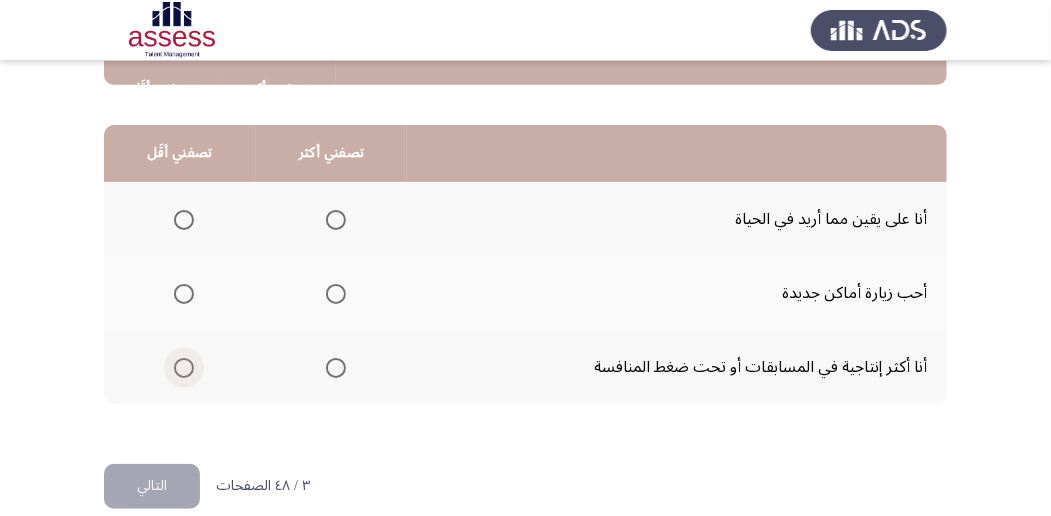click at bounding box center [184, 368] 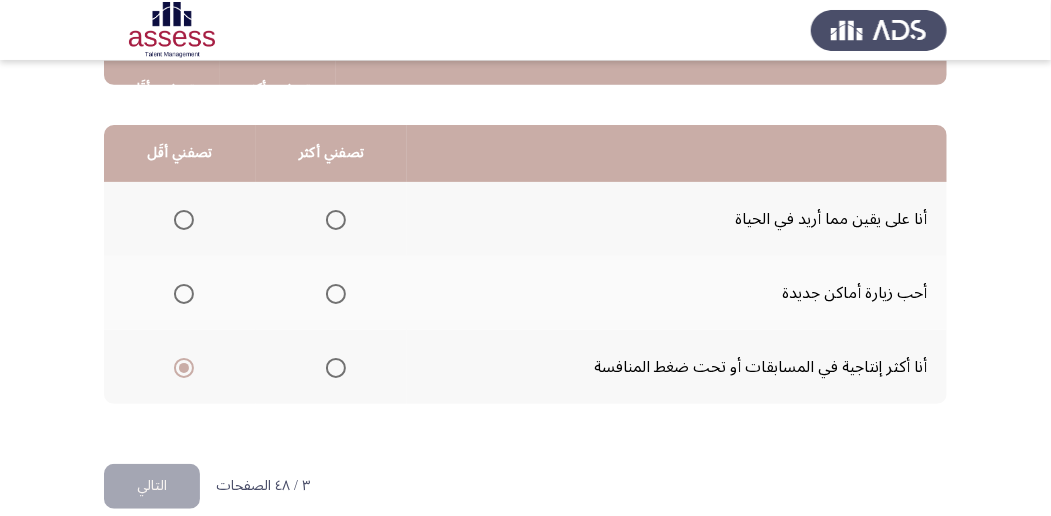 click at bounding box center [336, 220] 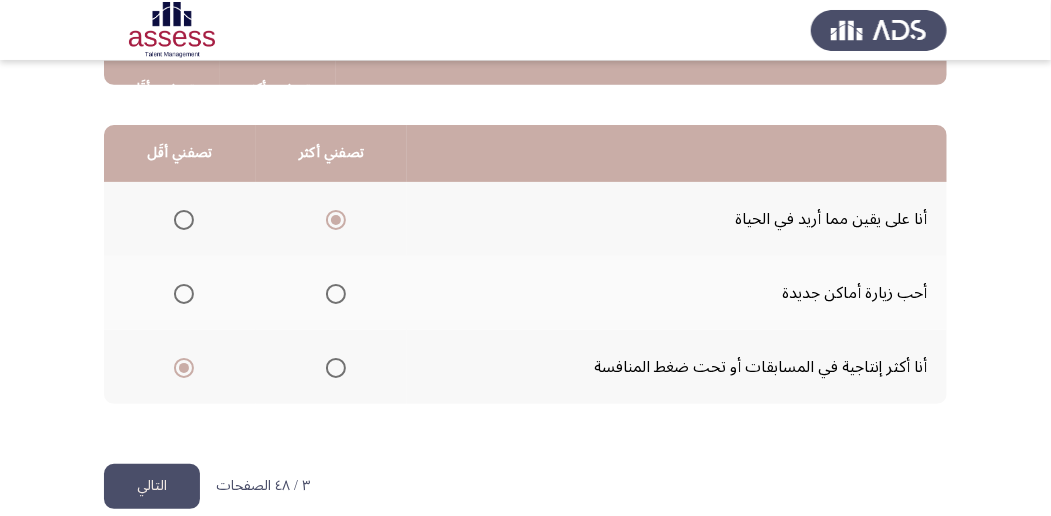 click on "التالي" 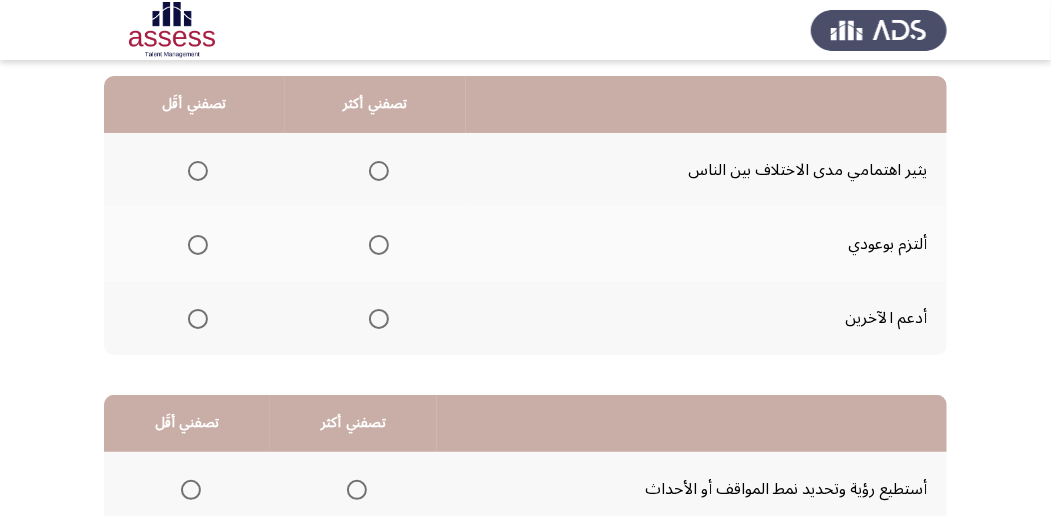 scroll, scrollTop: 200, scrollLeft: 0, axis: vertical 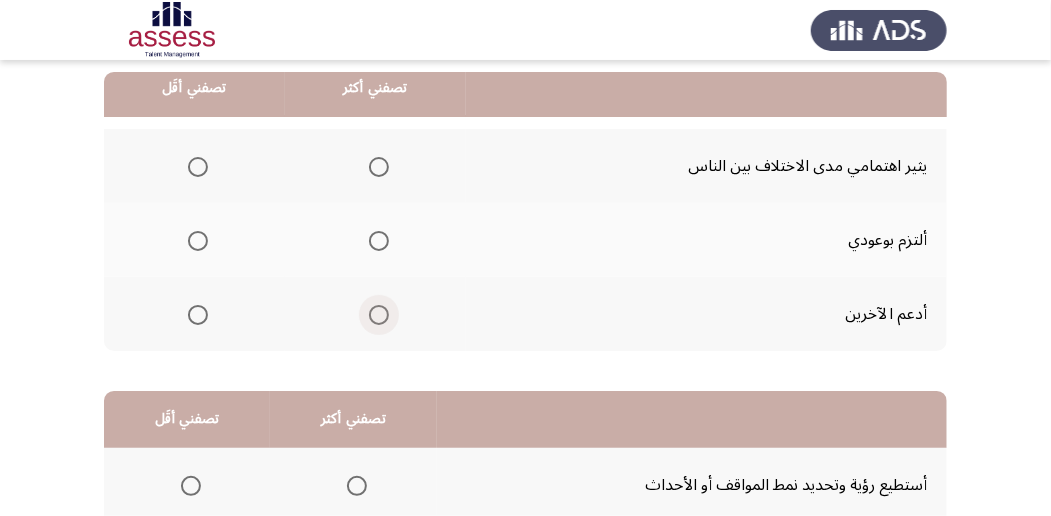 click at bounding box center [379, 315] 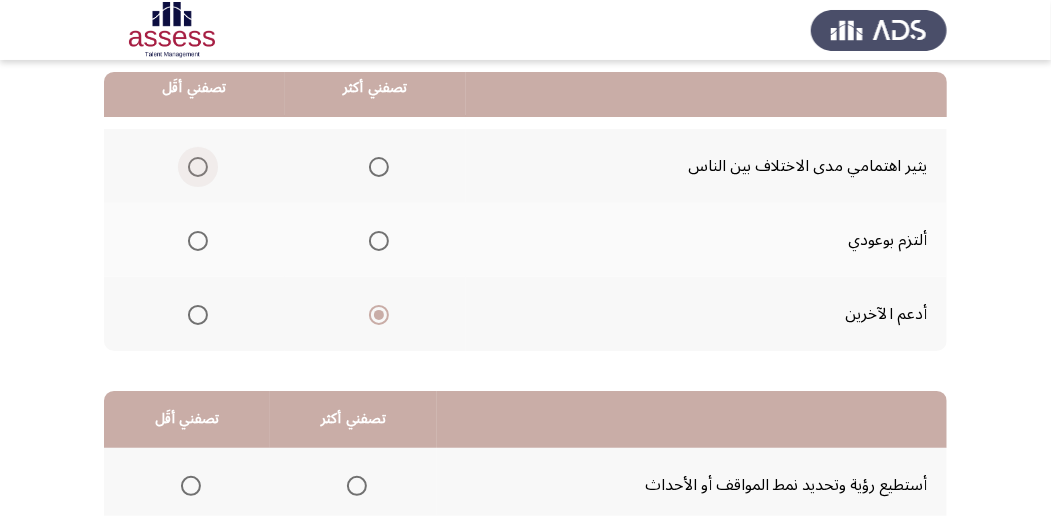 click at bounding box center (198, 167) 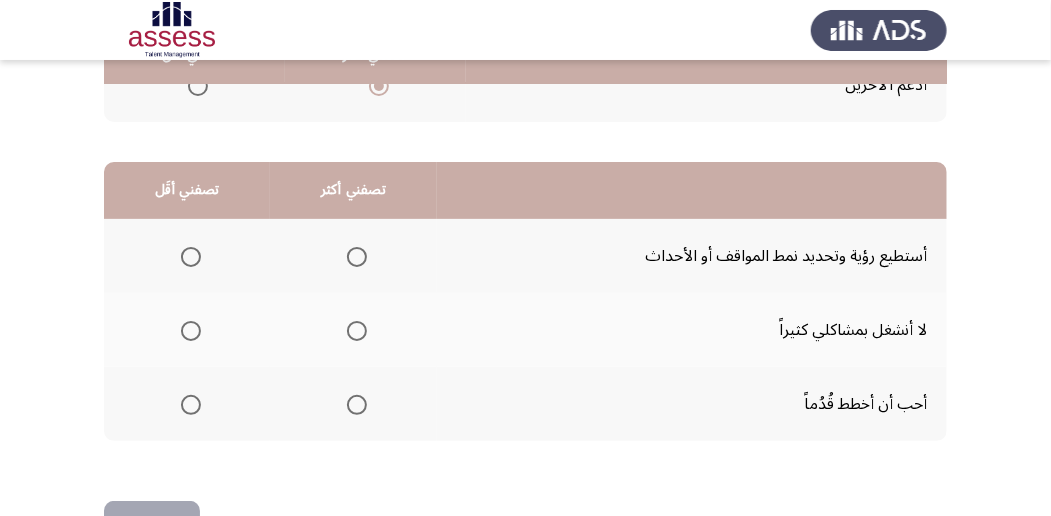 scroll, scrollTop: 466, scrollLeft: 0, axis: vertical 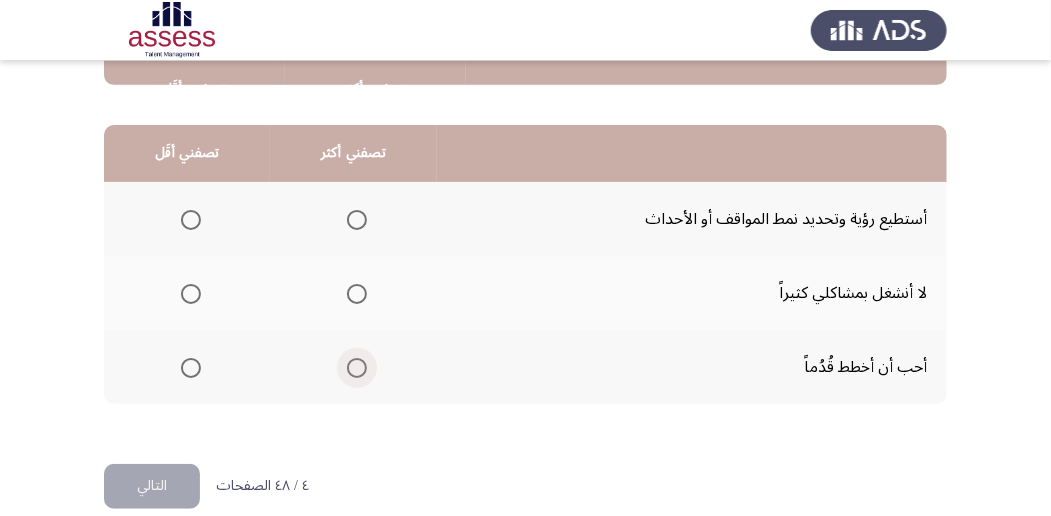click at bounding box center [357, 368] 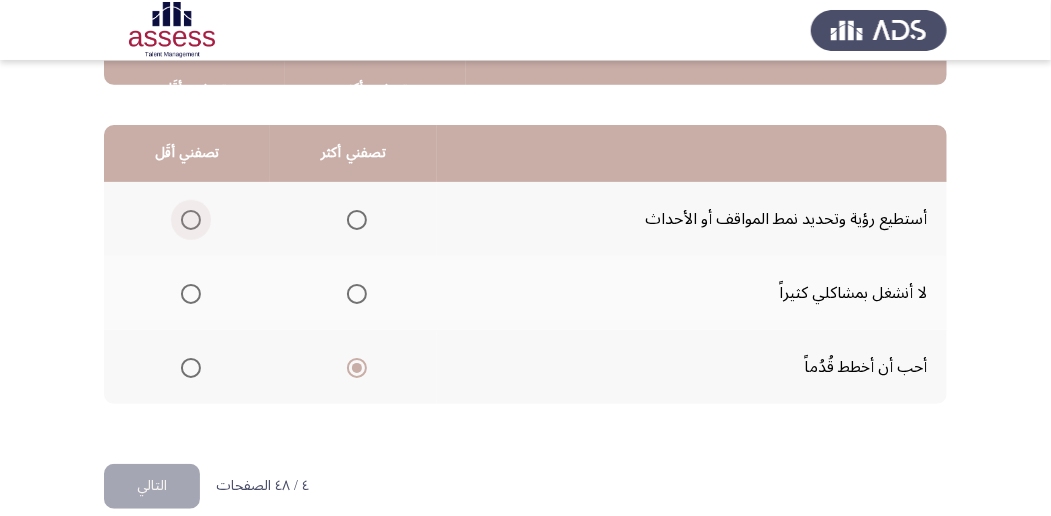click at bounding box center (191, 220) 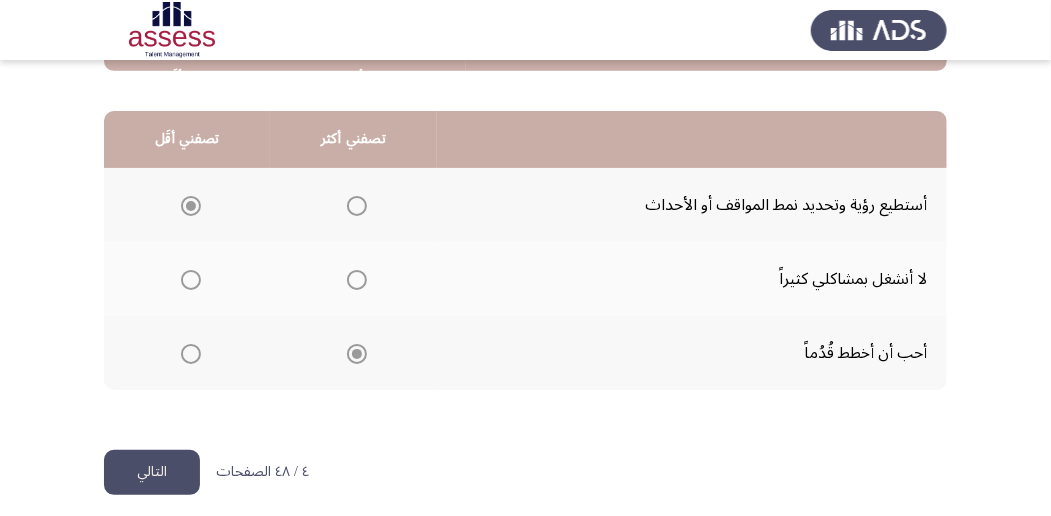 scroll, scrollTop: 494, scrollLeft: 0, axis: vertical 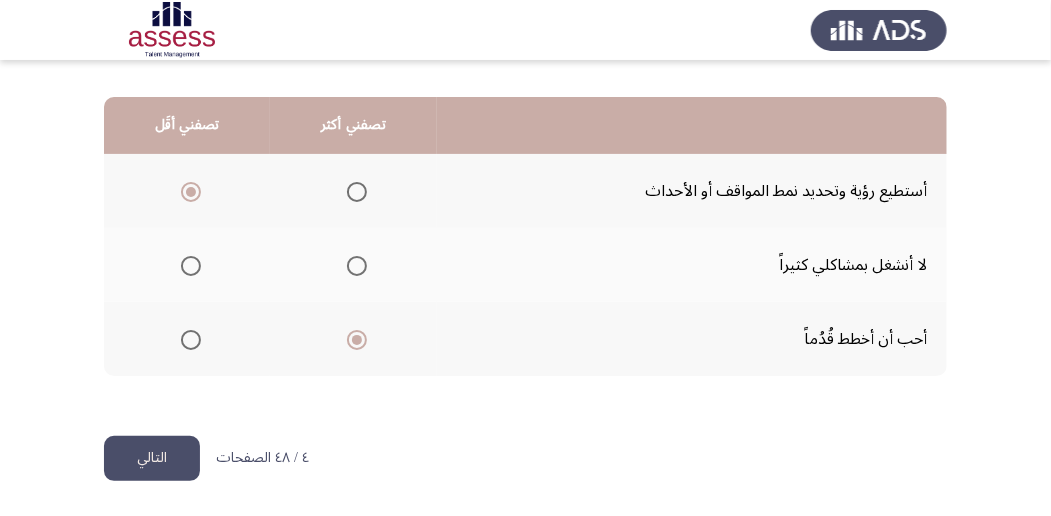 click on "التالي" 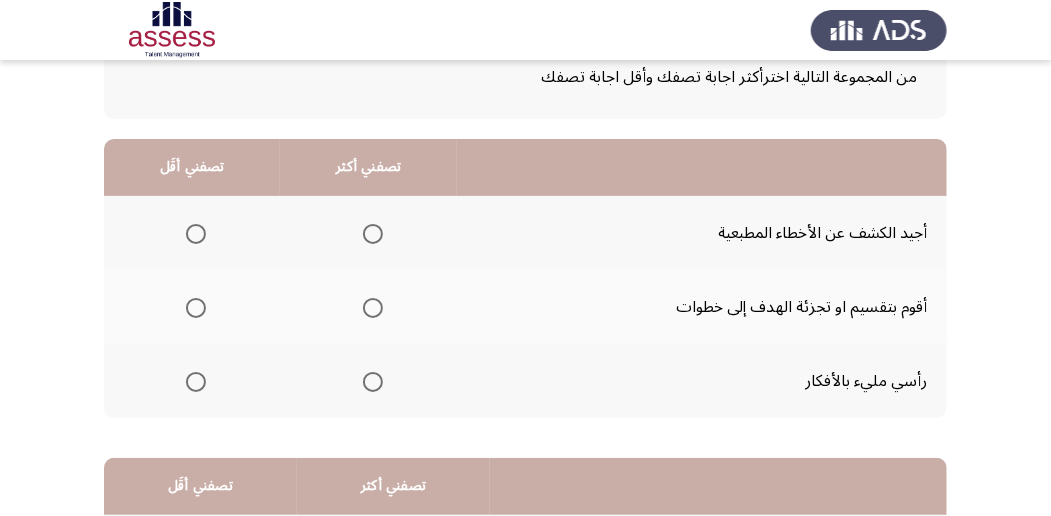 scroll, scrollTop: 200, scrollLeft: 0, axis: vertical 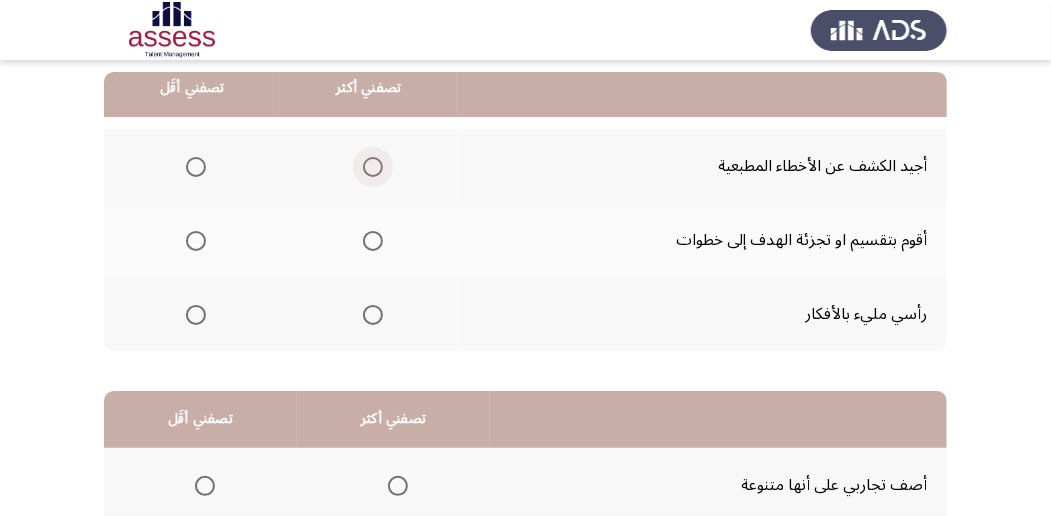 click at bounding box center (373, 167) 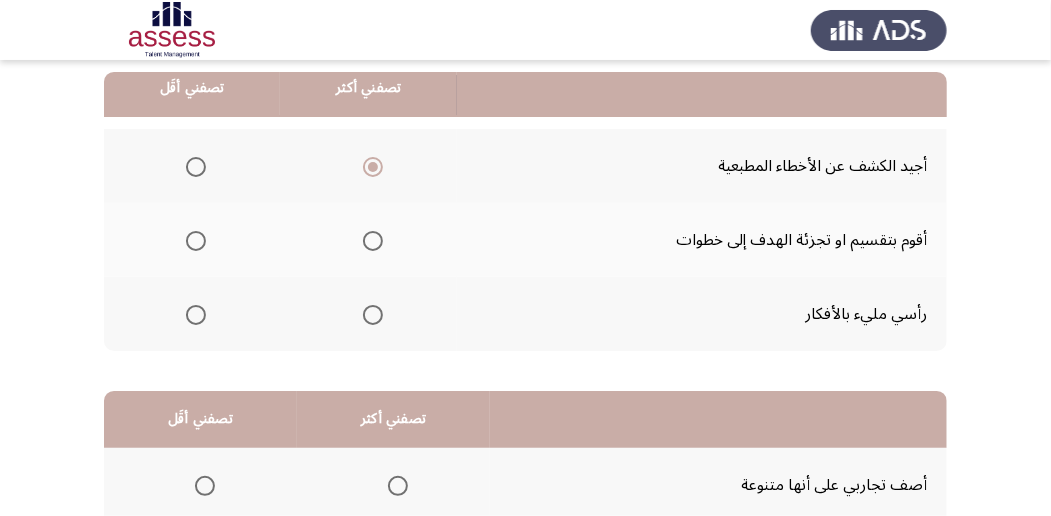 click at bounding box center (196, 241) 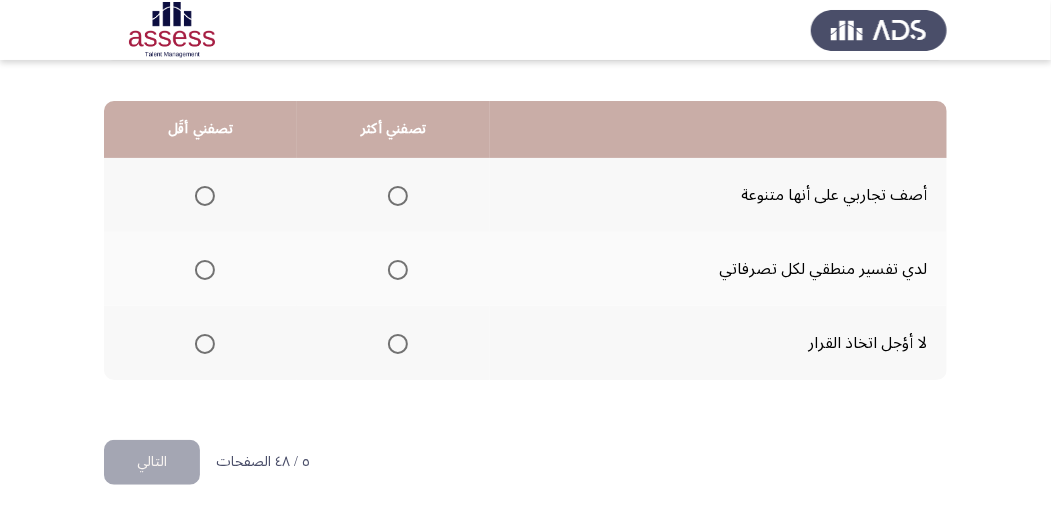 scroll, scrollTop: 494, scrollLeft: 0, axis: vertical 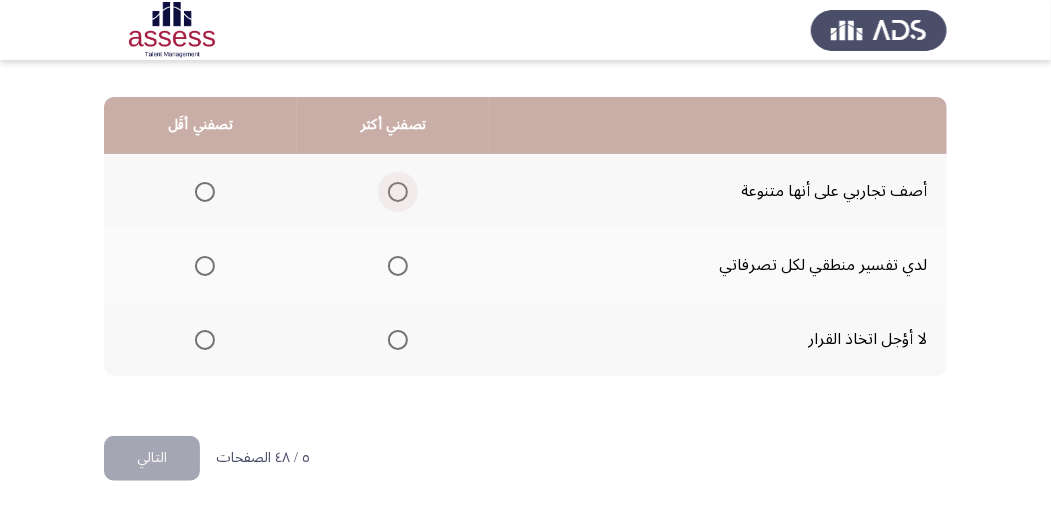 click at bounding box center (398, 192) 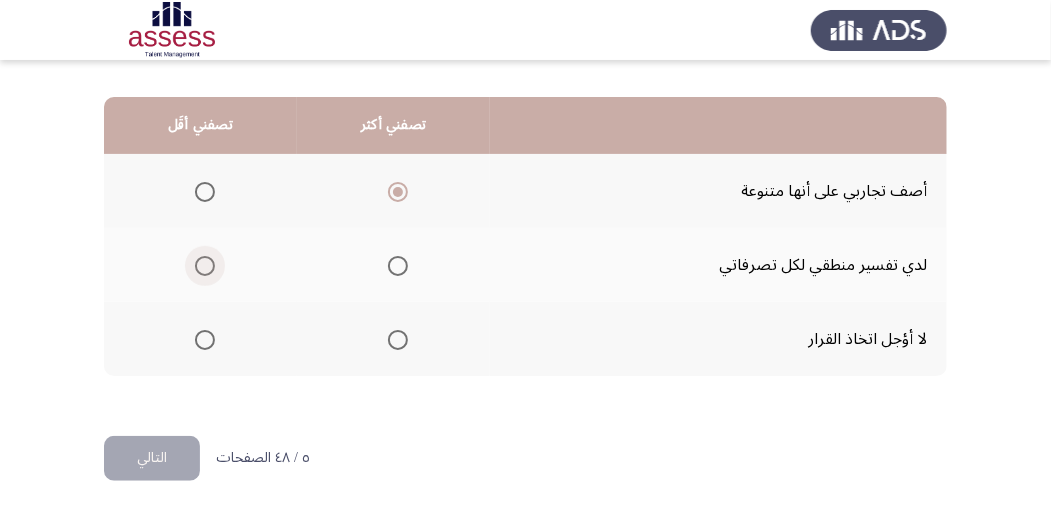 click at bounding box center [205, 266] 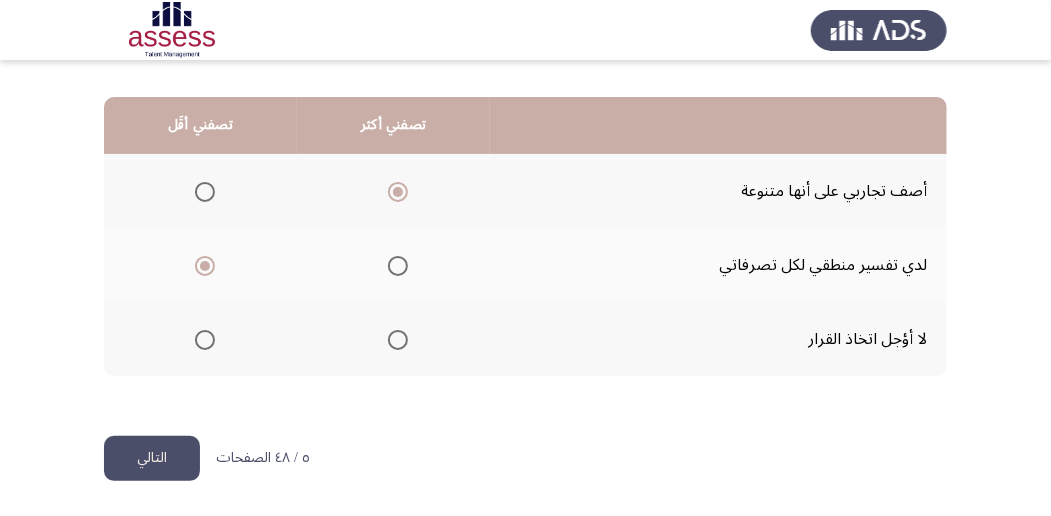 click on "التالي" 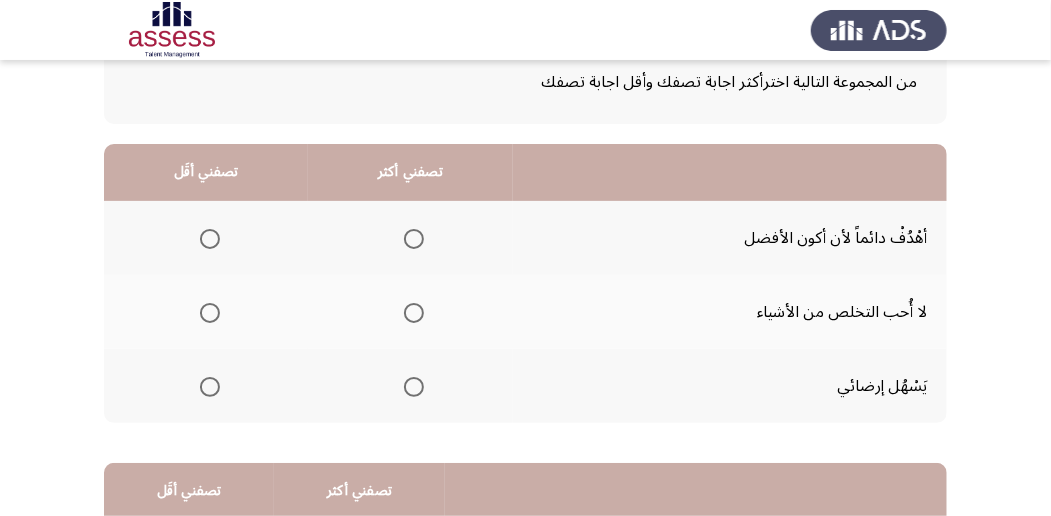 scroll, scrollTop: 133, scrollLeft: 0, axis: vertical 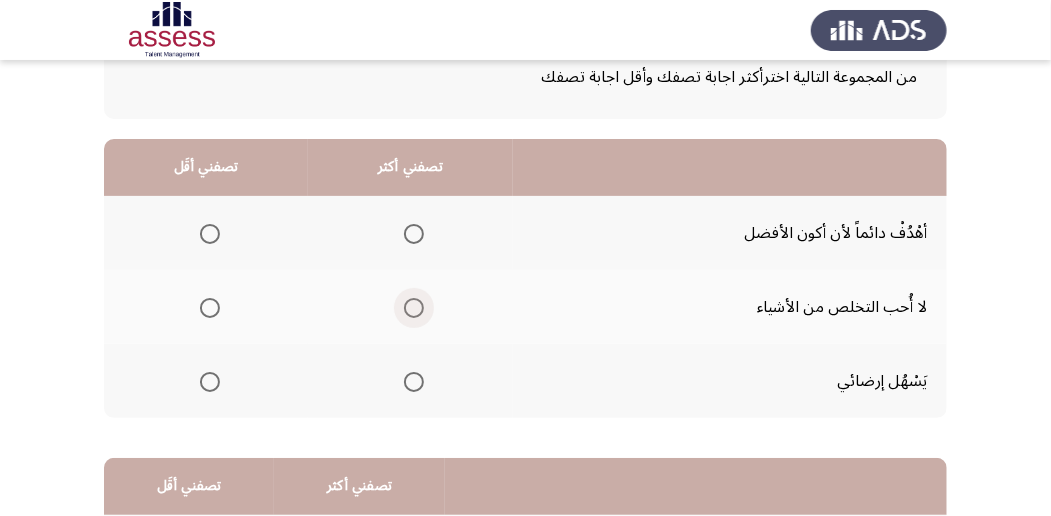 click at bounding box center [414, 308] 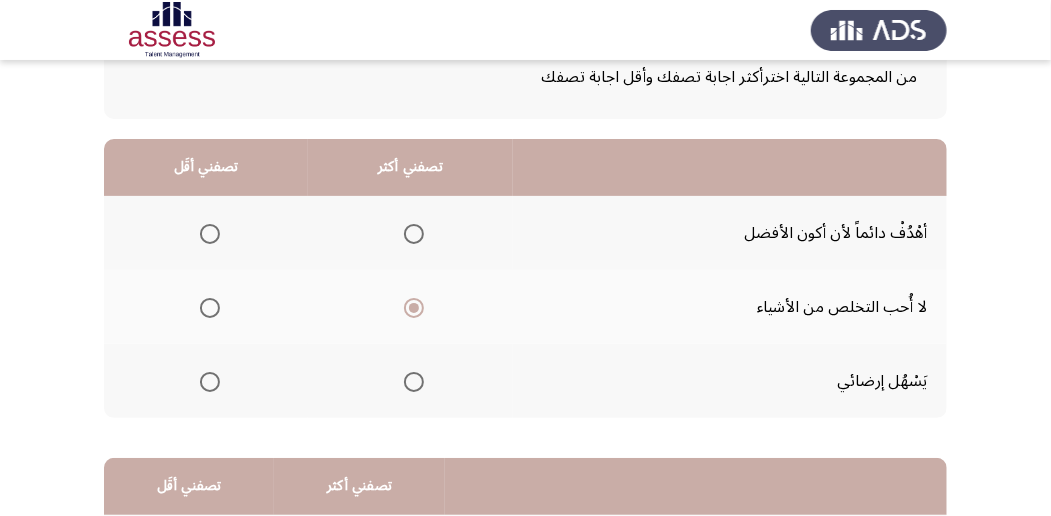 click at bounding box center (210, 234) 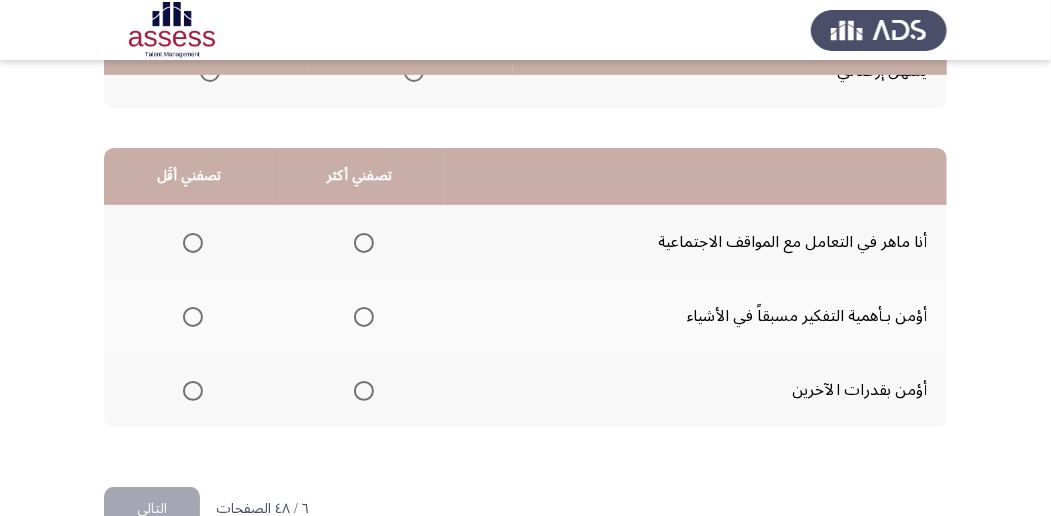 scroll, scrollTop: 466, scrollLeft: 0, axis: vertical 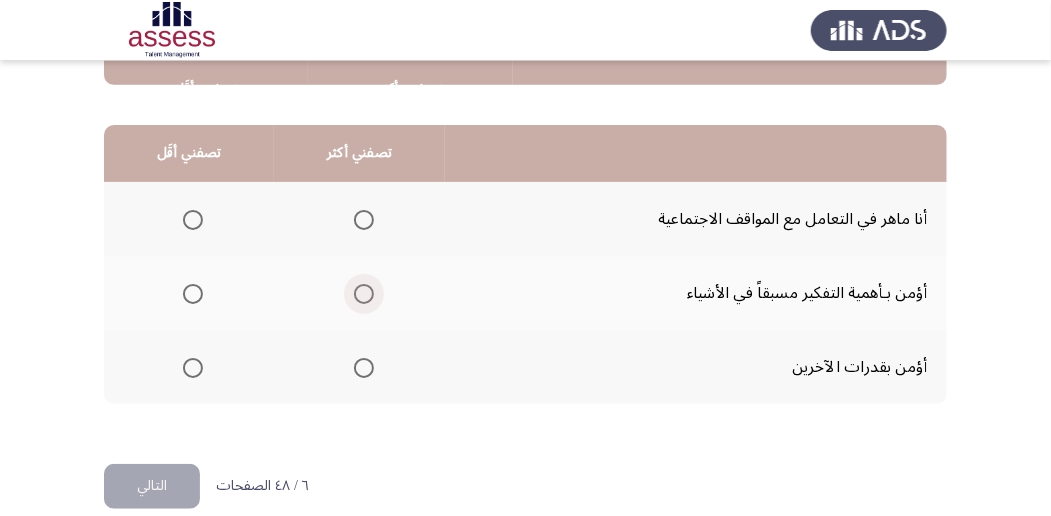 click at bounding box center [364, 294] 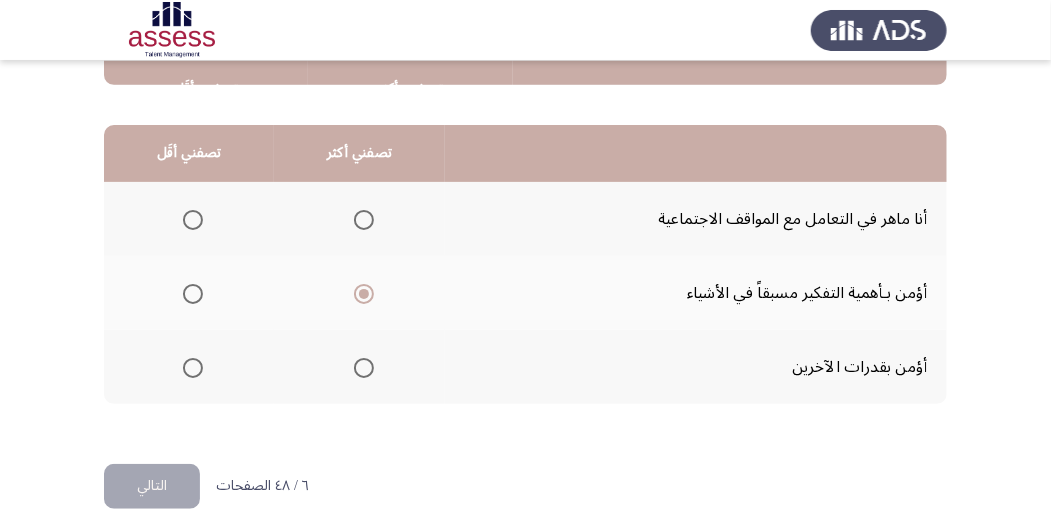 click at bounding box center [193, 220] 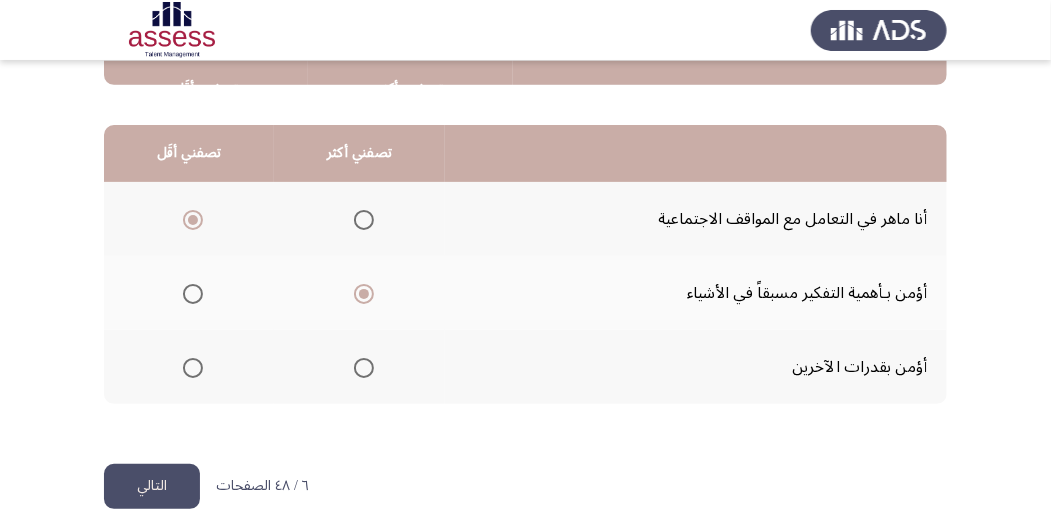 click on "التالي" 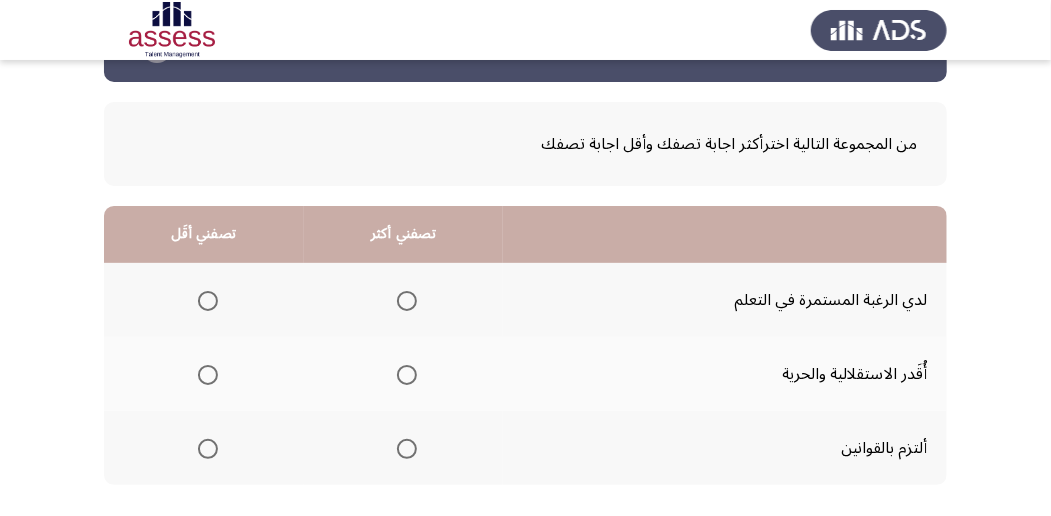 scroll, scrollTop: 133, scrollLeft: 0, axis: vertical 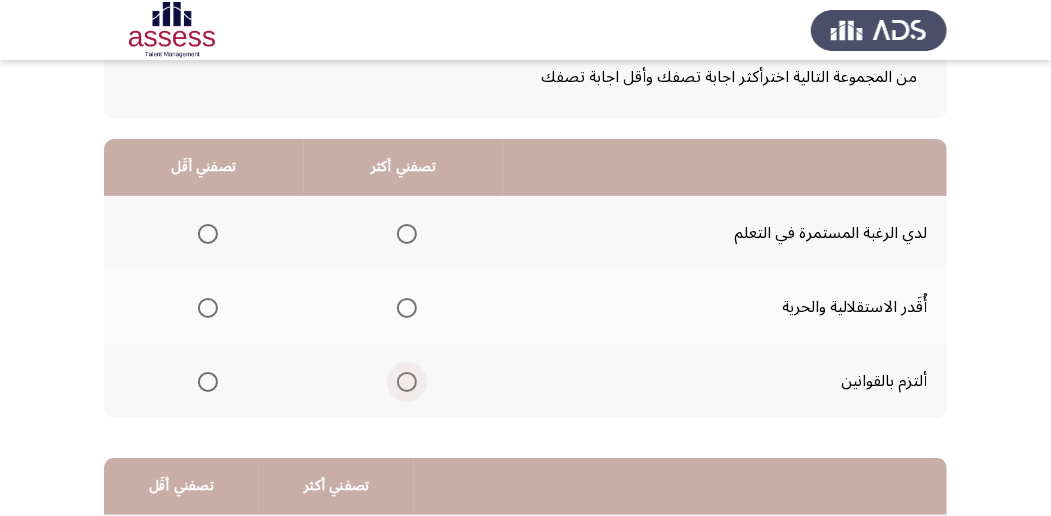 click at bounding box center (407, 382) 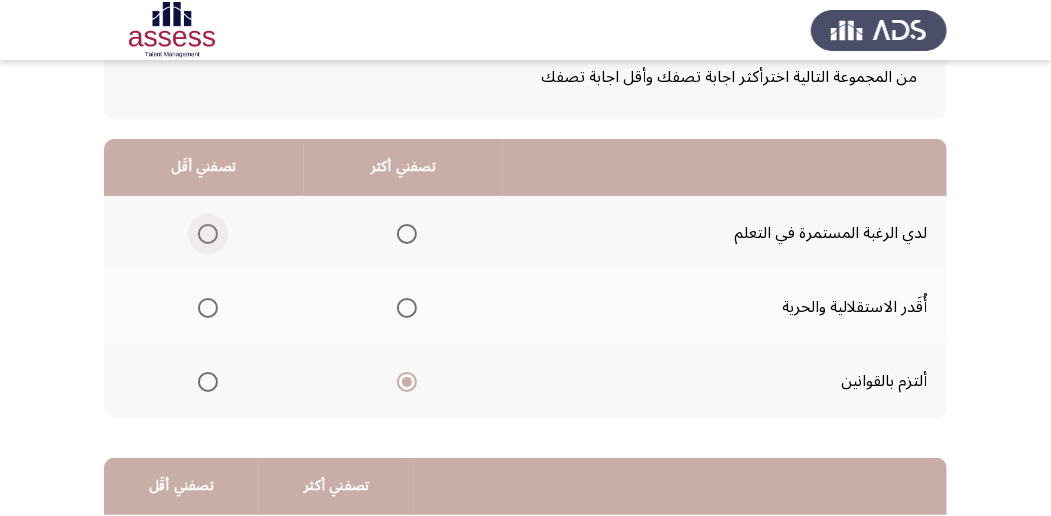 click at bounding box center [204, 234] 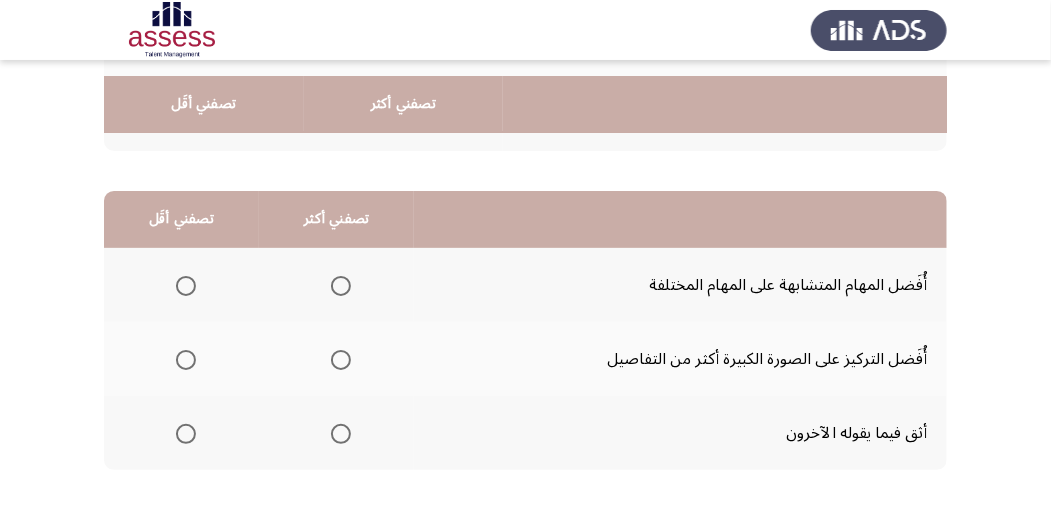 scroll, scrollTop: 466, scrollLeft: 0, axis: vertical 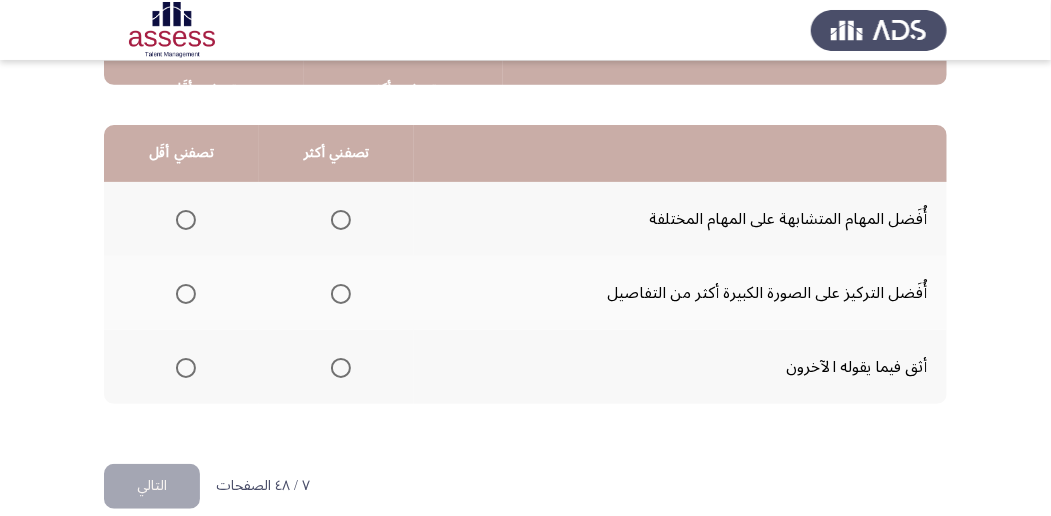 click at bounding box center (186, 368) 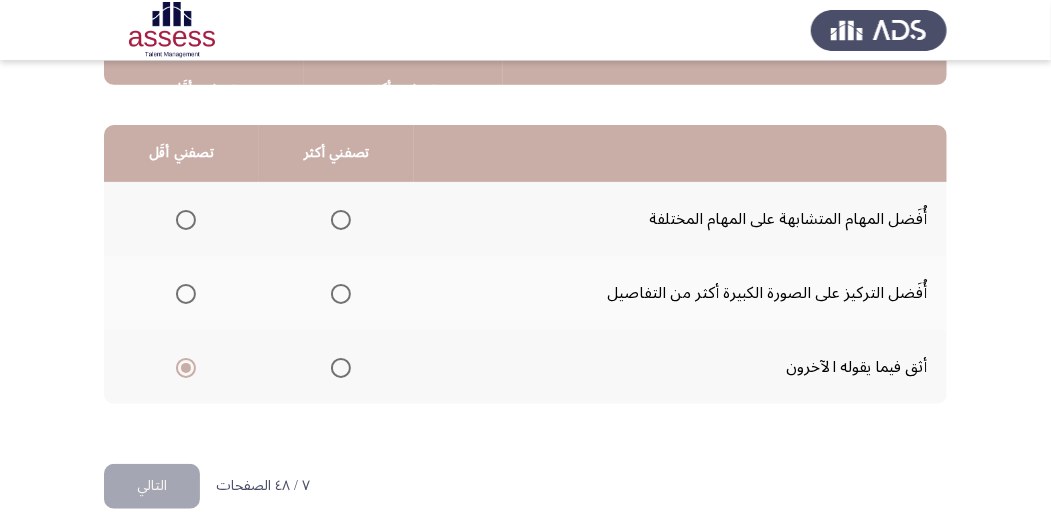 click at bounding box center [341, 294] 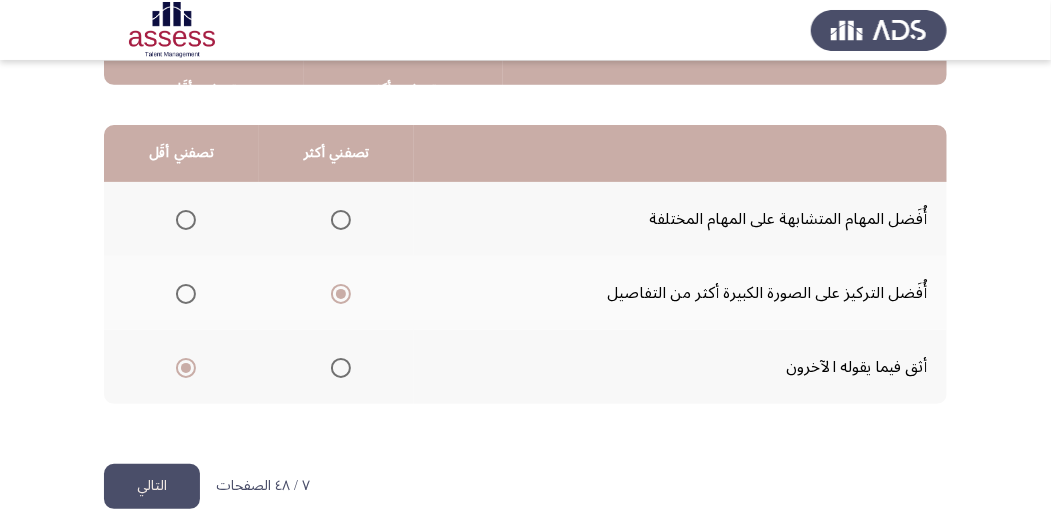 click on "التالي" 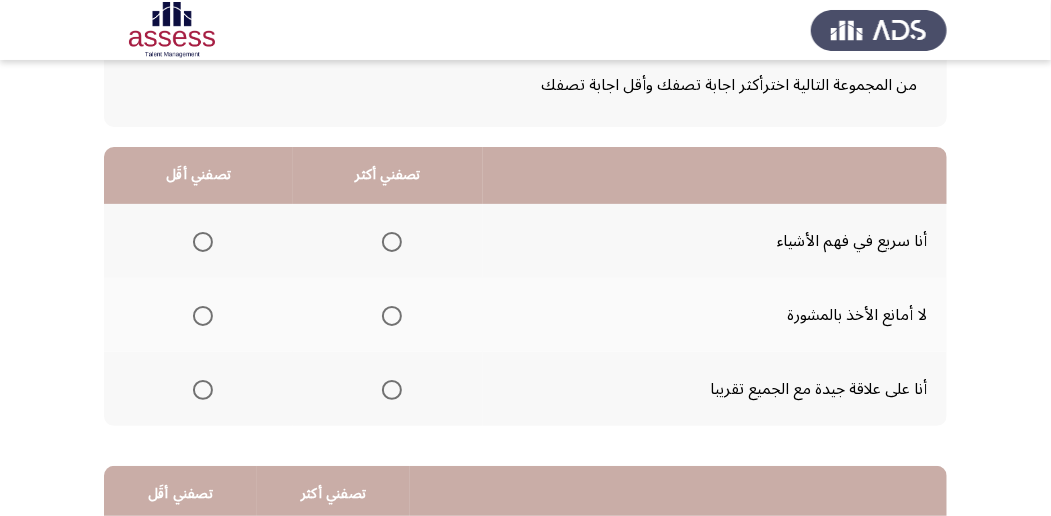 scroll, scrollTop: 133, scrollLeft: 0, axis: vertical 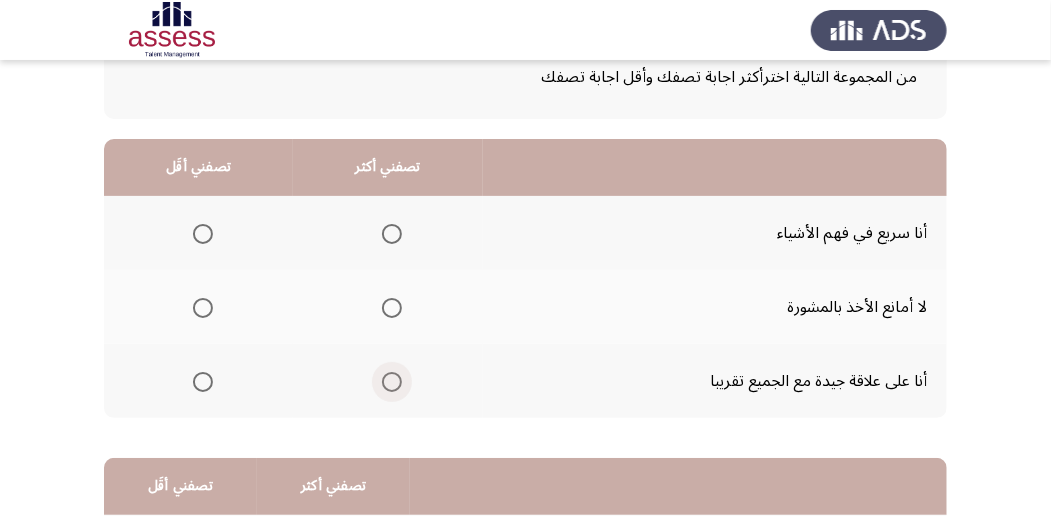 click at bounding box center (392, 382) 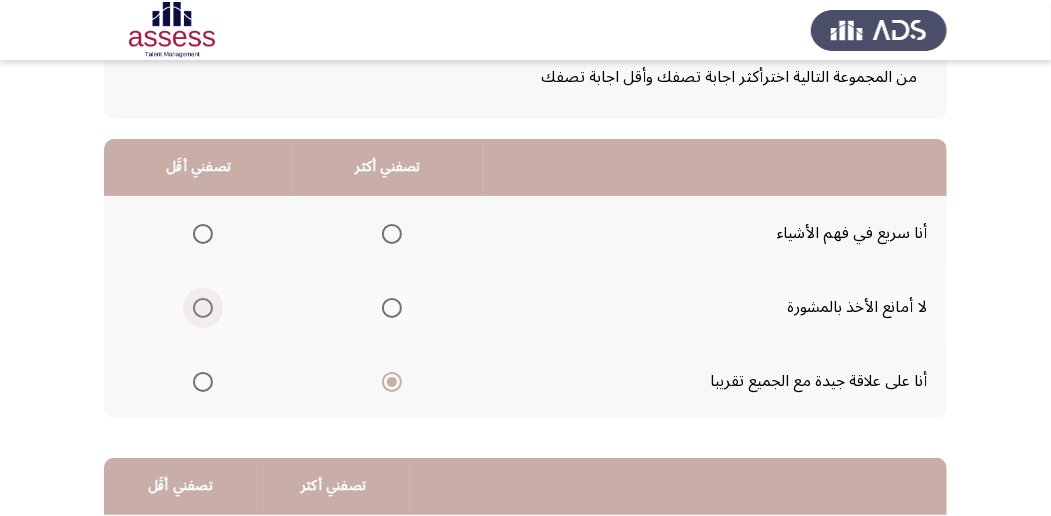 click at bounding box center (203, 308) 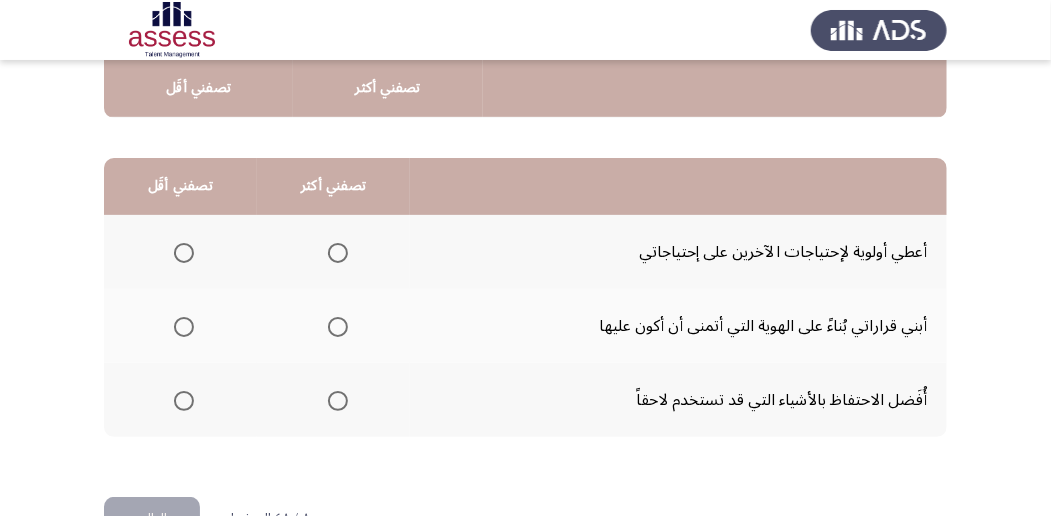 scroll, scrollTop: 466, scrollLeft: 0, axis: vertical 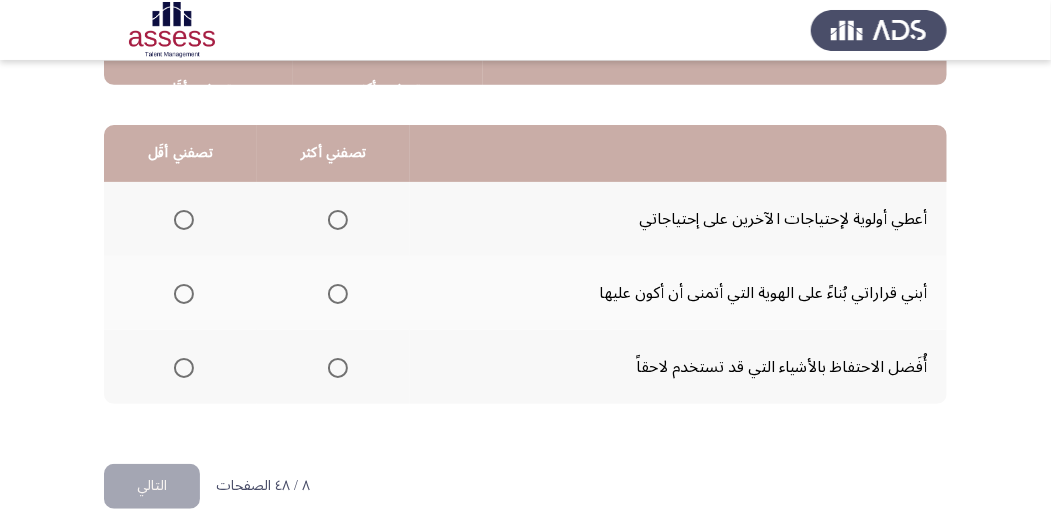 click at bounding box center (184, 368) 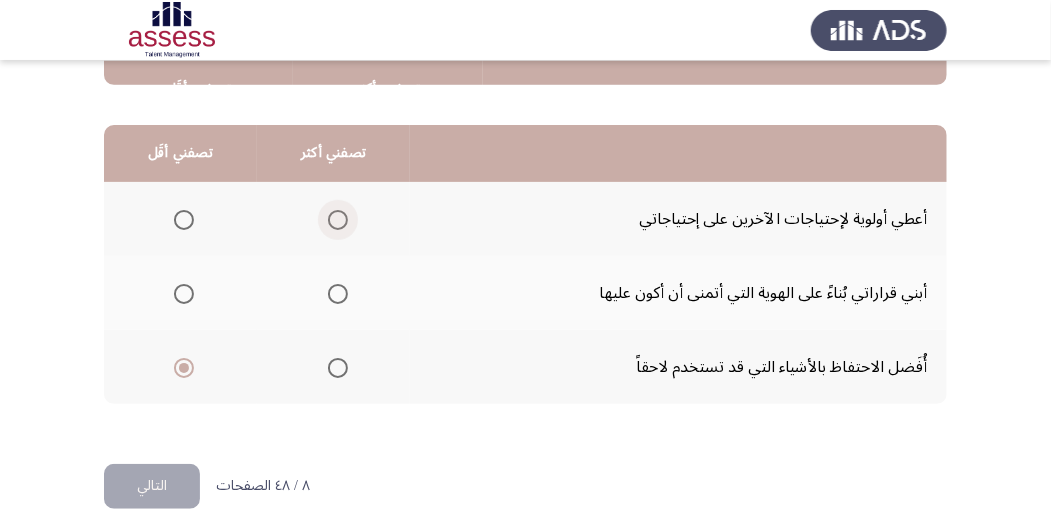 click at bounding box center [338, 220] 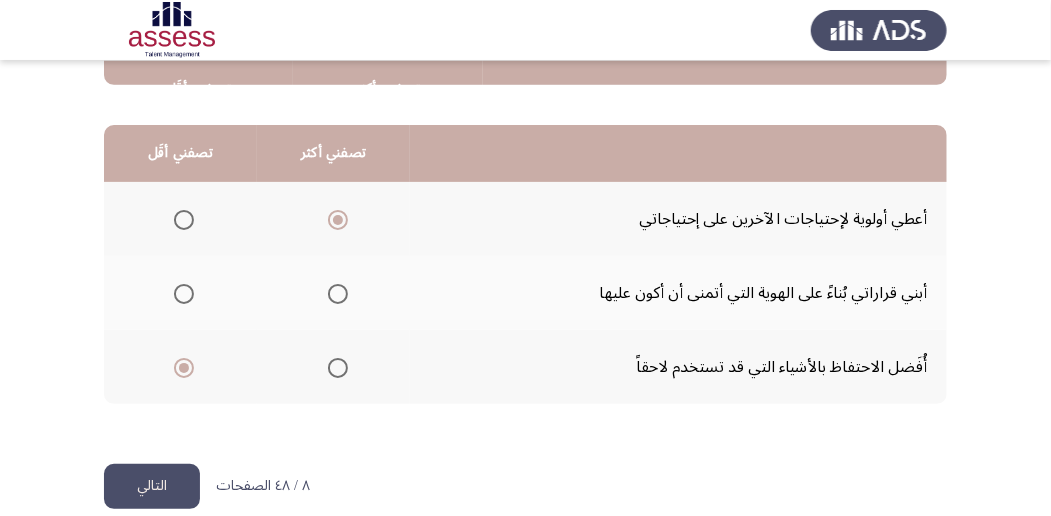 click on "التالي" 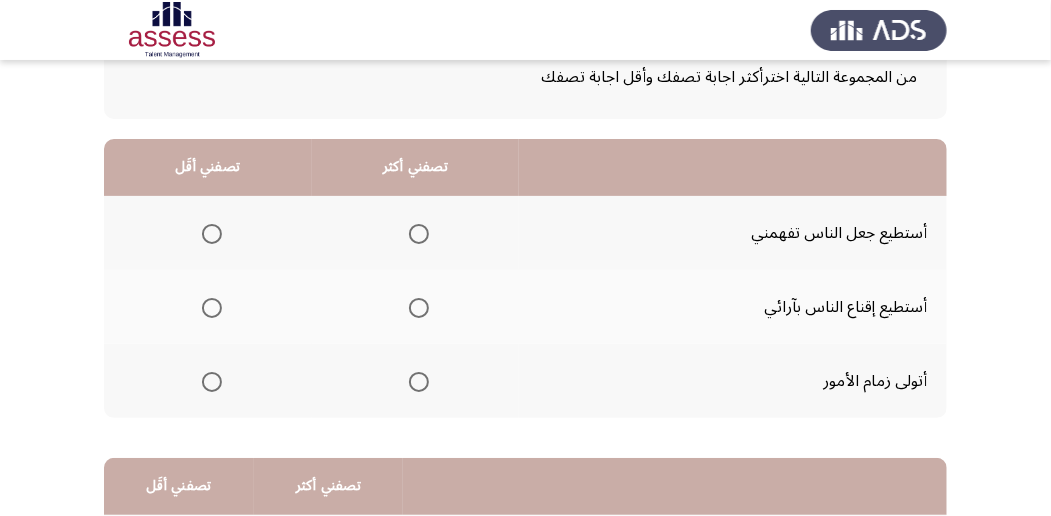 scroll, scrollTop: 200, scrollLeft: 0, axis: vertical 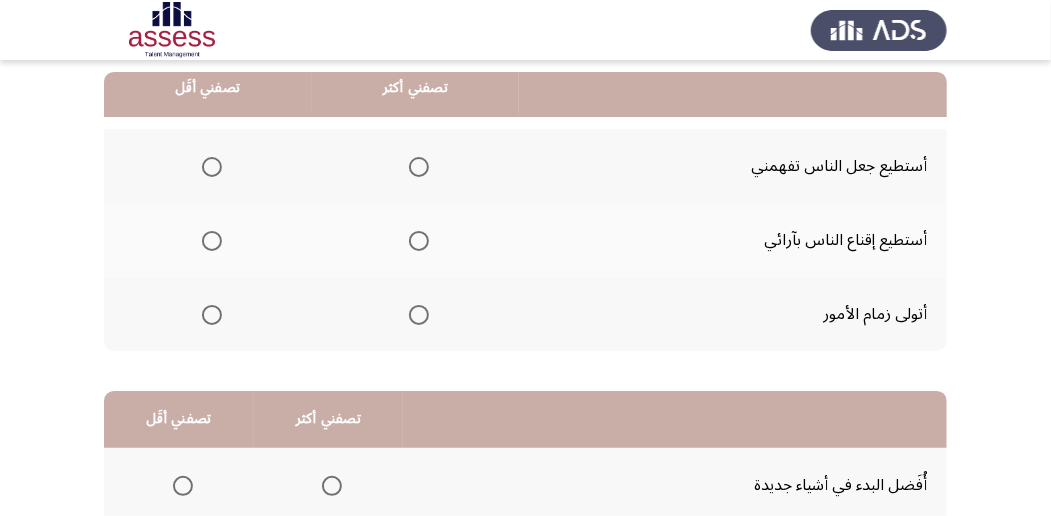 click at bounding box center [419, 167] 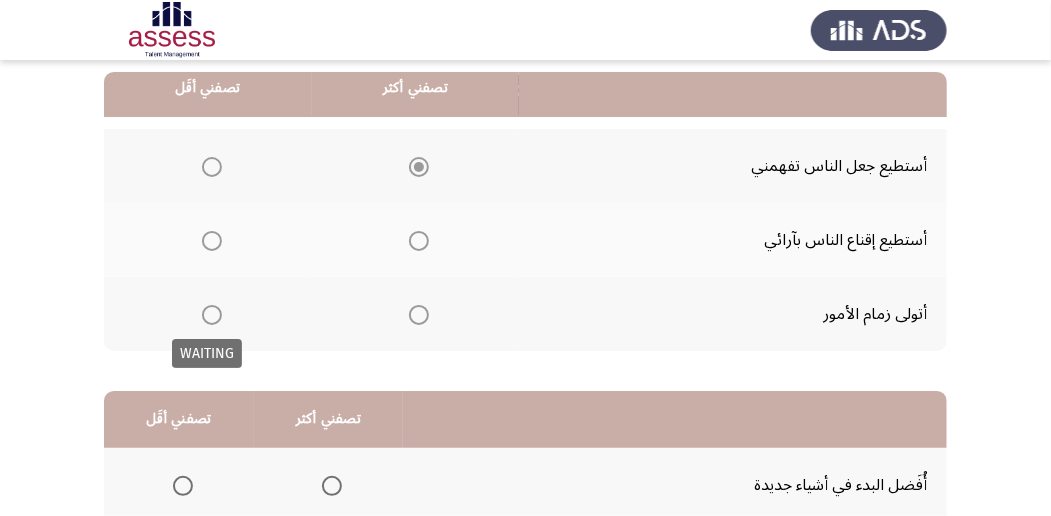 click at bounding box center (212, 315) 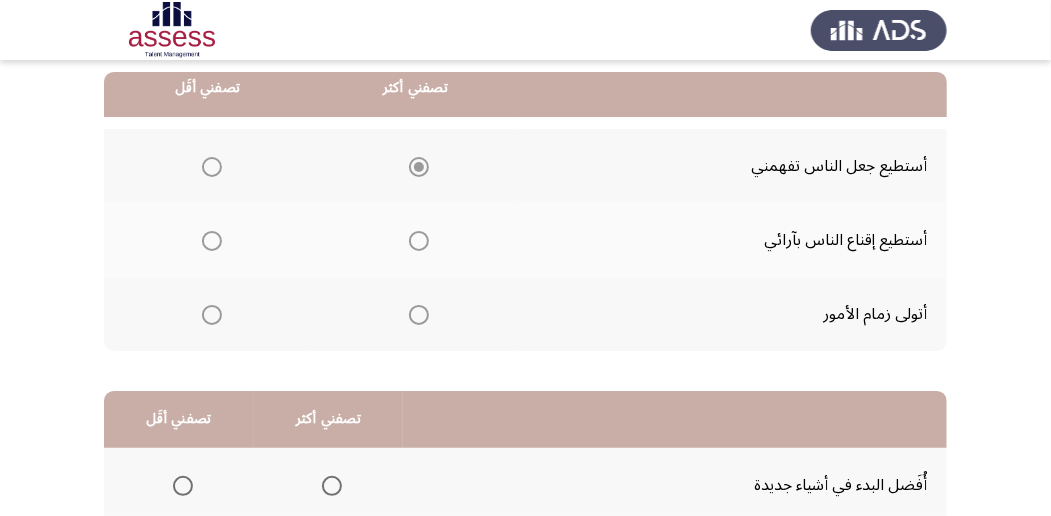 click at bounding box center [212, 315] 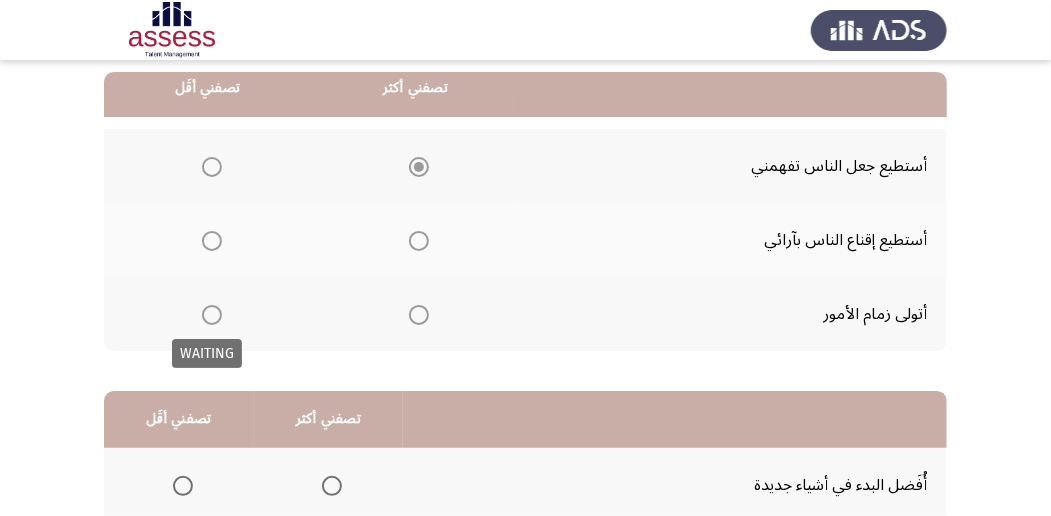 click at bounding box center [212, 315] 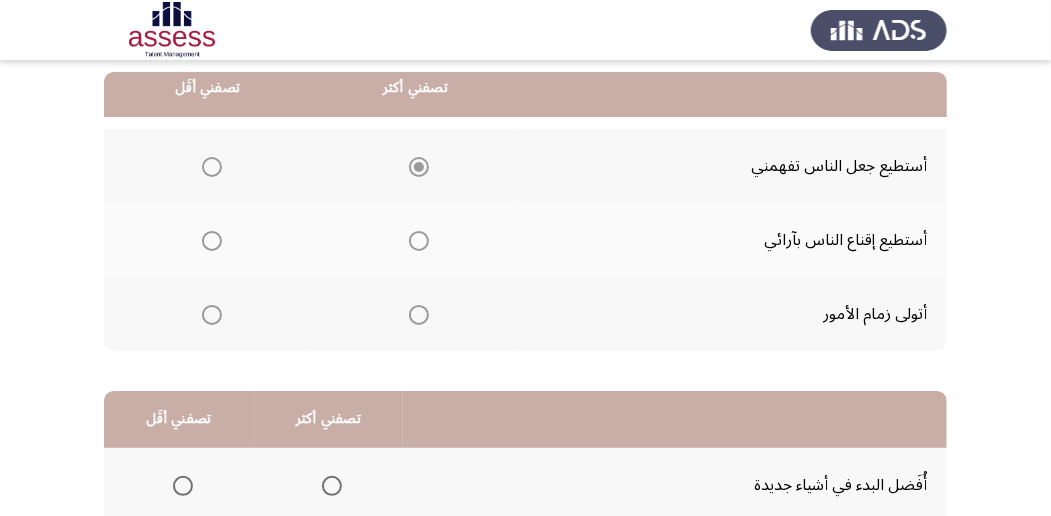 click at bounding box center [212, 315] 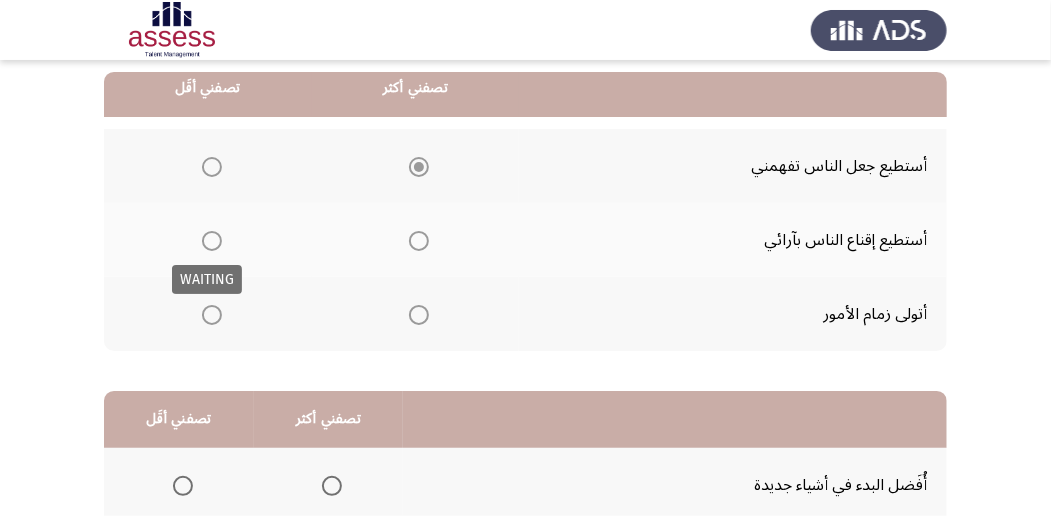 click at bounding box center [212, 241] 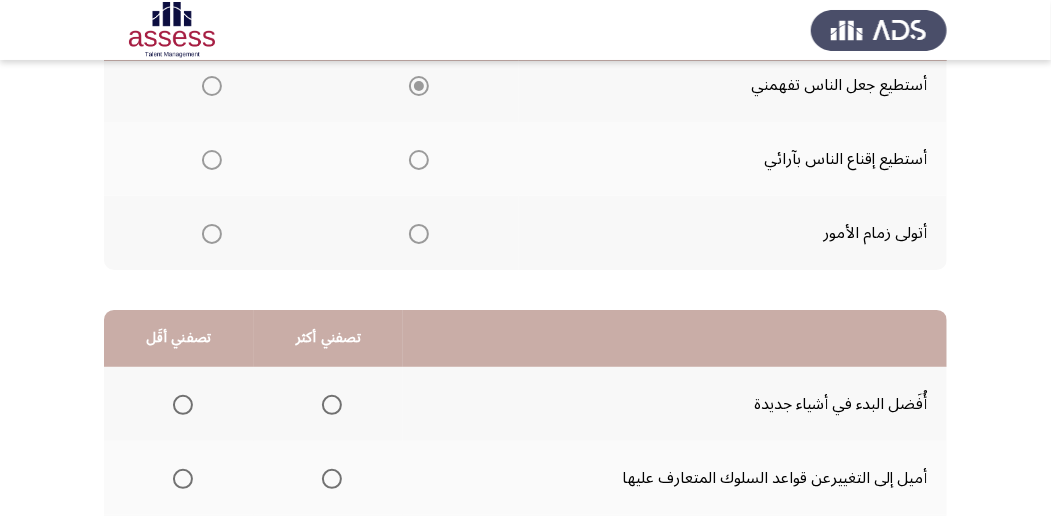 scroll, scrollTop: 294, scrollLeft: 0, axis: vertical 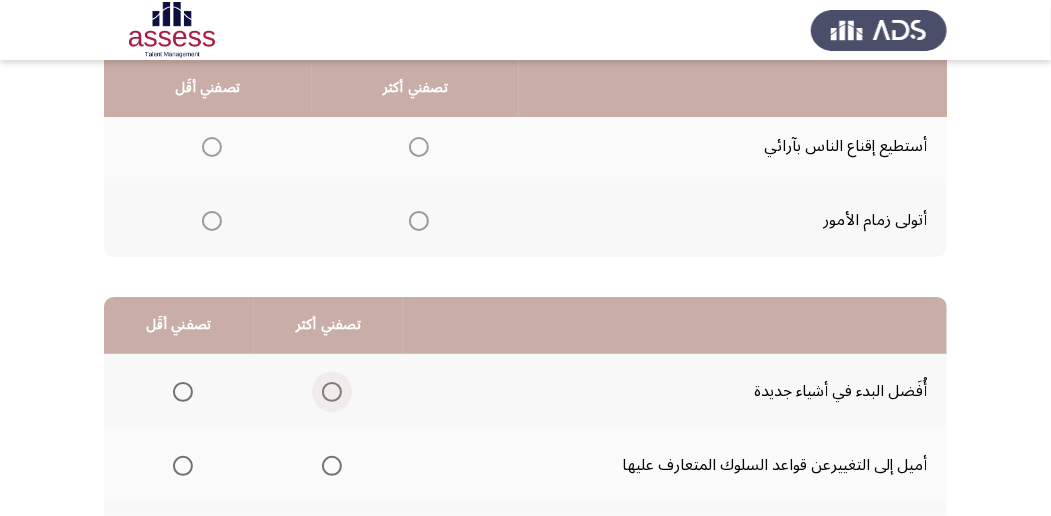 click at bounding box center [332, 392] 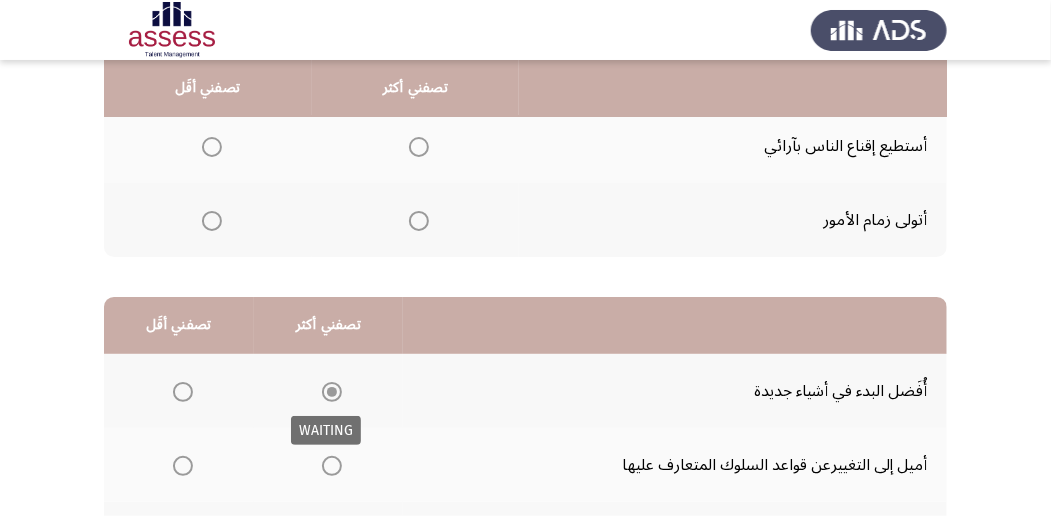 click at bounding box center (332, 392) 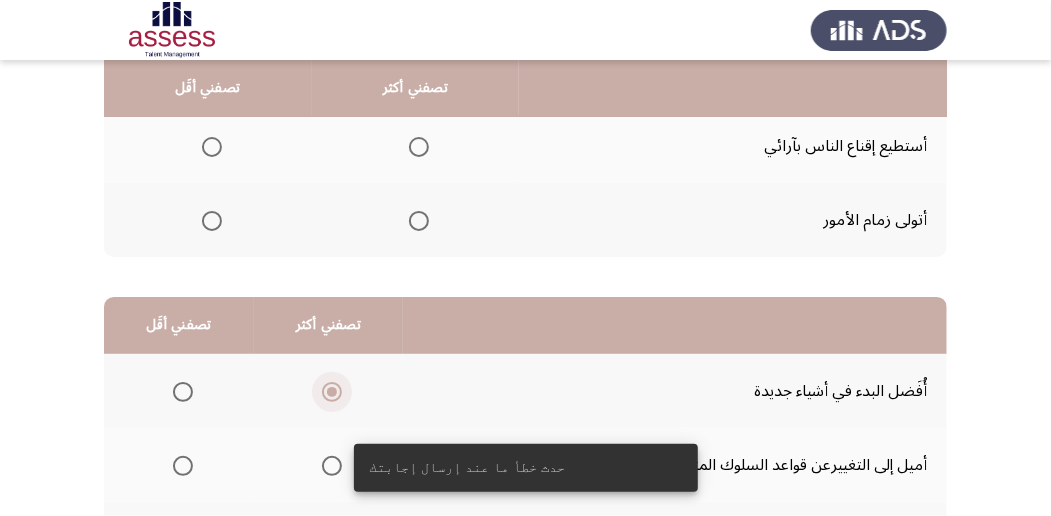 click at bounding box center (332, 392) 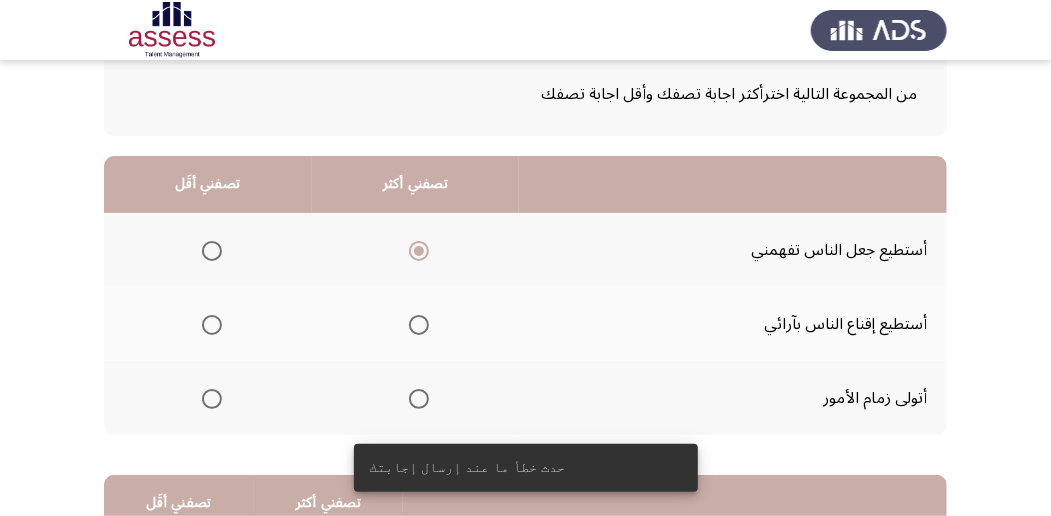 scroll, scrollTop: 133, scrollLeft: 0, axis: vertical 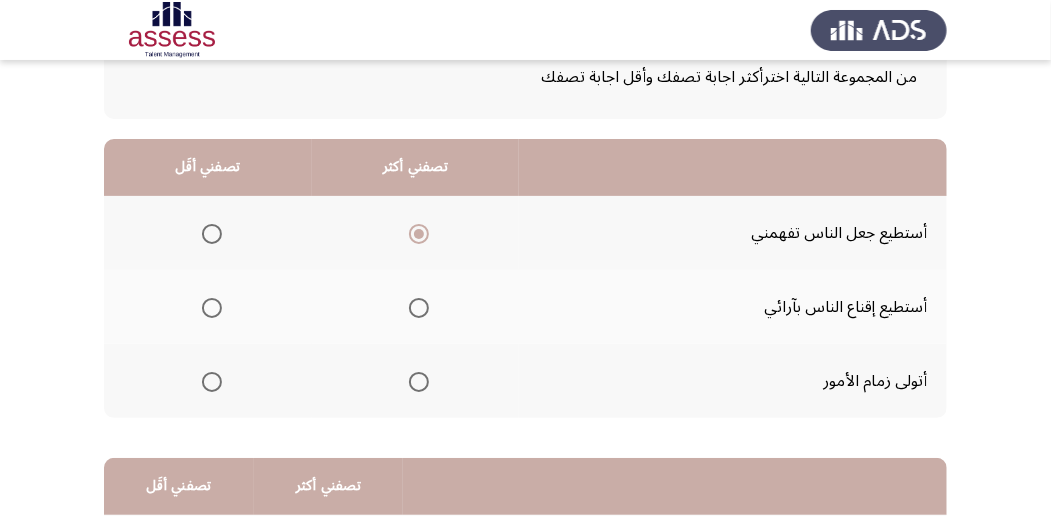click at bounding box center (212, 382) 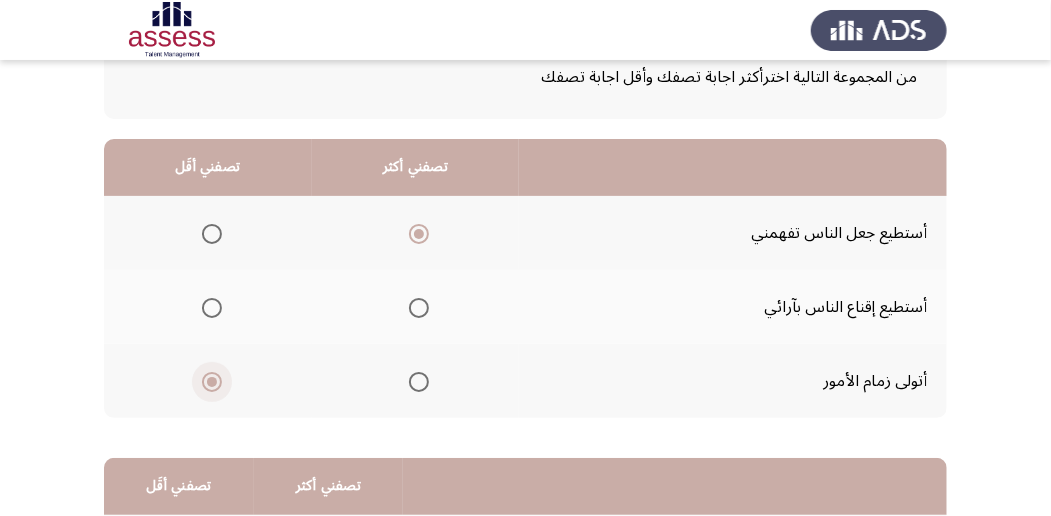 click at bounding box center [212, 382] 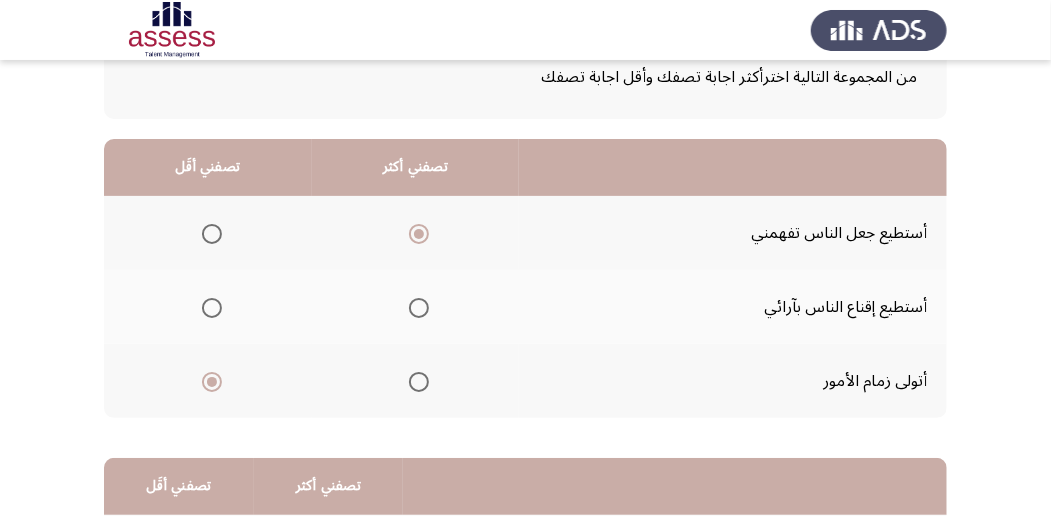 click at bounding box center [212, 308] 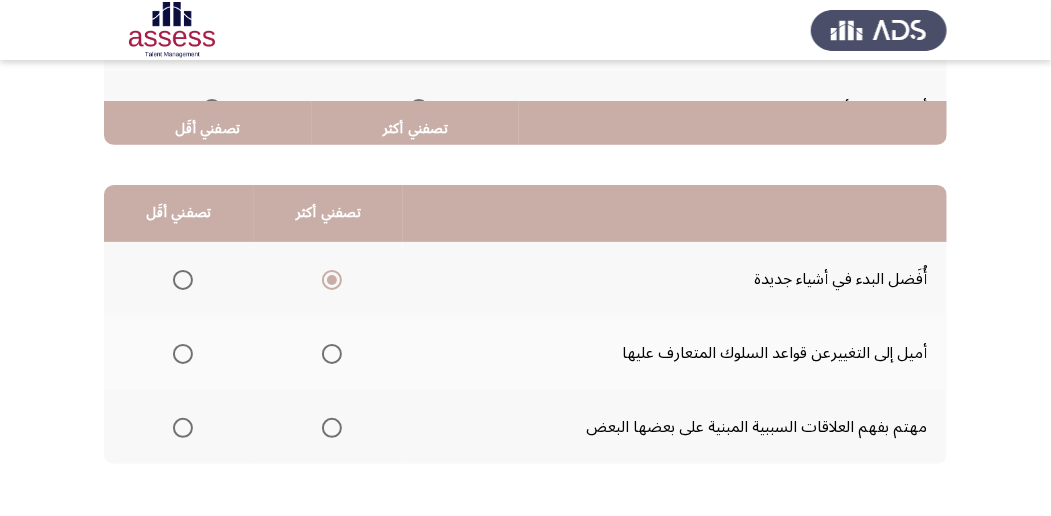 scroll, scrollTop: 466, scrollLeft: 0, axis: vertical 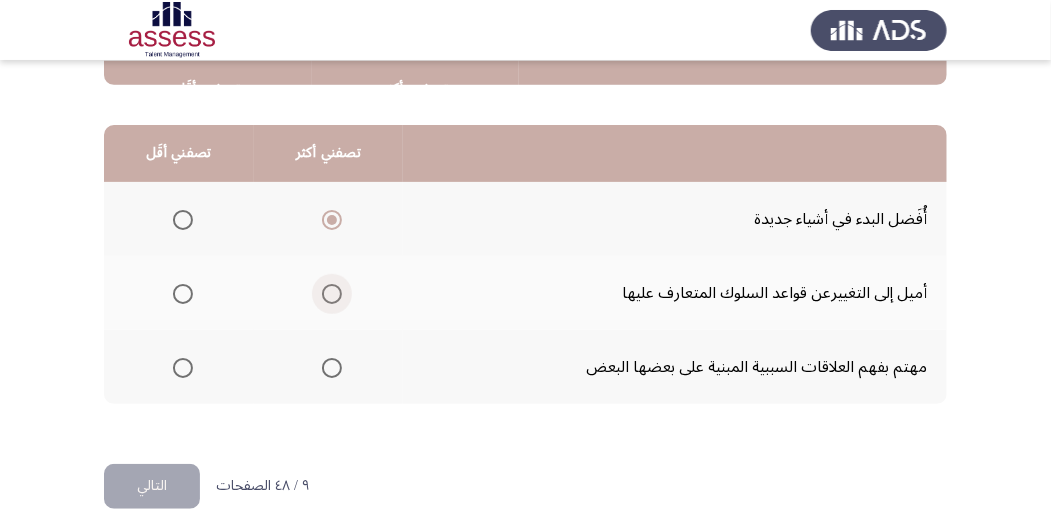 click at bounding box center (332, 294) 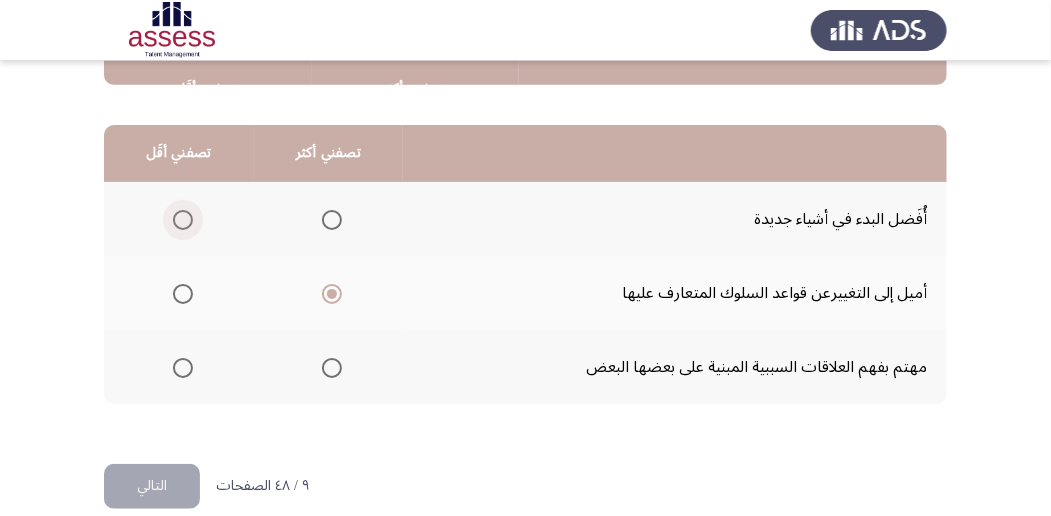 click at bounding box center [183, 220] 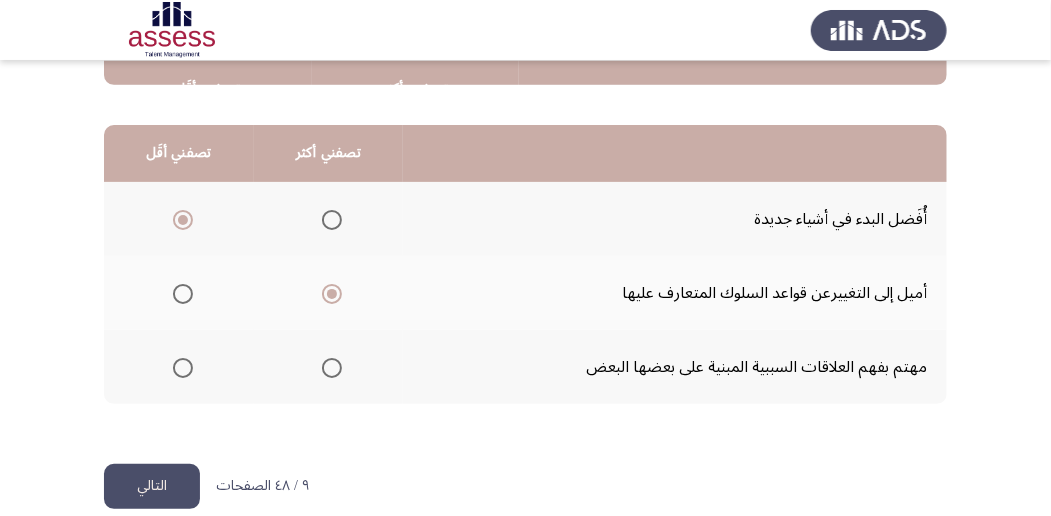 click on "التالي" 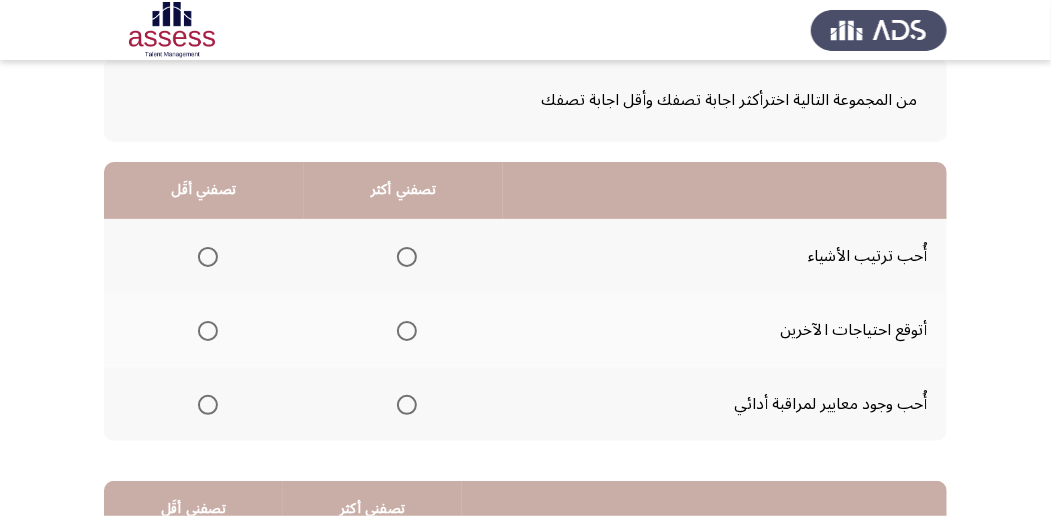 scroll, scrollTop: 133, scrollLeft: 0, axis: vertical 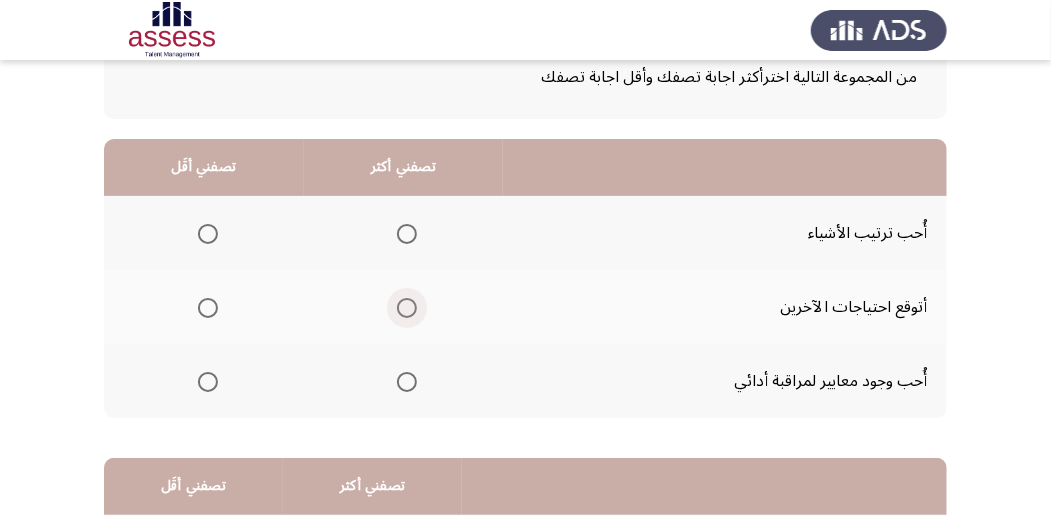 click at bounding box center (407, 308) 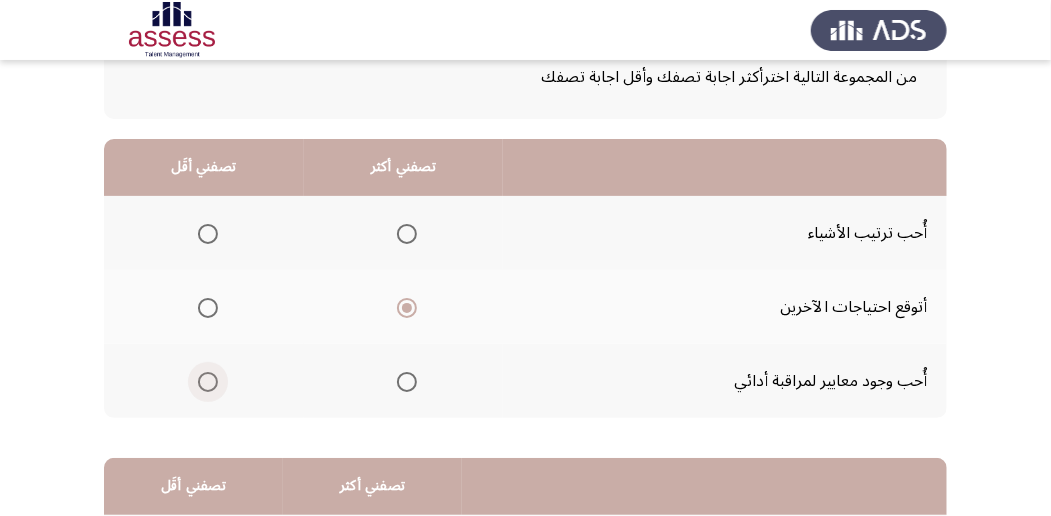 click at bounding box center [208, 382] 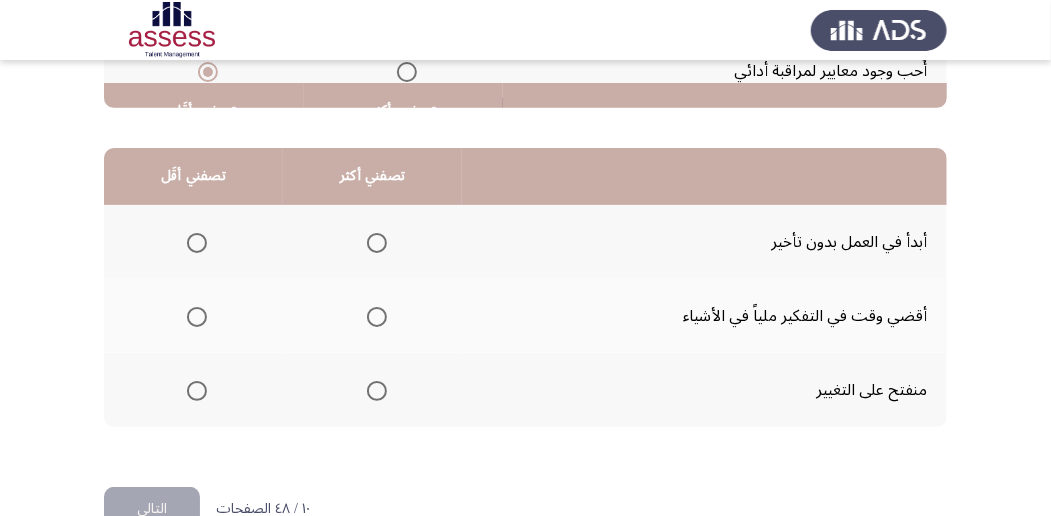 scroll, scrollTop: 466, scrollLeft: 0, axis: vertical 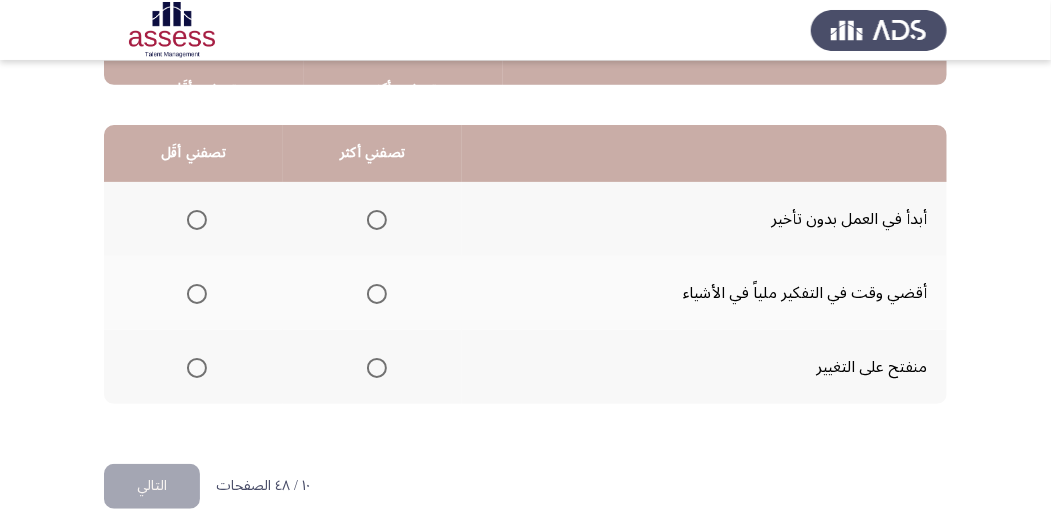 click at bounding box center (377, 220) 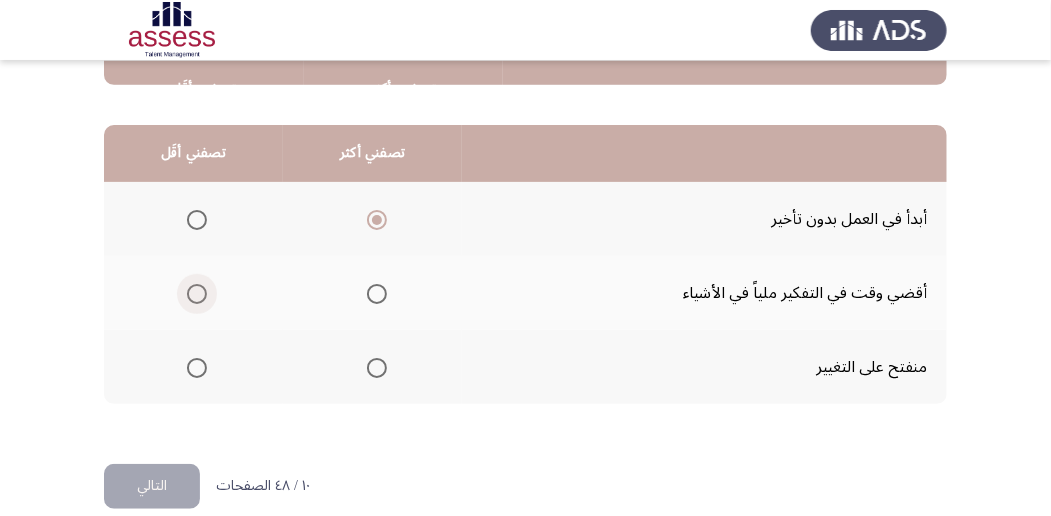 click at bounding box center (197, 294) 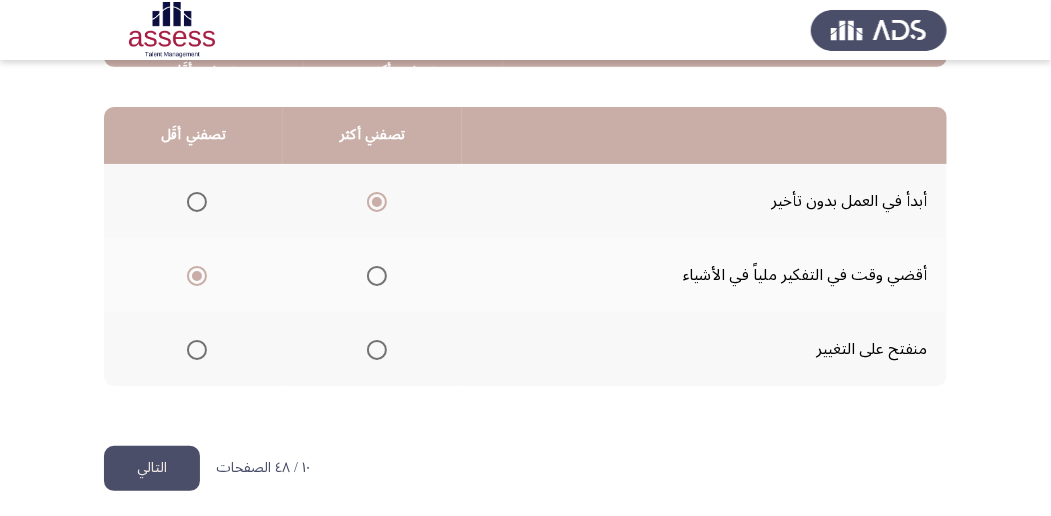 scroll, scrollTop: 494, scrollLeft: 0, axis: vertical 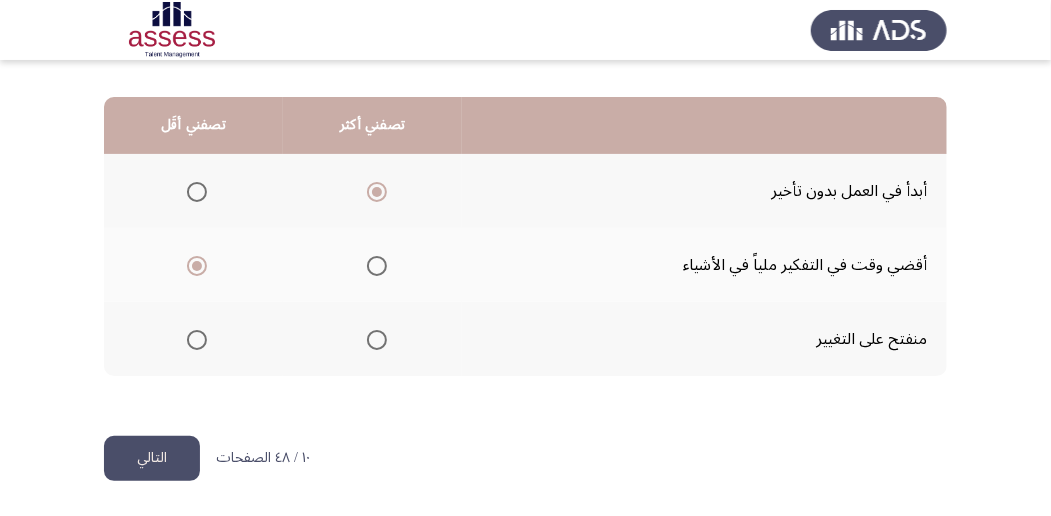 click on "التالي" 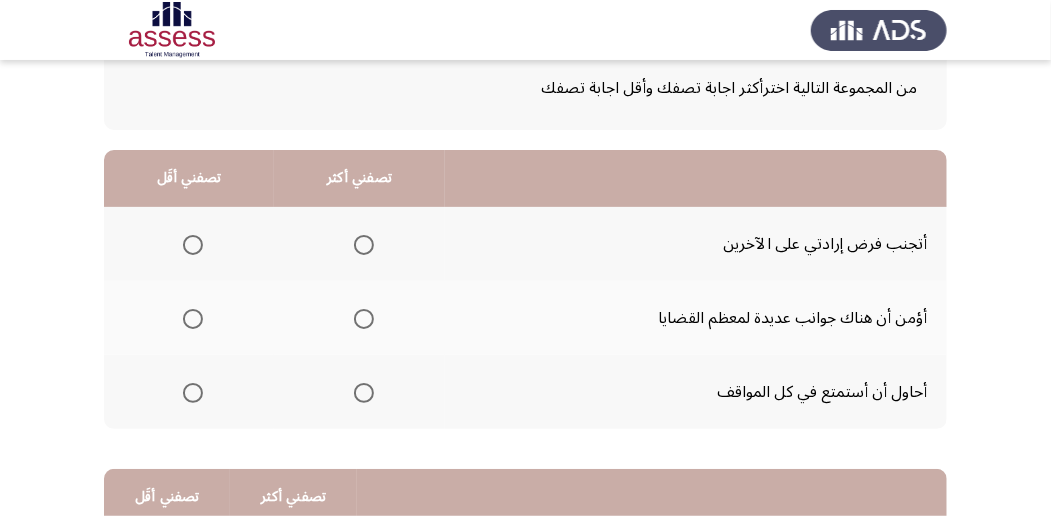 scroll, scrollTop: 133, scrollLeft: 0, axis: vertical 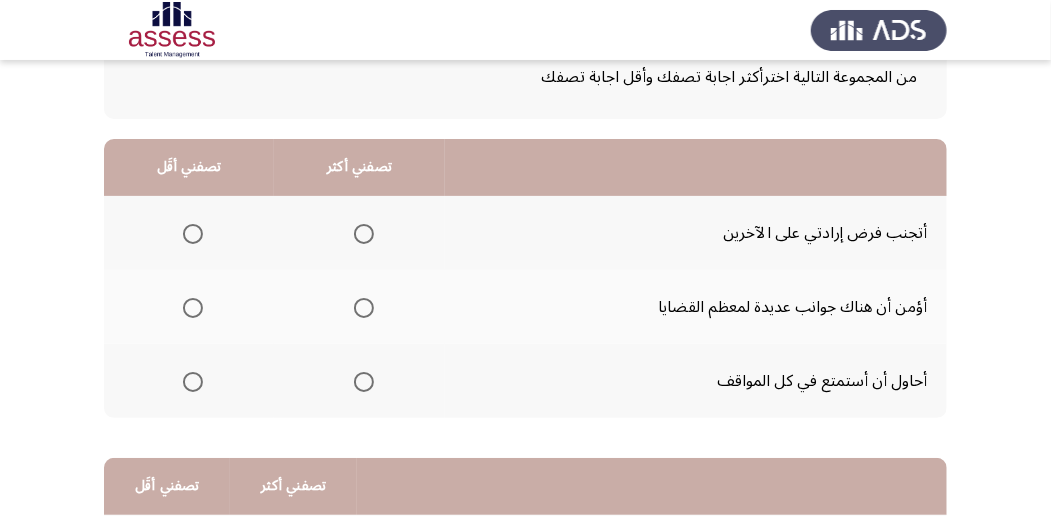 click at bounding box center (364, 234) 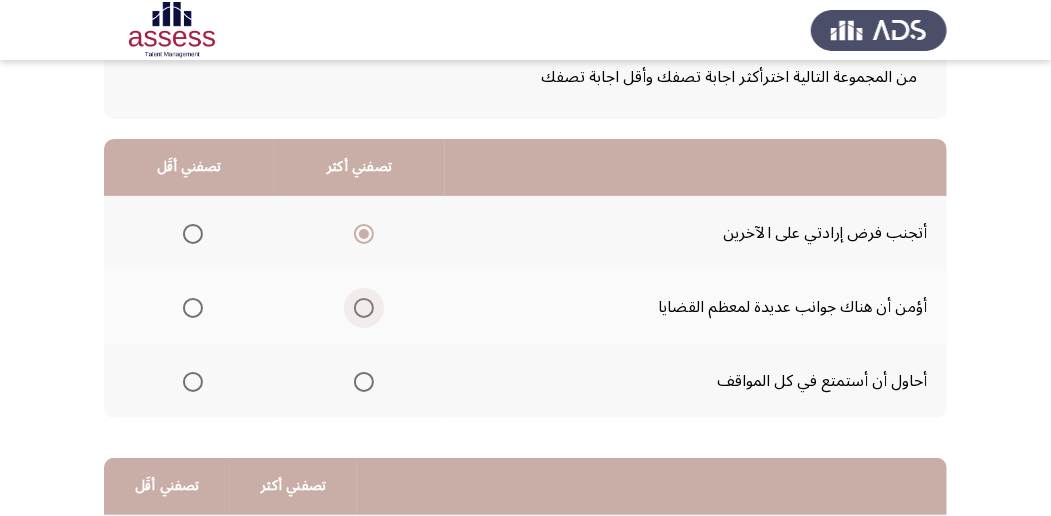click at bounding box center (364, 308) 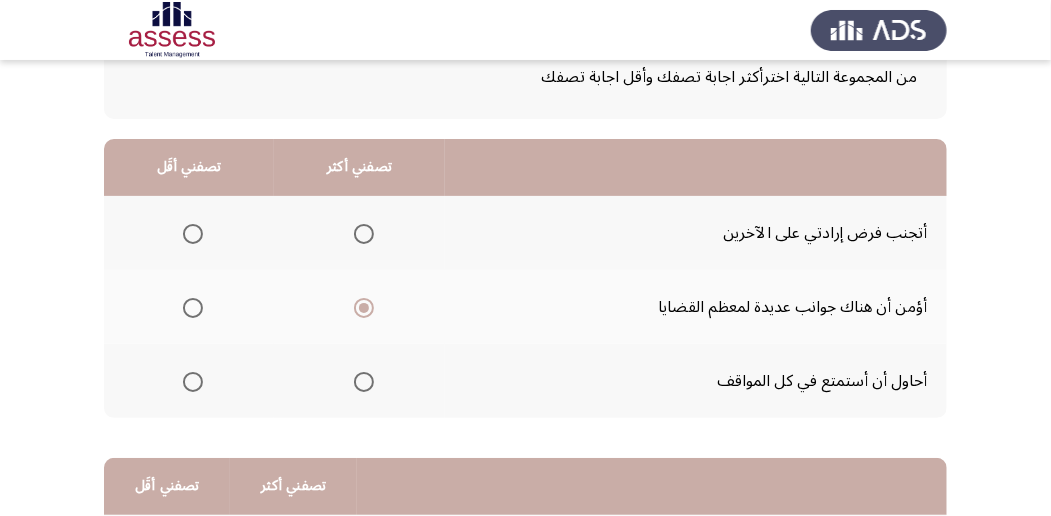 click at bounding box center [193, 382] 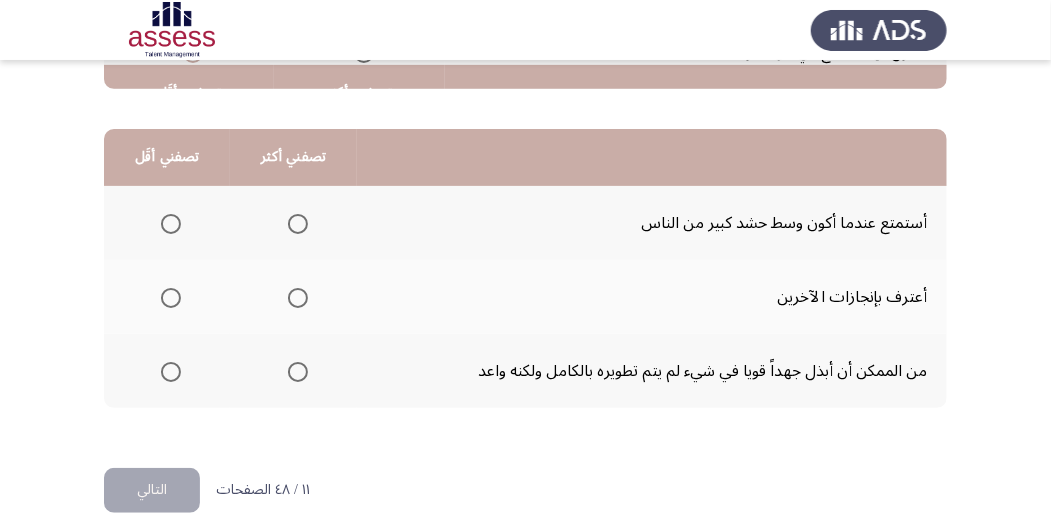 scroll, scrollTop: 466, scrollLeft: 0, axis: vertical 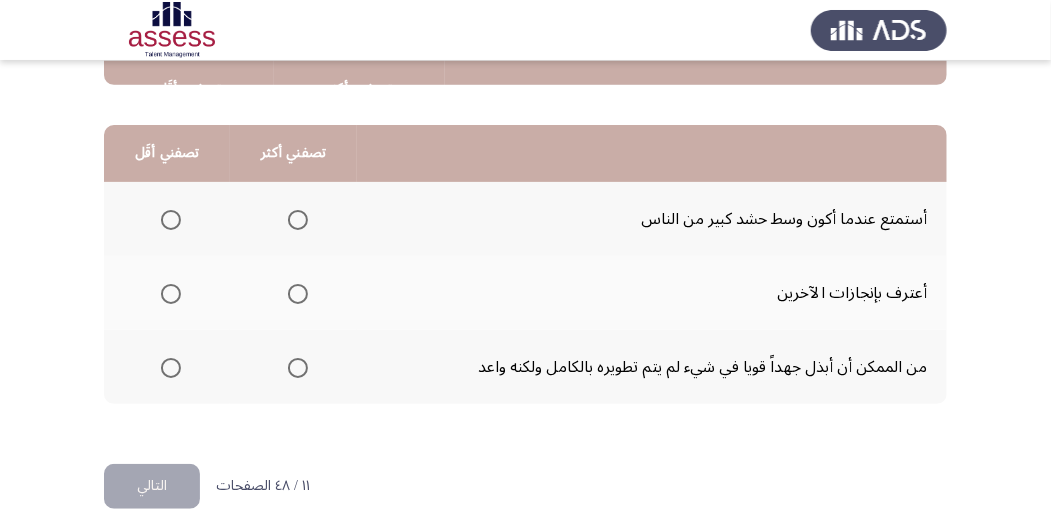 click at bounding box center (298, 294) 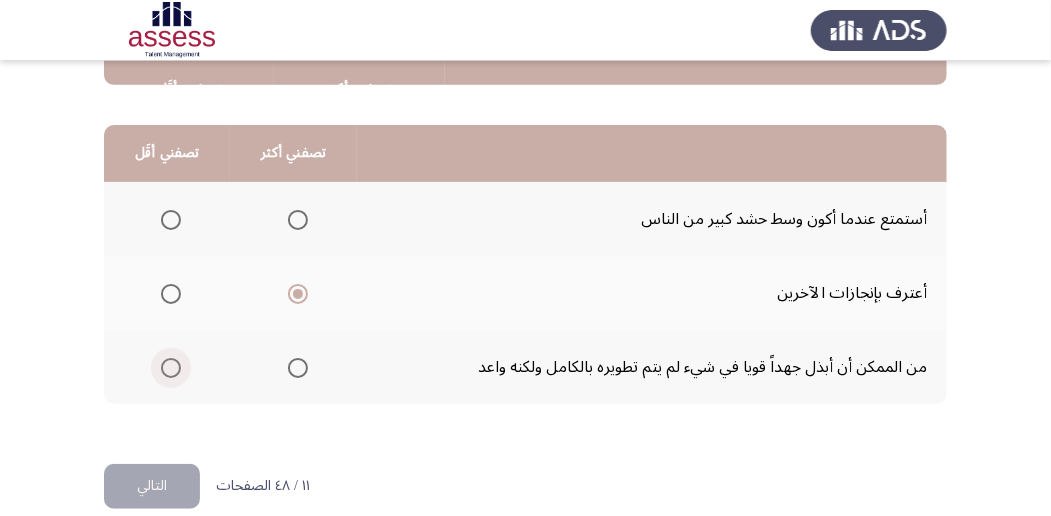 click at bounding box center (171, 368) 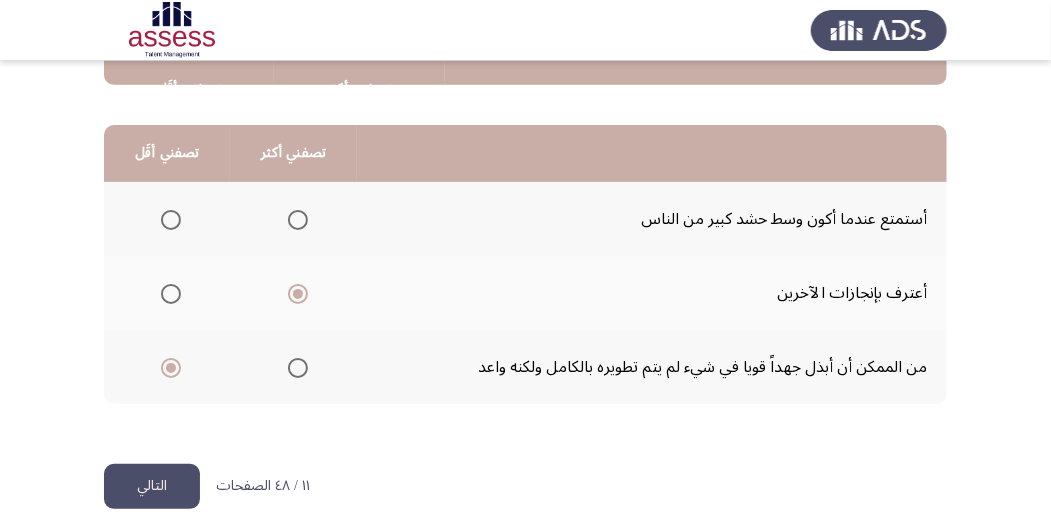 click on "التالي" 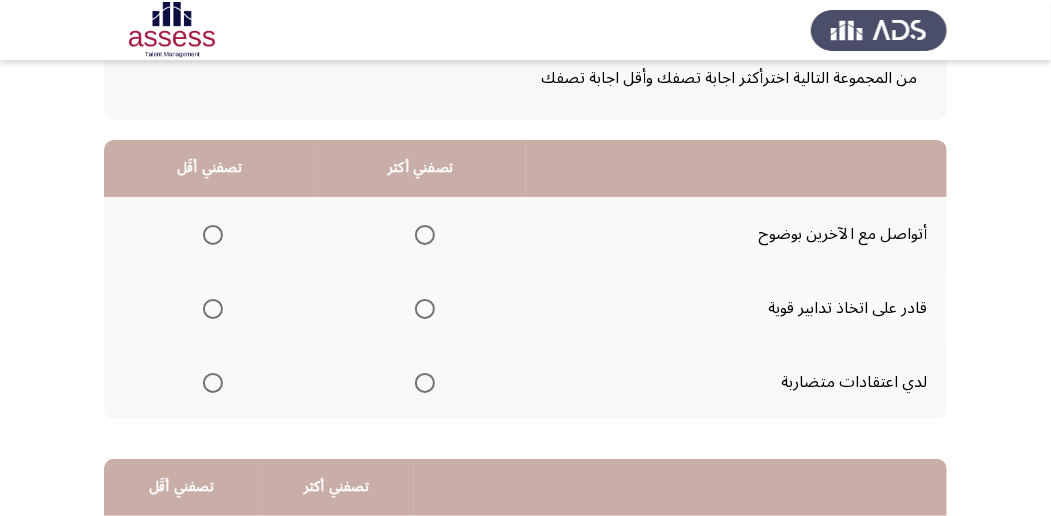 scroll, scrollTop: 133, scrollLeft: 0, axis: vertical 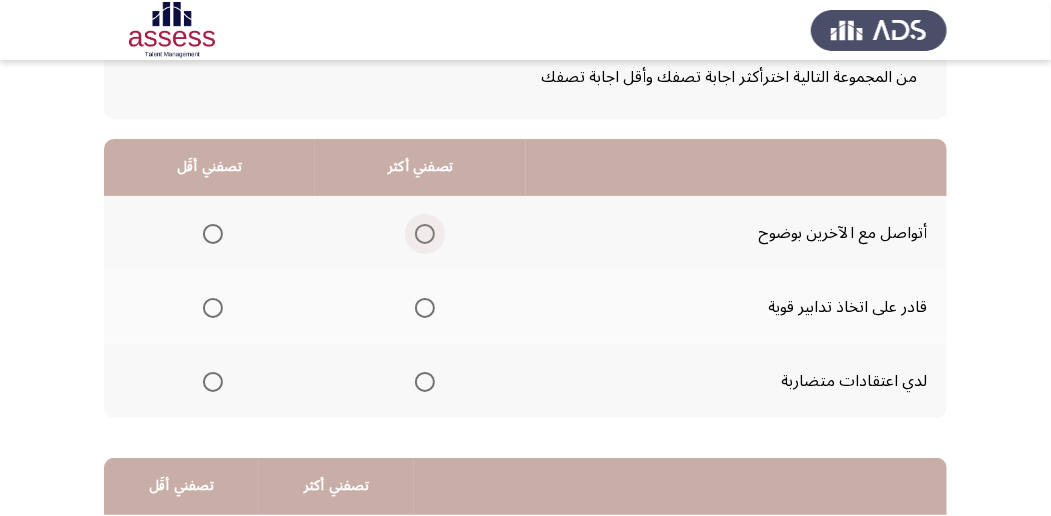 click at bounding box center [425, 234] 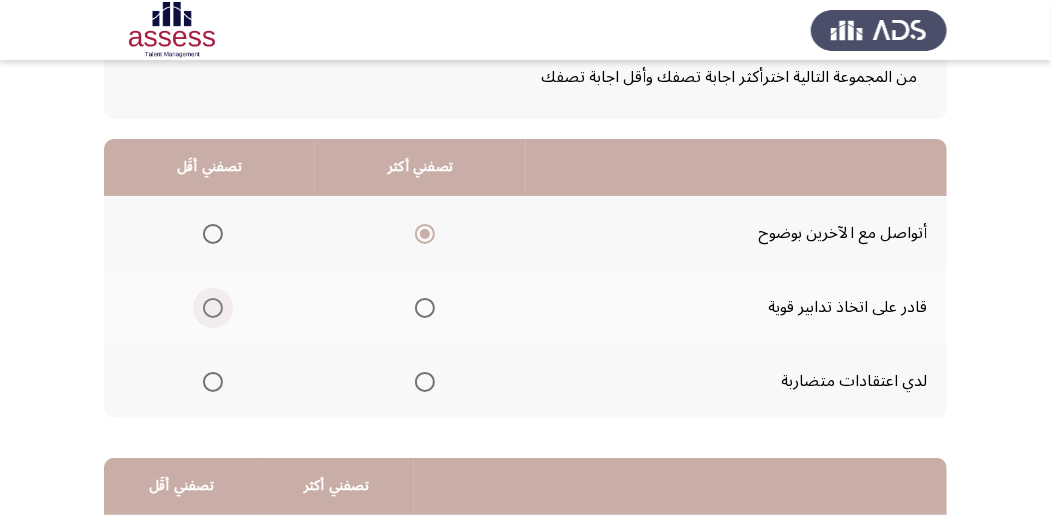 click at bounding box center [213, 308] 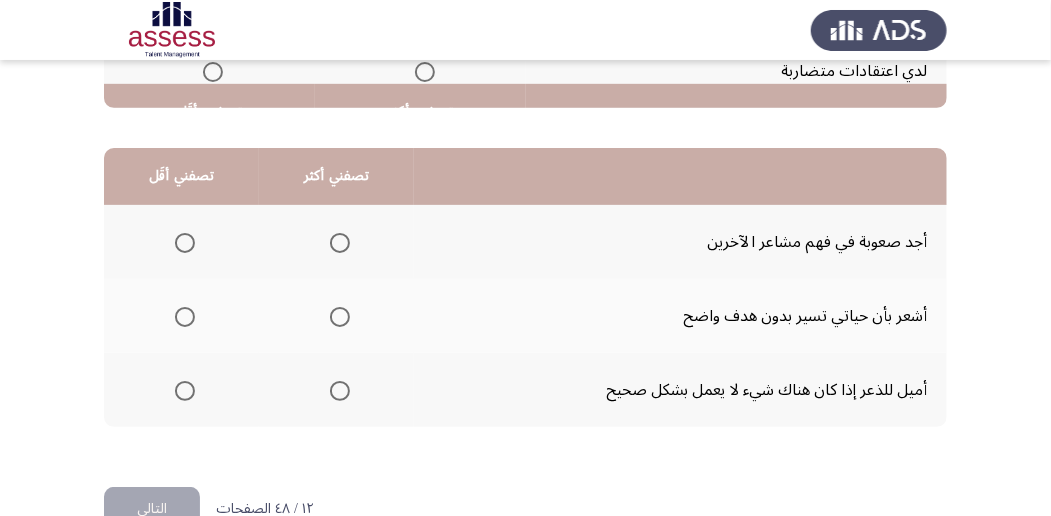 scroll, scrollTop: 466, scrollLeft: 0, axis: vertical 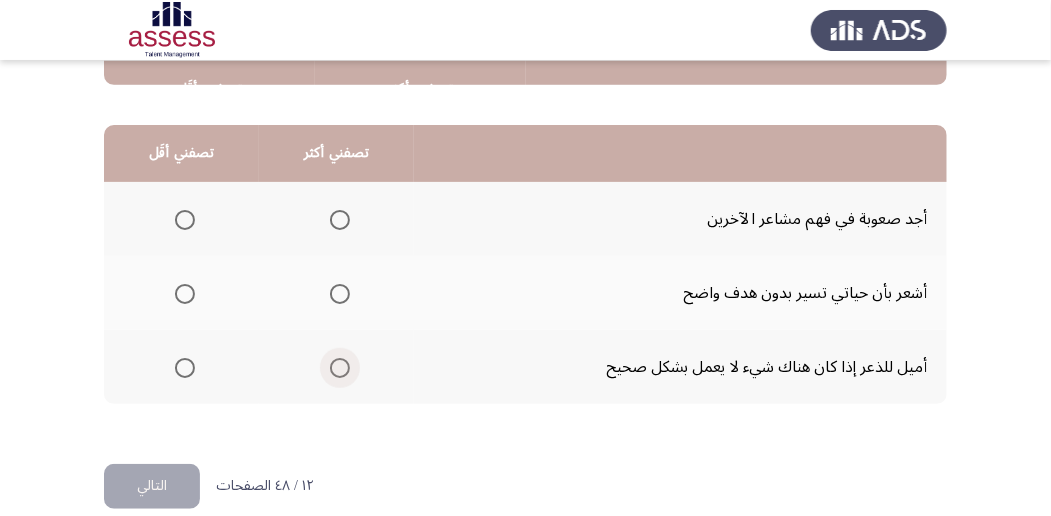 click at bounding box center [340, 368] 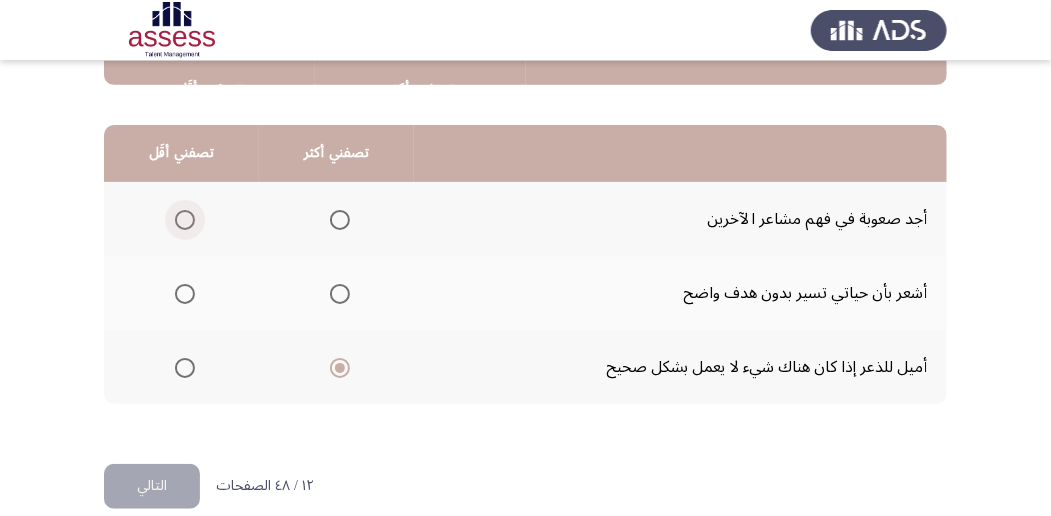 click at bounding box center [185, 220] 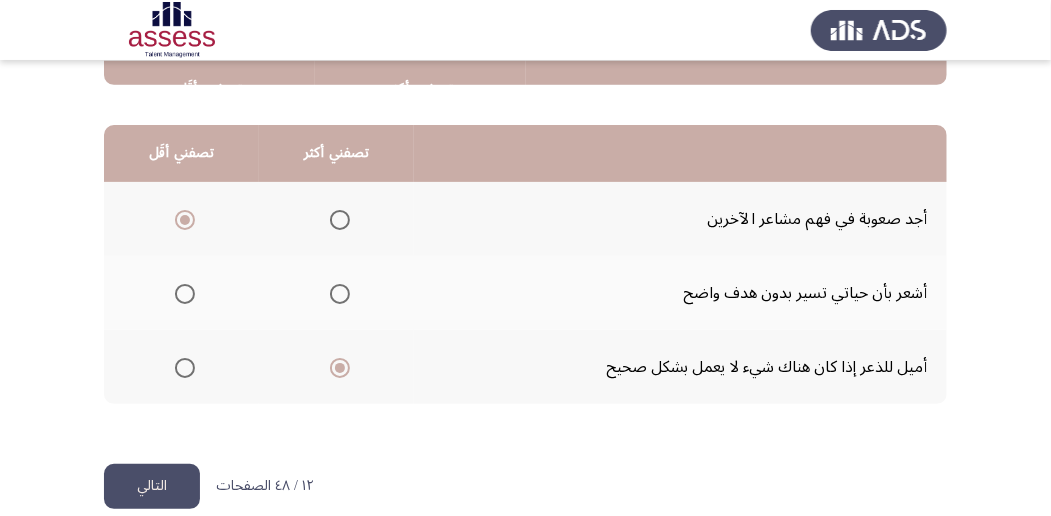 click on "التالي" 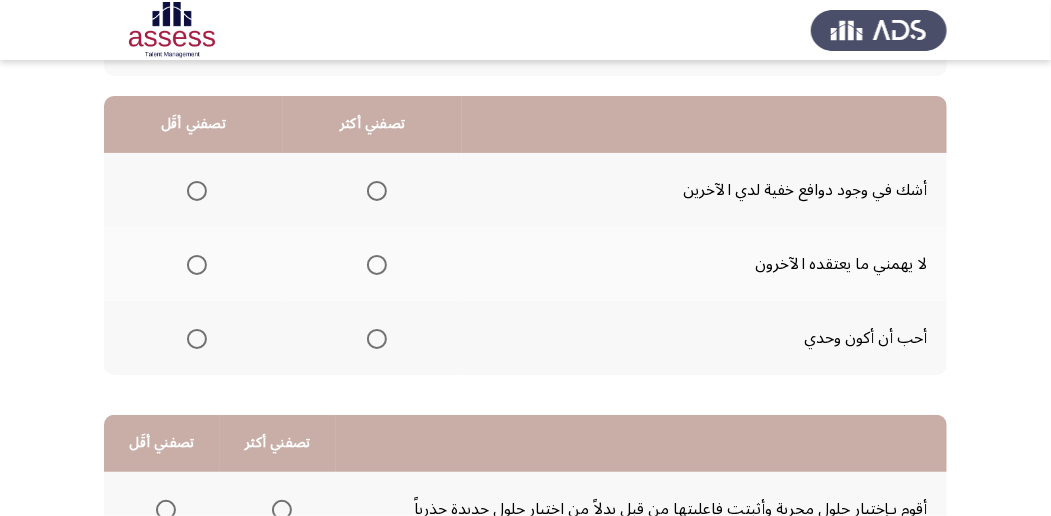scroll, scrollTop: 200, scrollLeft: 0, axis: vertical 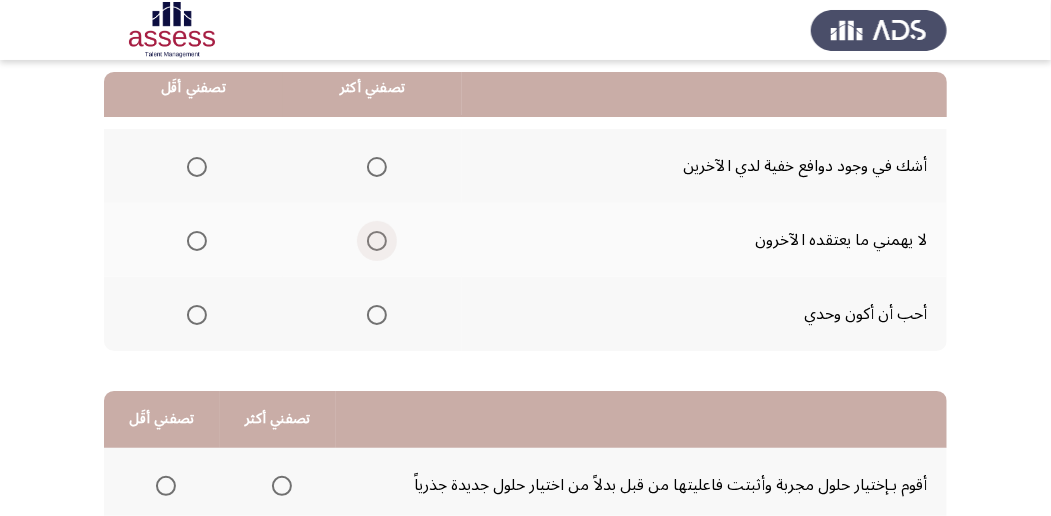 click at bounding box center (377, 241) 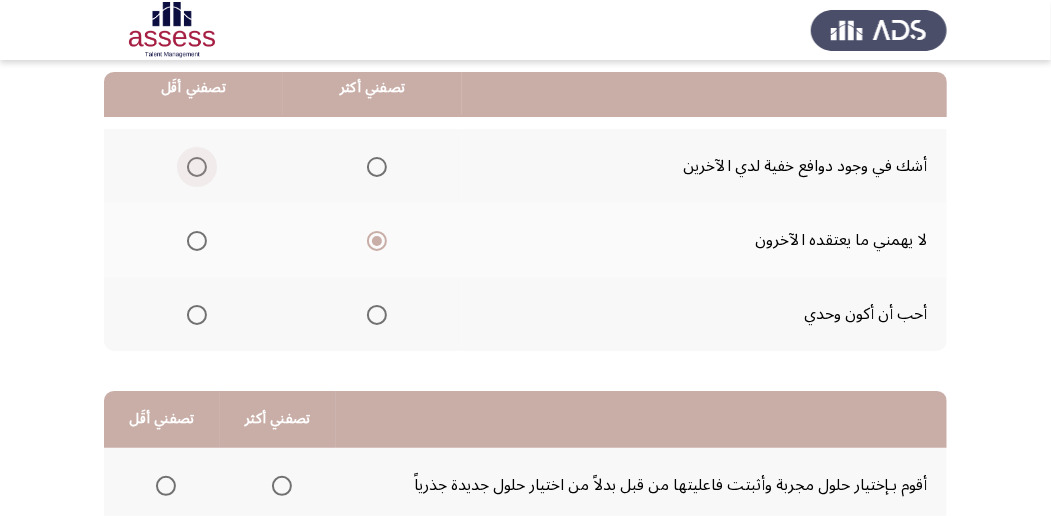 click at bounding box center (197, 167) 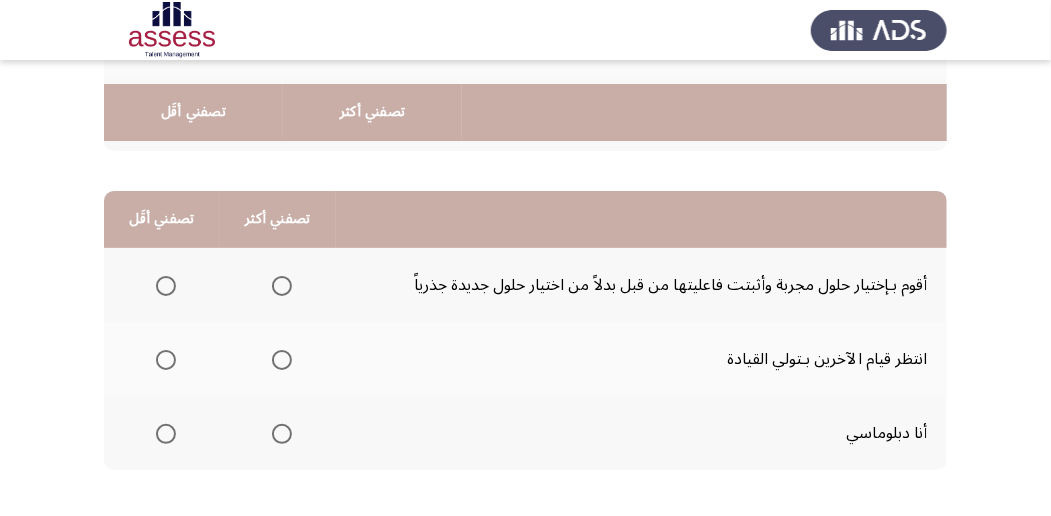 scroll, scrollTop: 466, scrollLeft: 0, axis: vertical 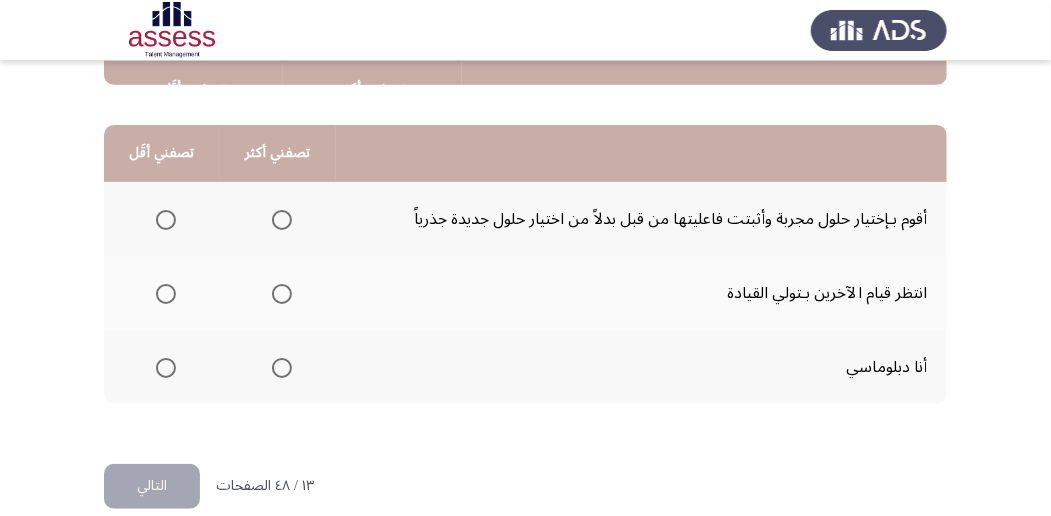 click at bounding box center (166, 220) 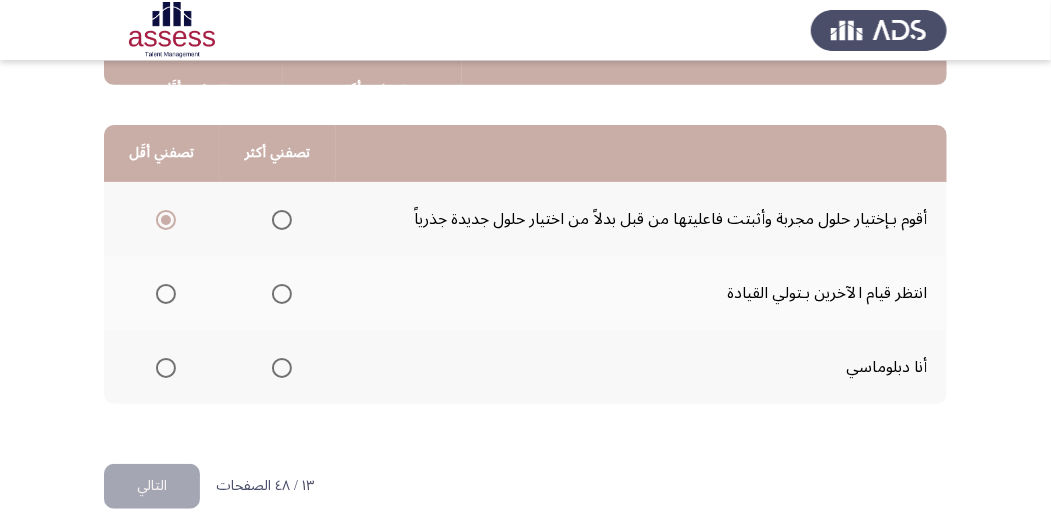 click at bounding box center (282, 368) 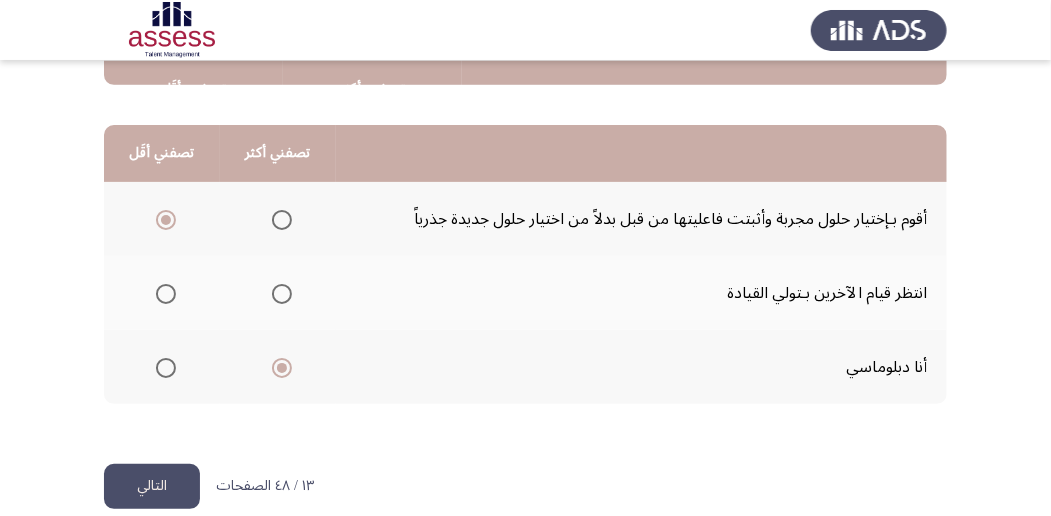 click on "التالي" 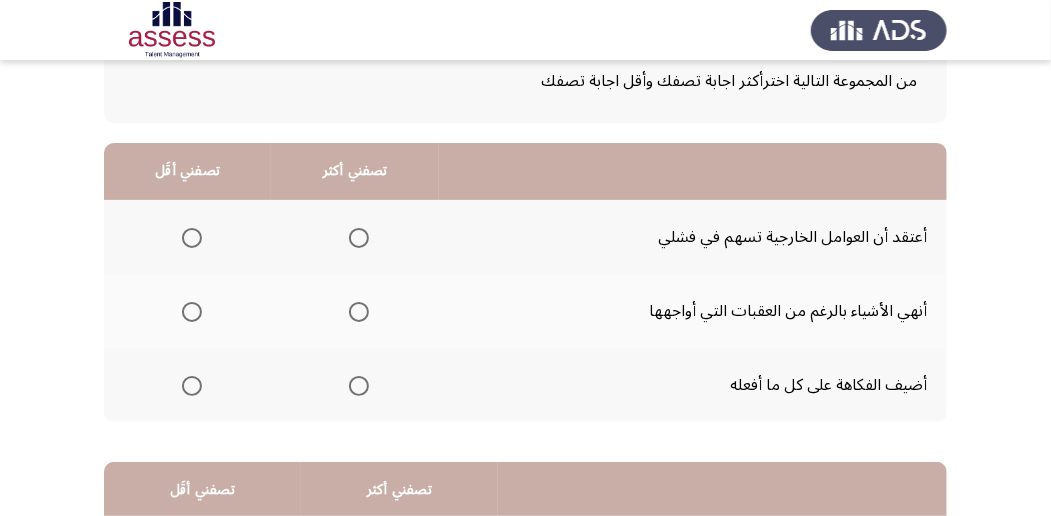 scroll, scrollTop: 133, scrollLeft: 0, axis: vertical 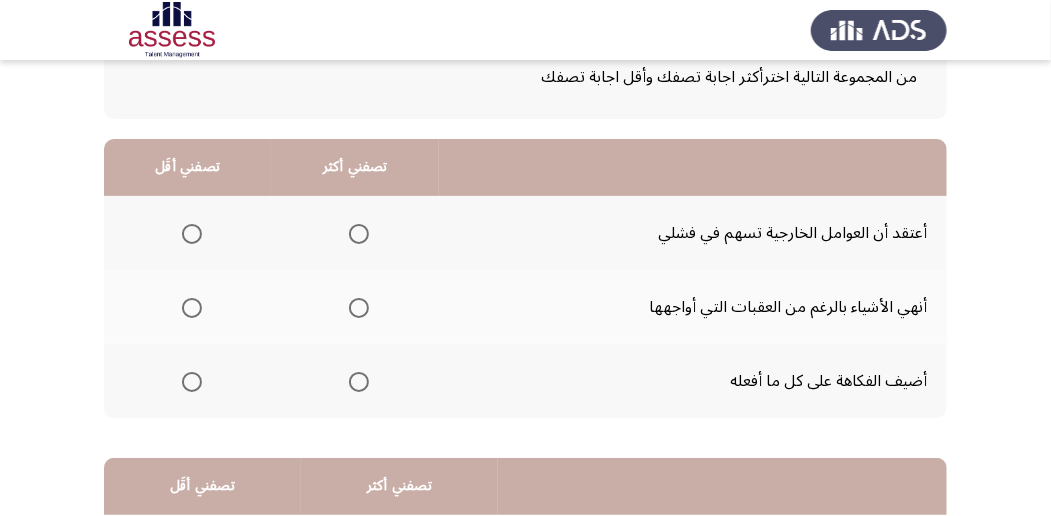 click at bounding box center (359, 382) 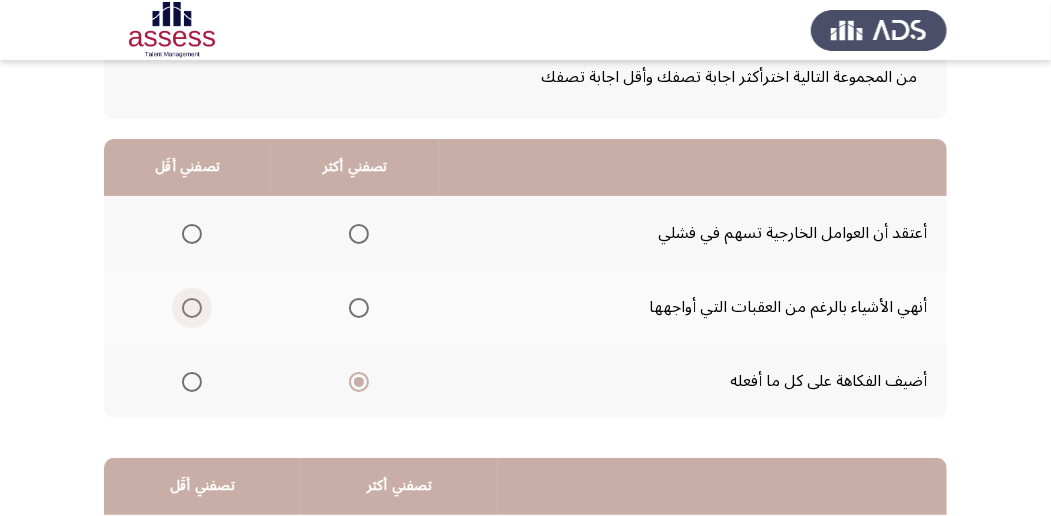 click at bounding box center [192, 308] 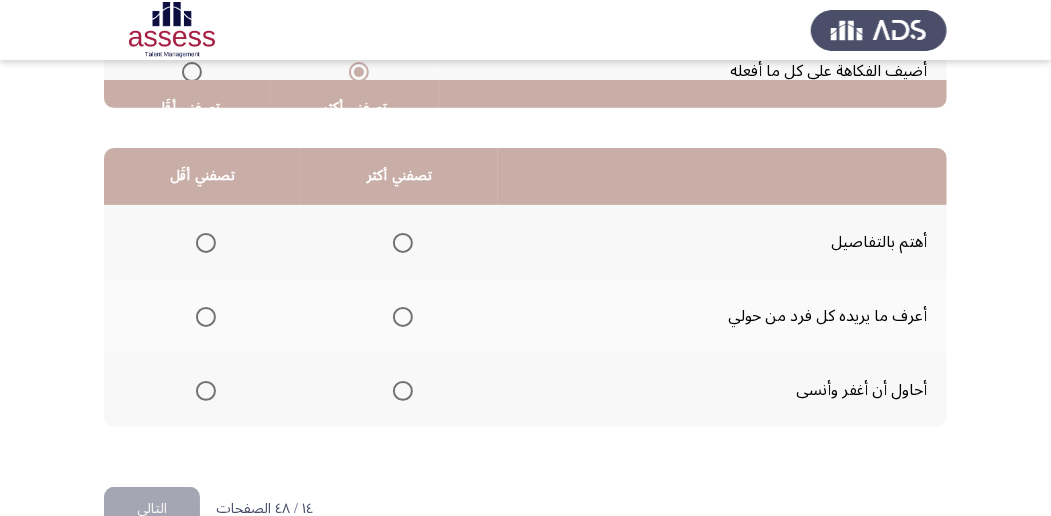 scroll, scrollTop: 466, scrollLeft: 0, axis: vertical 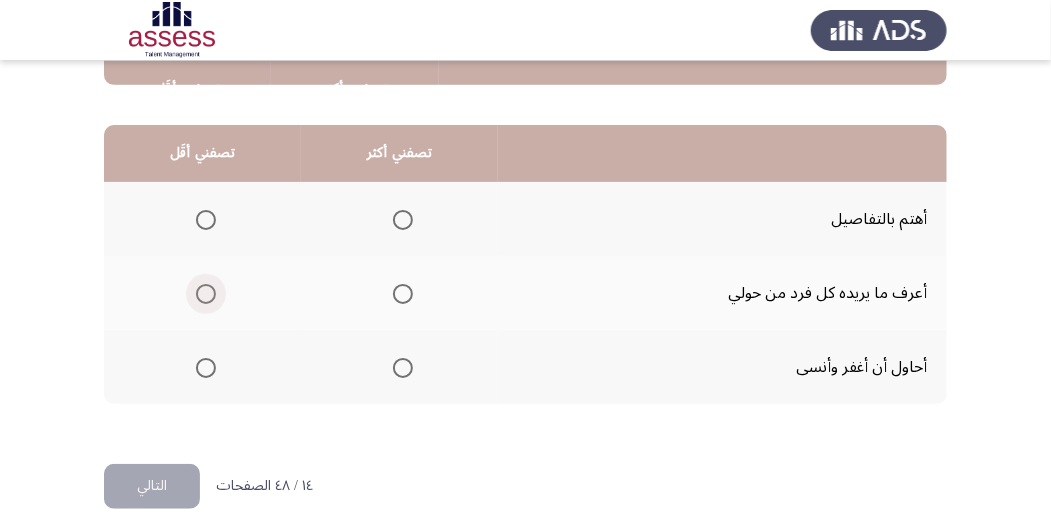 click at bounding box center [206, 294] 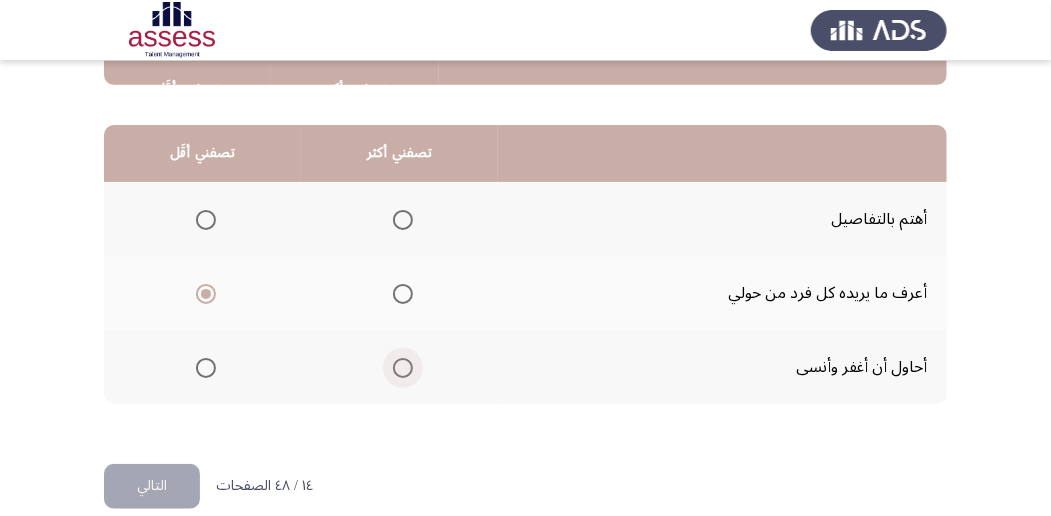 click at bounding box center (403, 368) 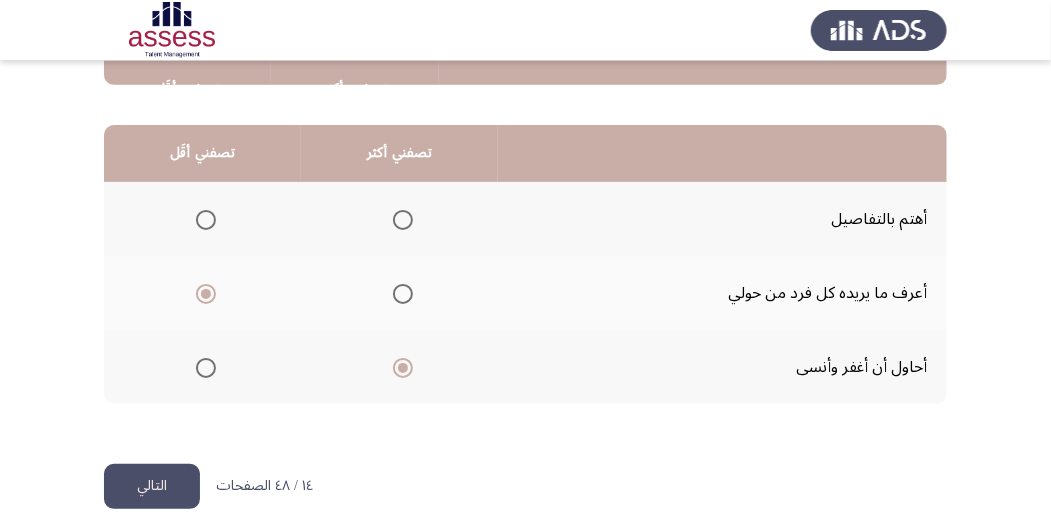 click on "التالي" 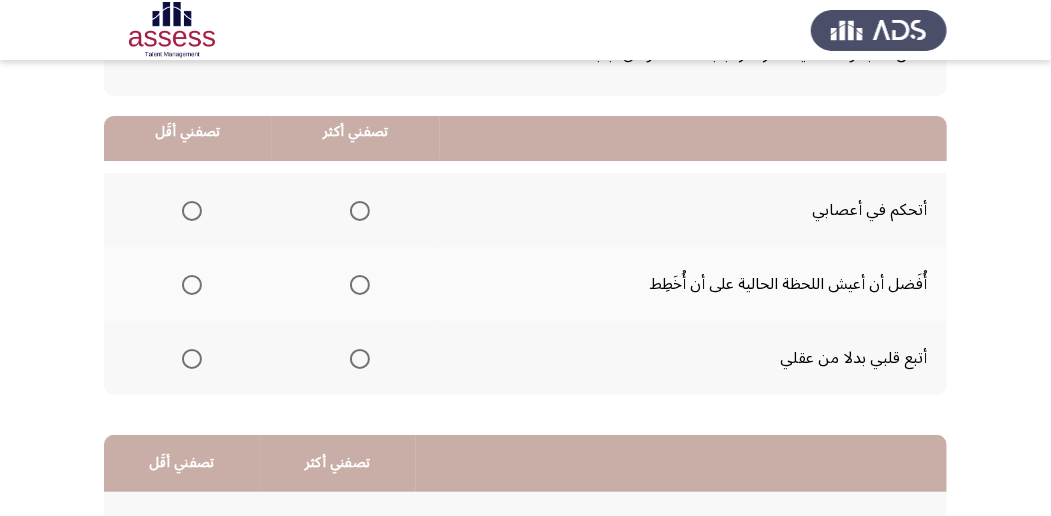 scroll, scrollTop: 133, scrollLeft: 0, axis: vertical 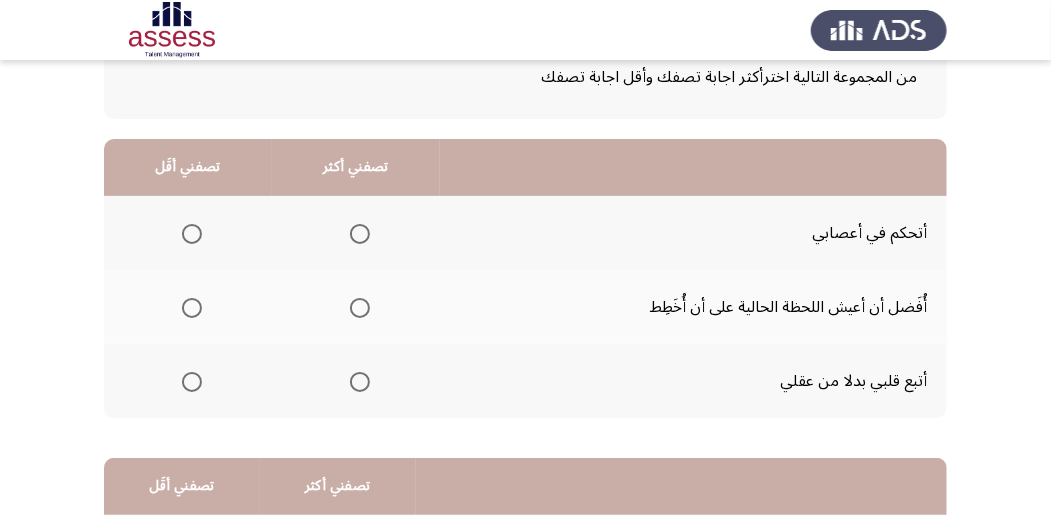 click at bounding box center [360, 234] 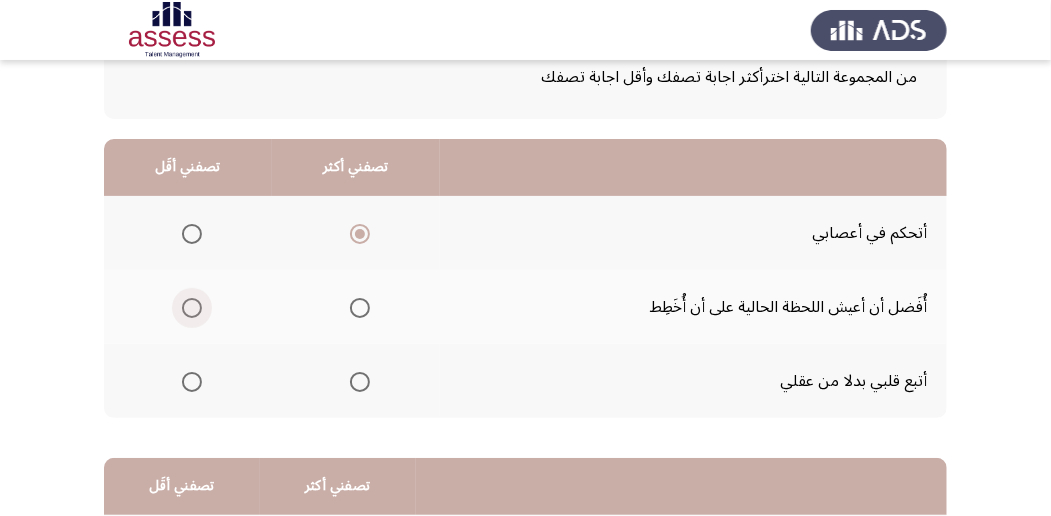 click at bounding box center (192, 308) 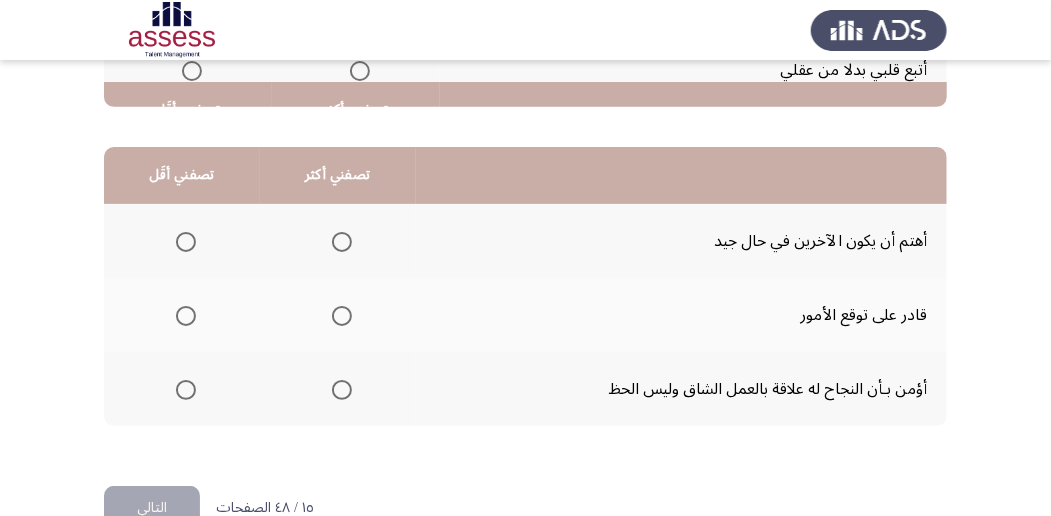 scroll, scrollTop: 466, scrollLeft: 0, axis: vertical 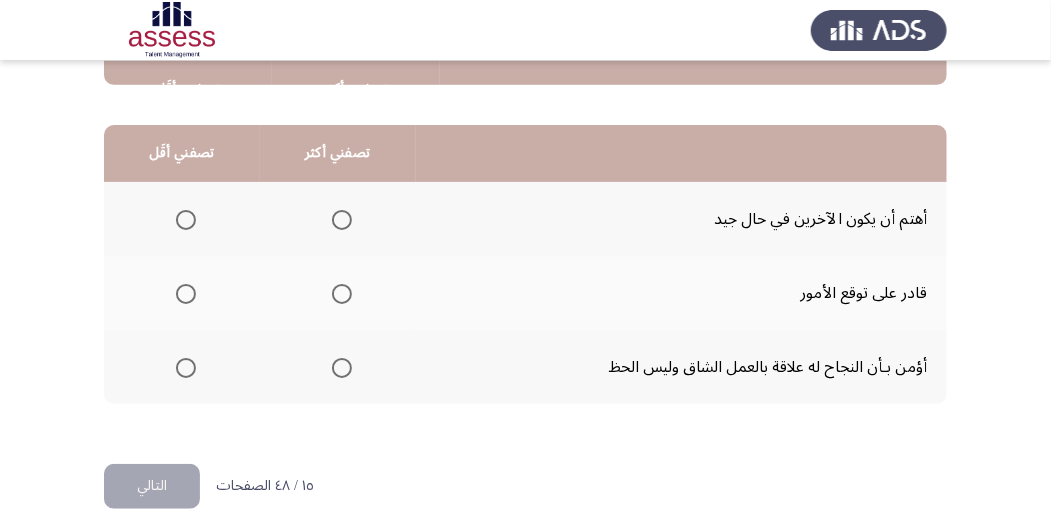 click at bounding box center (342, 220) 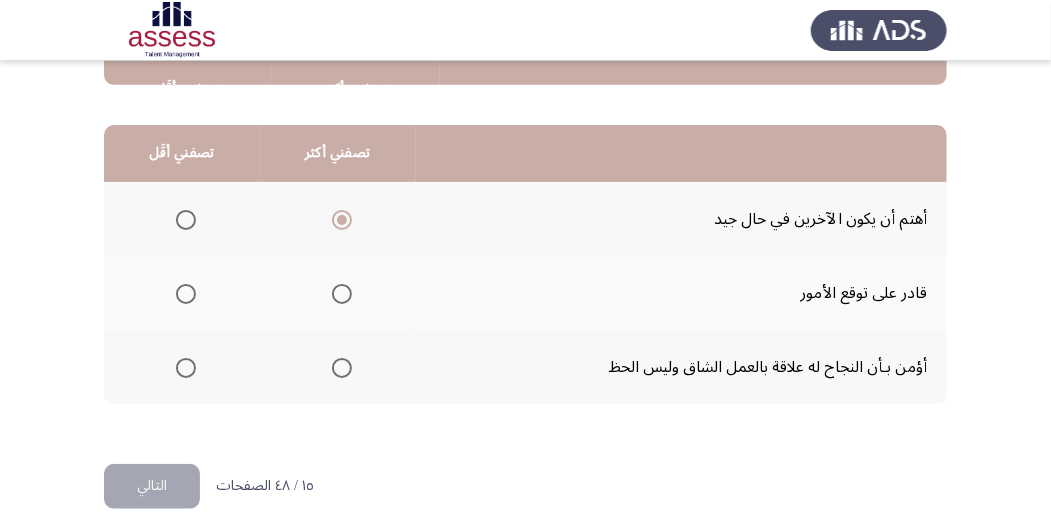 click at bounding box center (186, 368) 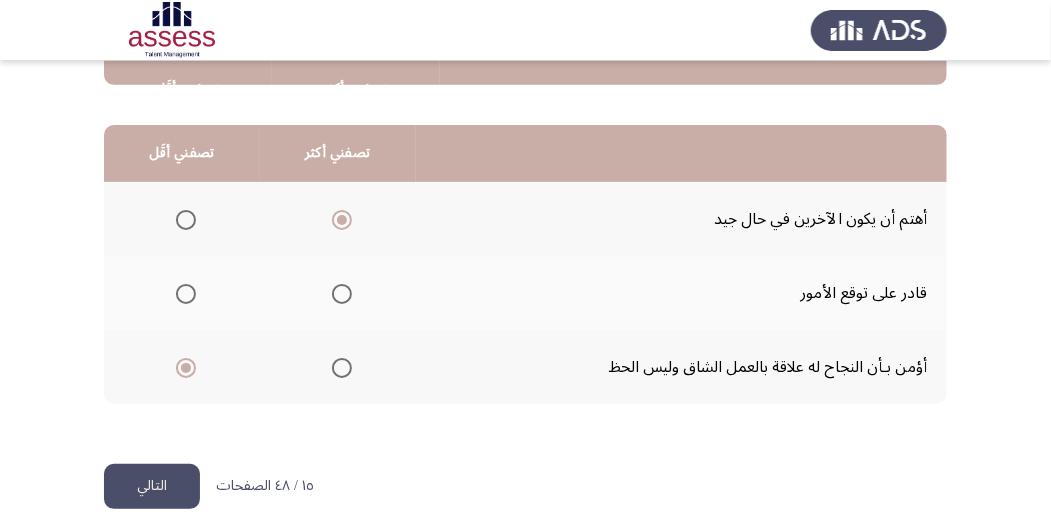 click on "التالي" 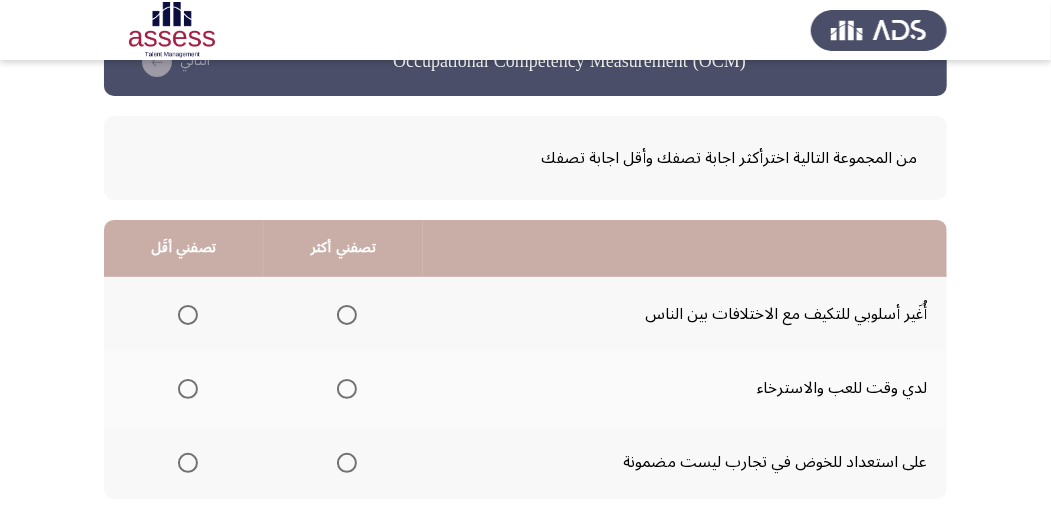 scroll, scrollTop: 133, scrollLeft: 0, axis: vertical 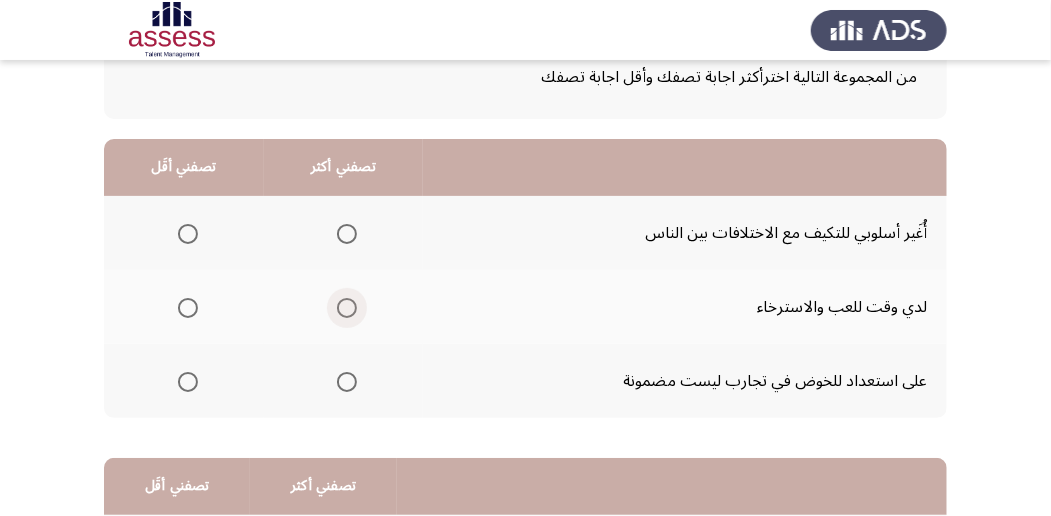 click at bounding box center [347, 308] 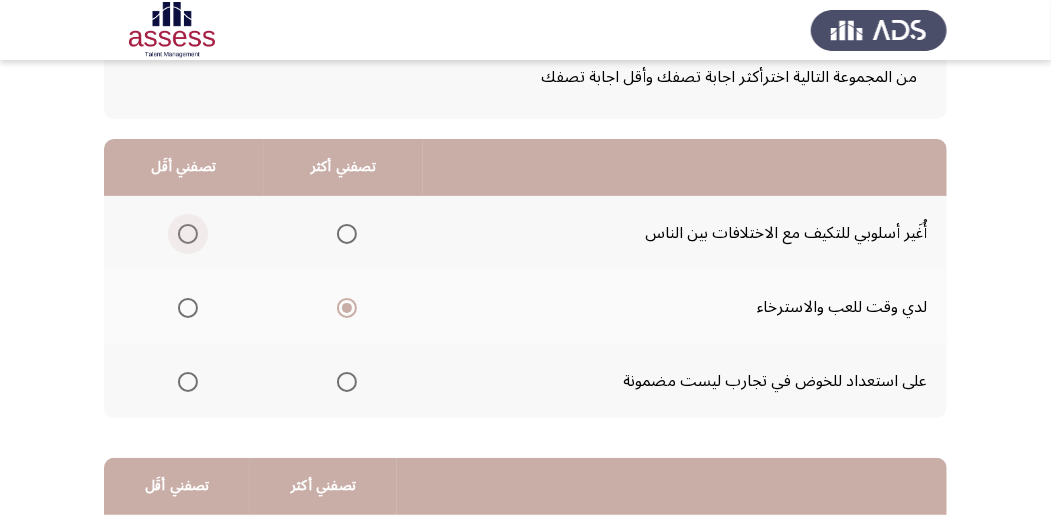 click at bounding box center (188, 234) 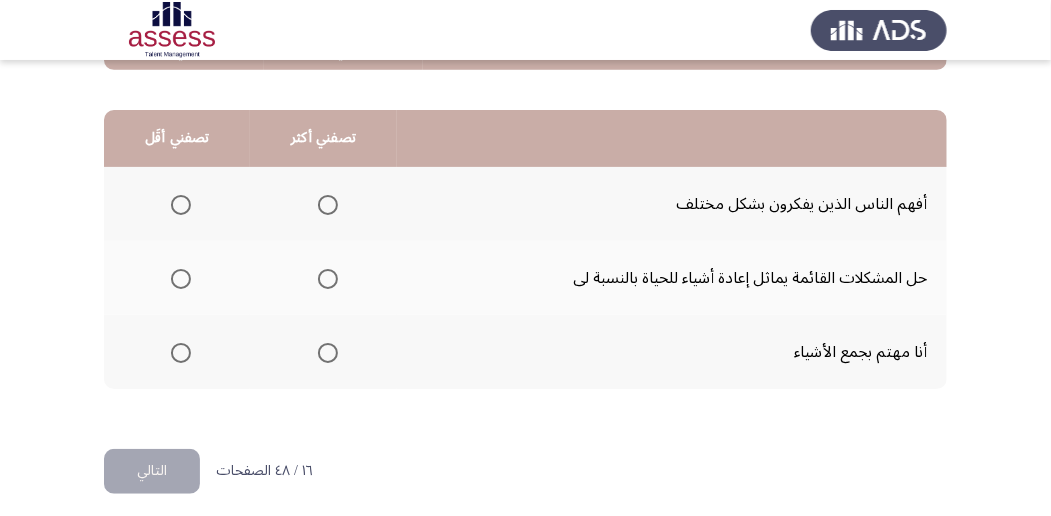 scroll, scrollTop: 494, scrollLeft: 0, axis: vertical 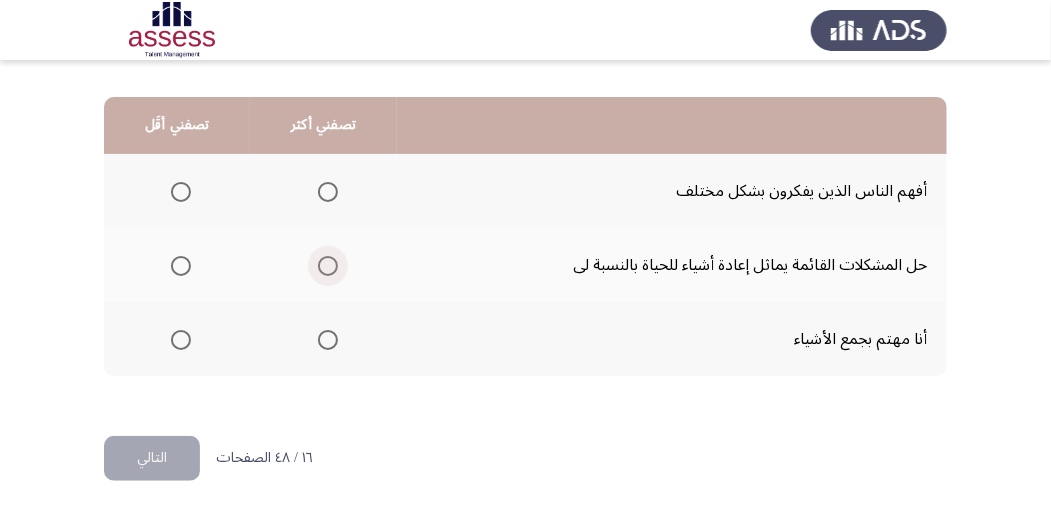 click at bounding box center [328, 266] 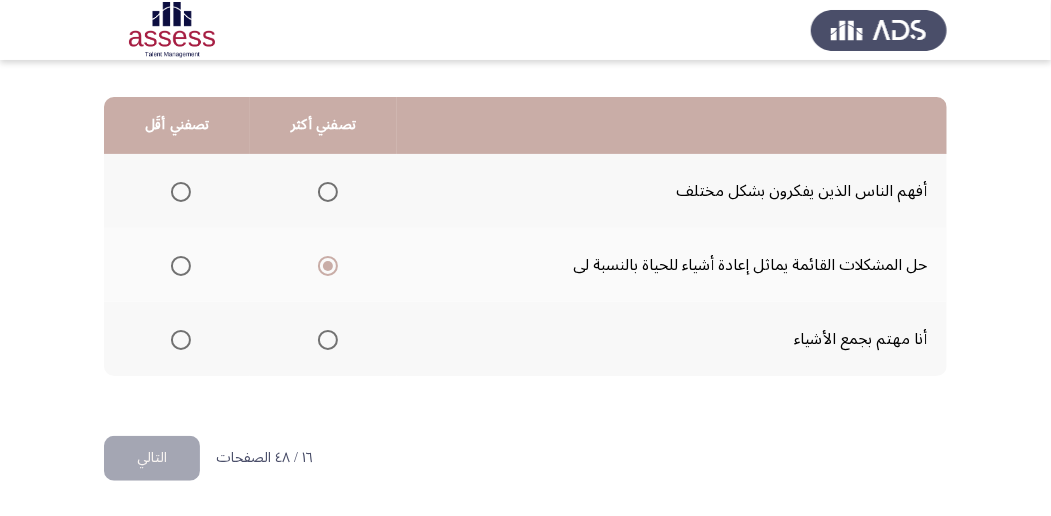 click at bounding box center (181, 192) 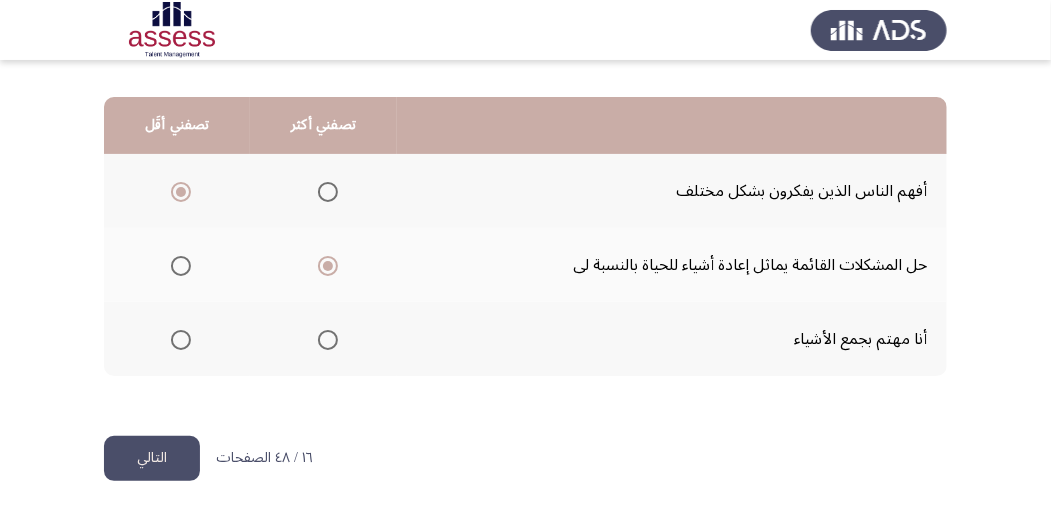 click on "التالي" 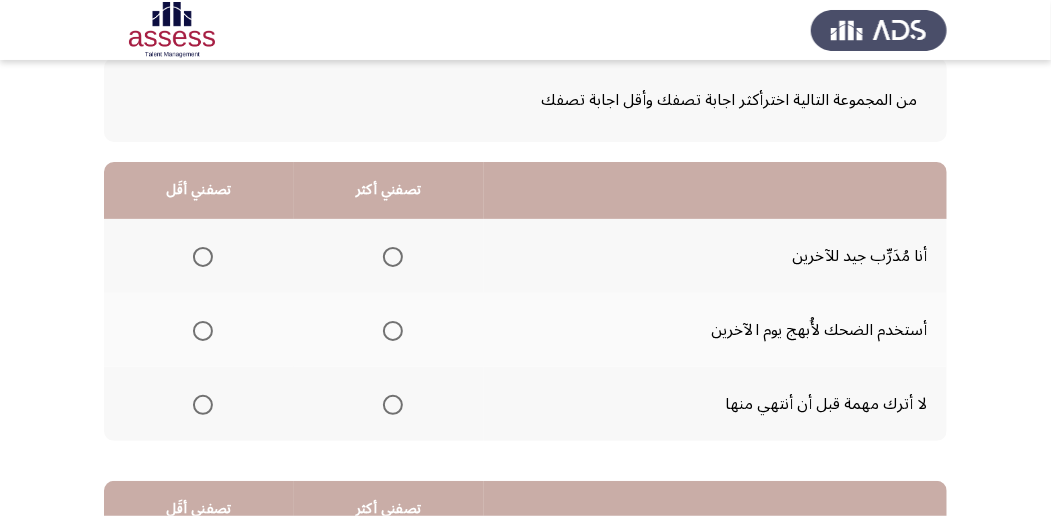 scroll, scrollTop: 133, scrollLeft: 0, axis: vertical 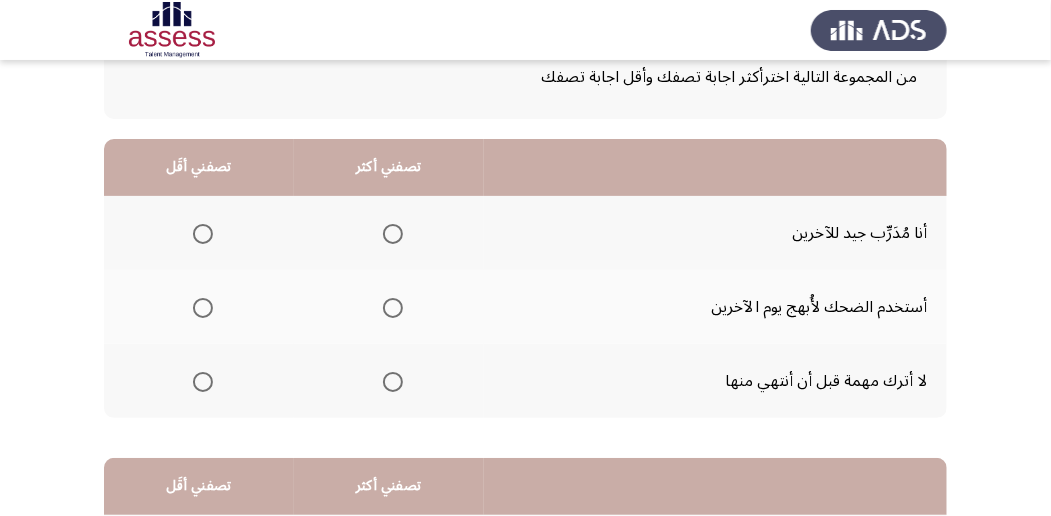 click at bounding box center [393, 382] 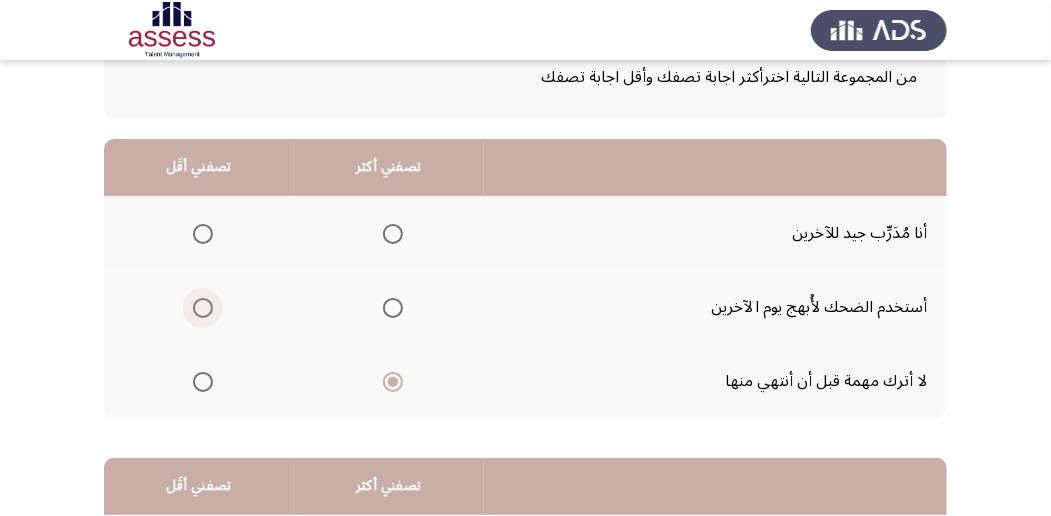 click at bounding box center (203, 308) 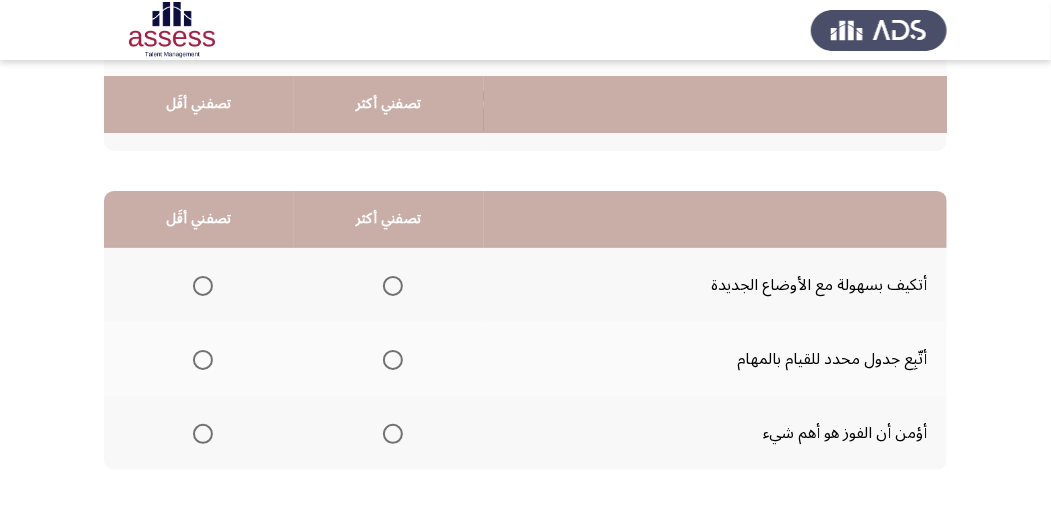 scroll, scrollTop: 466, scrollLeft: 0, axis: vertical 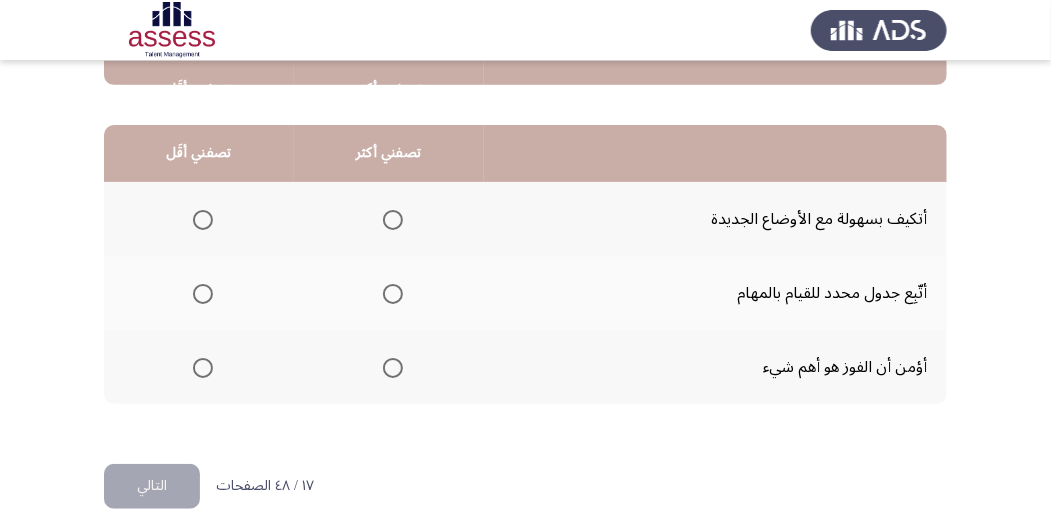 click at bounding box center (393, 220) 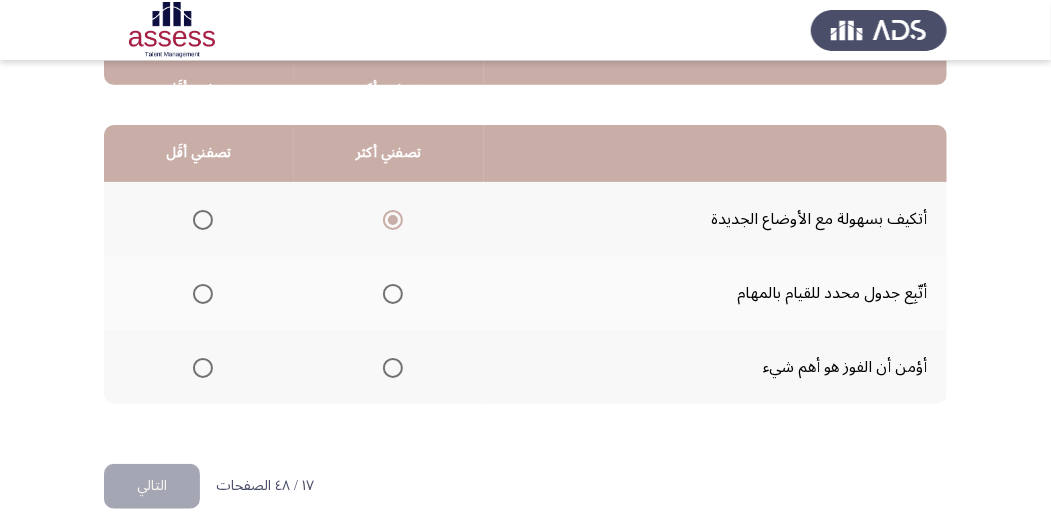 click at bounding box center (203, 294) 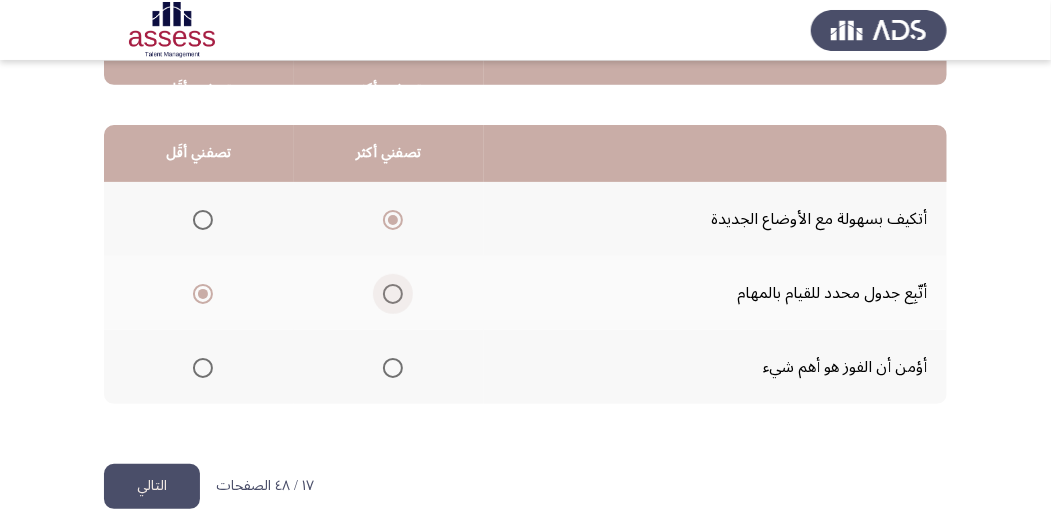 click at bounding box center (393, 294) 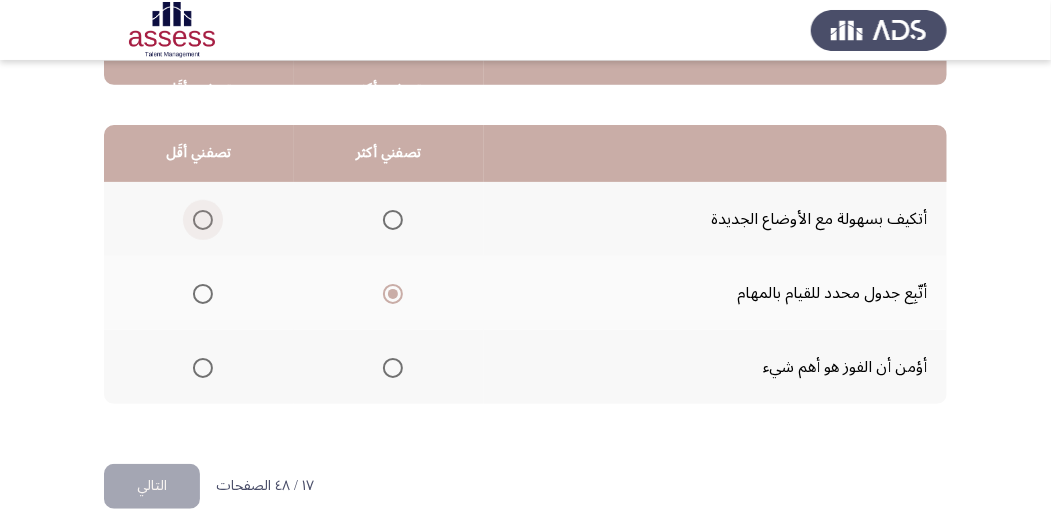 click at bounding box center (203, 220) 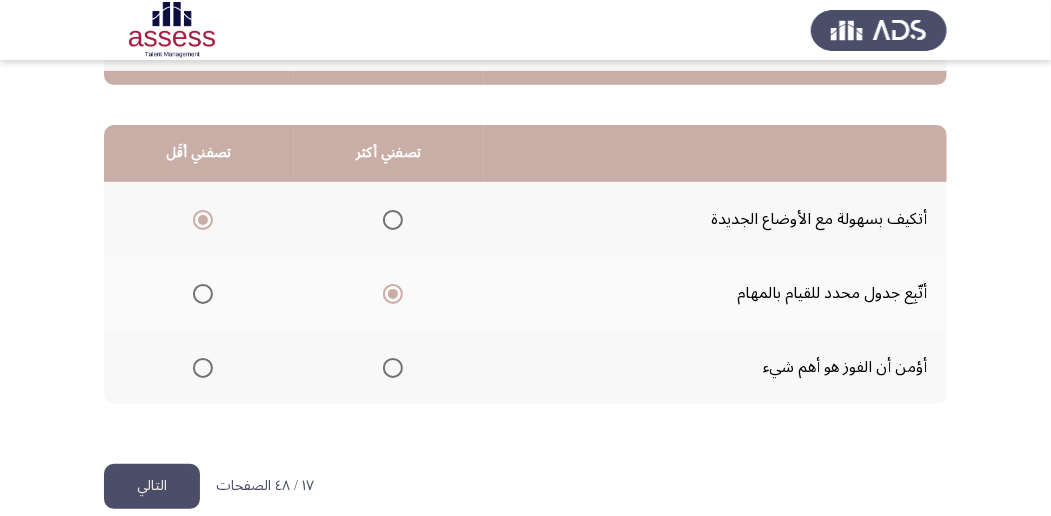 scroll, scrollTop: 494, scrollLeft: 0, axis: vertical 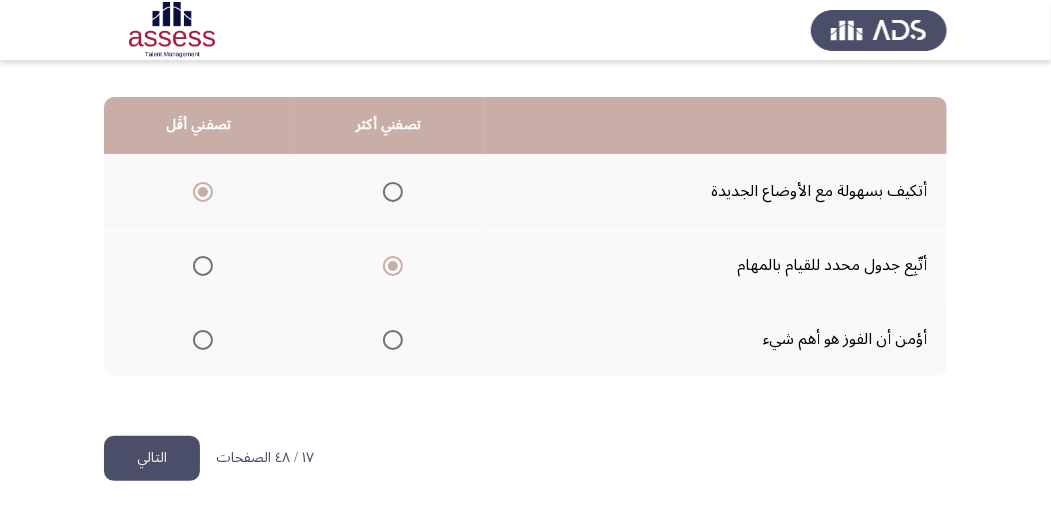 click on "التالي" 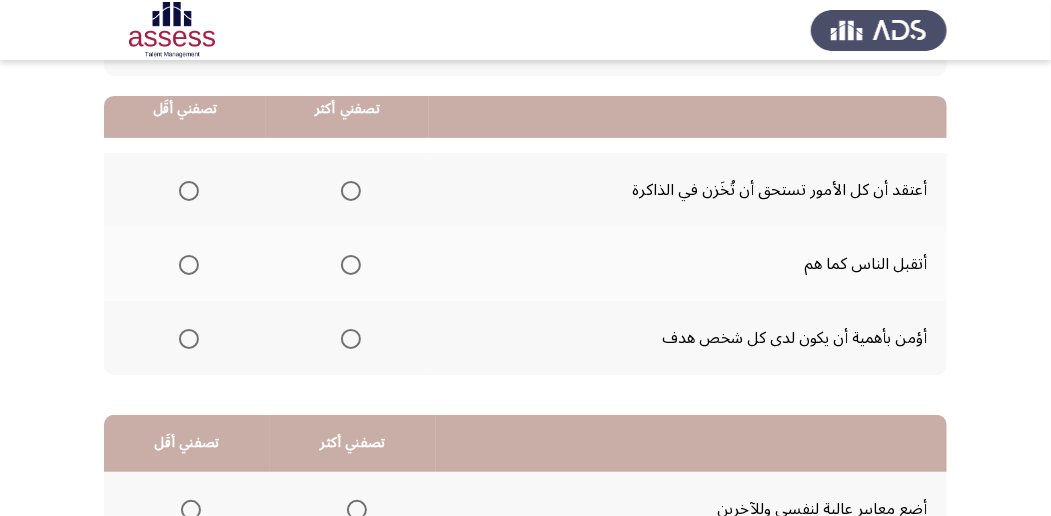 scroll, scrollTop: 200, scrollLeft: 0, axis: vertical 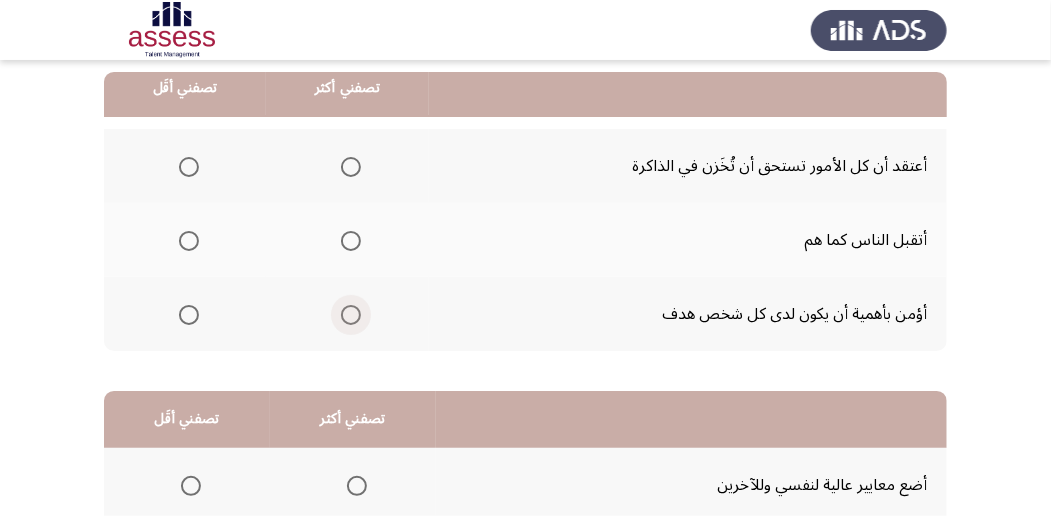 click at bounding box center (351, 315) 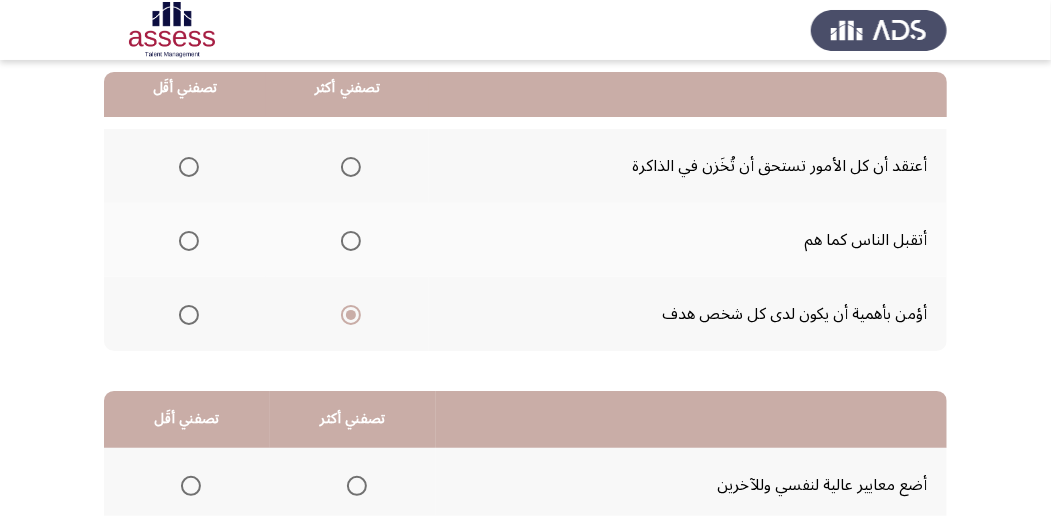 click at bounding box center [189, 241] 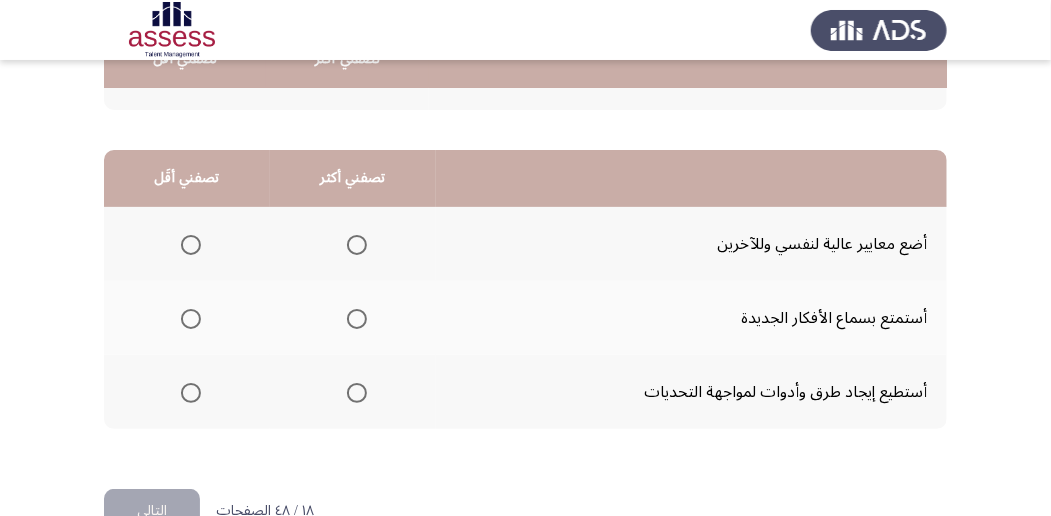 scroll, scrollTop: 466, scrollLeft: 0, axis: vertical 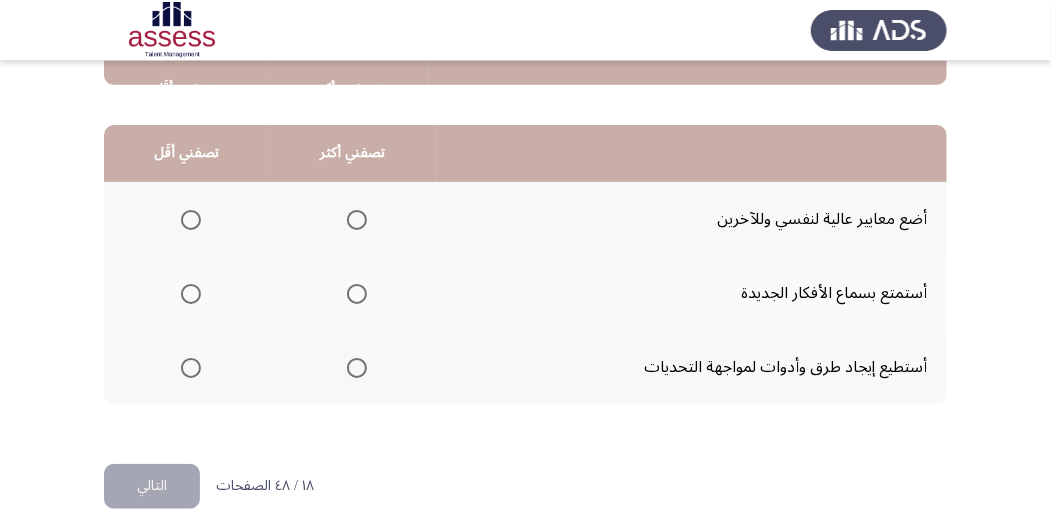 click at bounding box center (357, 368) 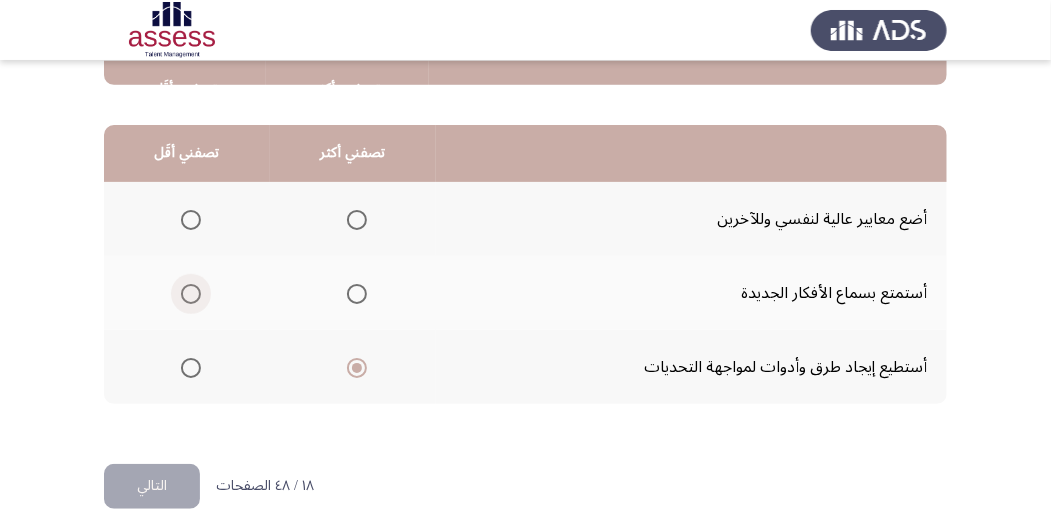 click at bounding box center (191, 294) 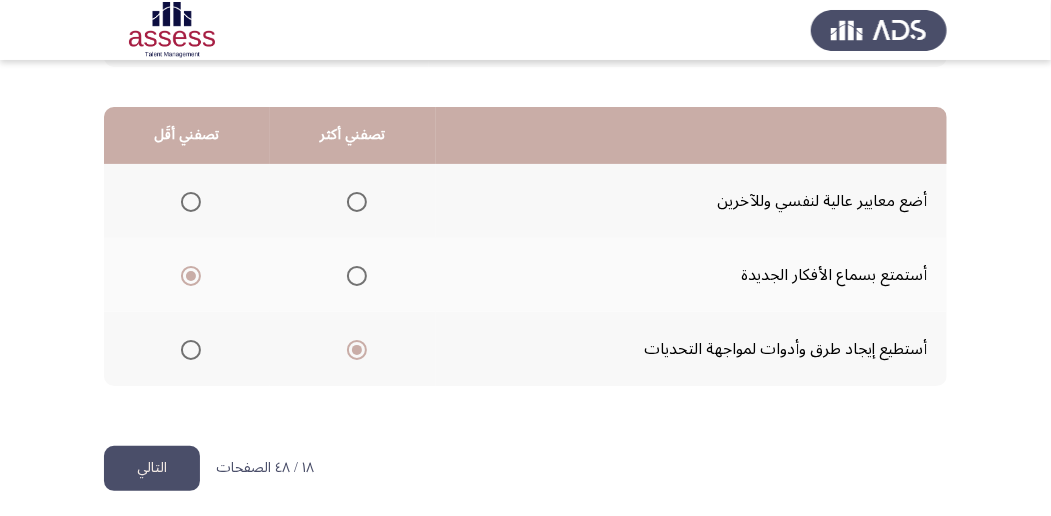 scroll, scrollTop: 494, scrollLeft: 0, axis: vertical 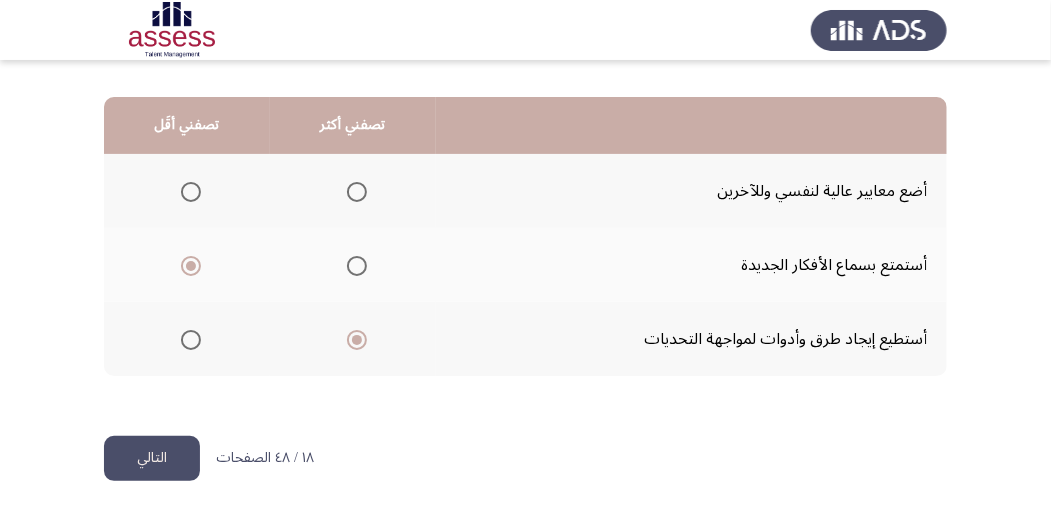click on "التالي" 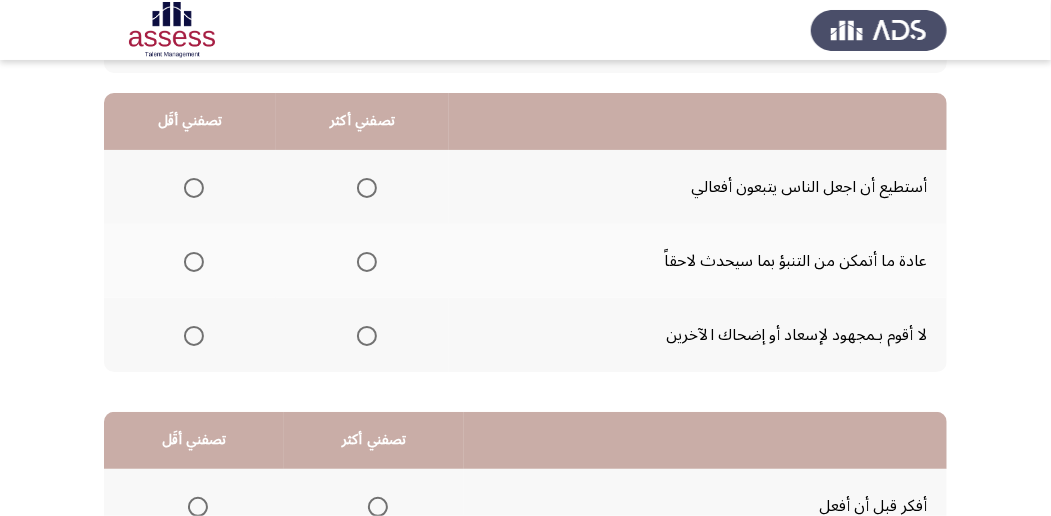 scroll, scrollTop: 200, scrollLeft: 0, axis: vertical 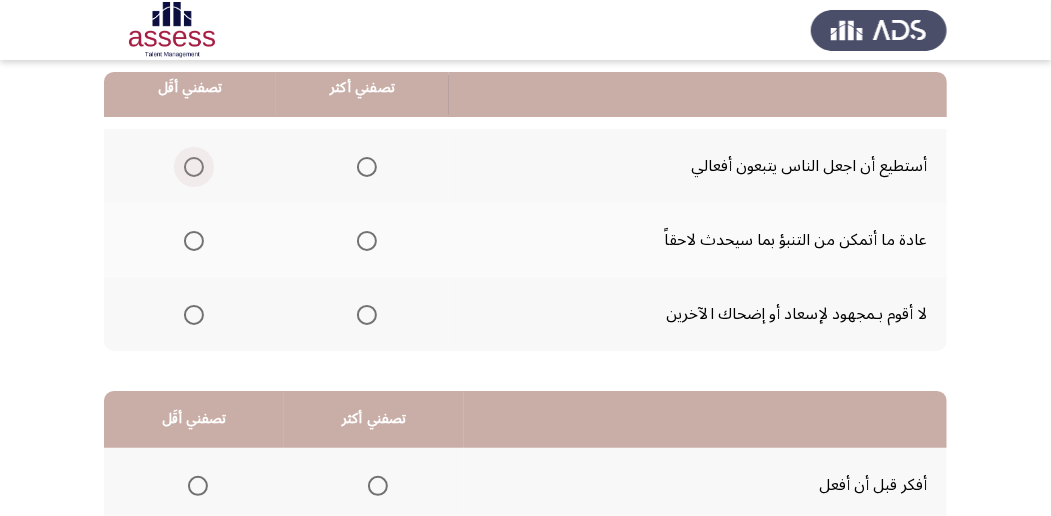 click at bounding box center (194, 167) 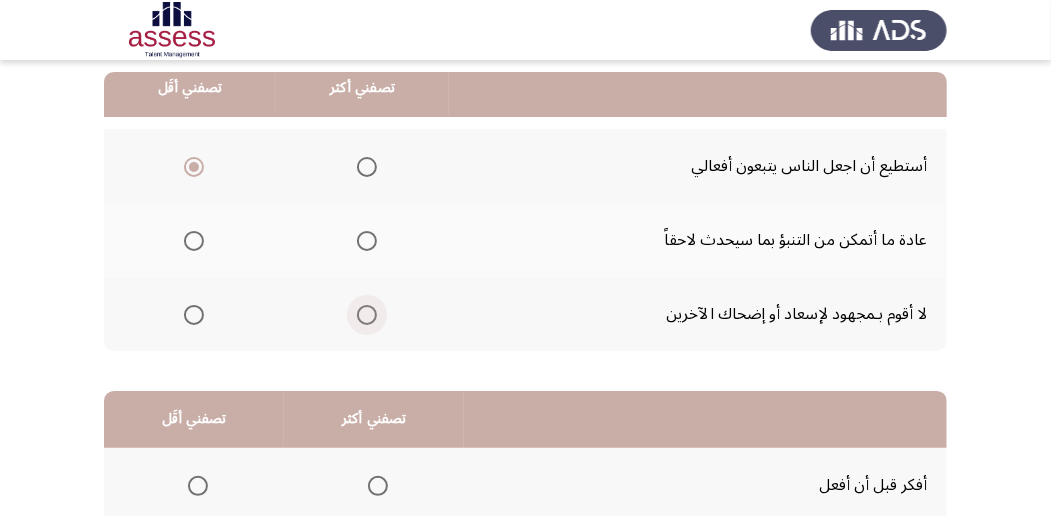 click at bounding box center [367, 315] 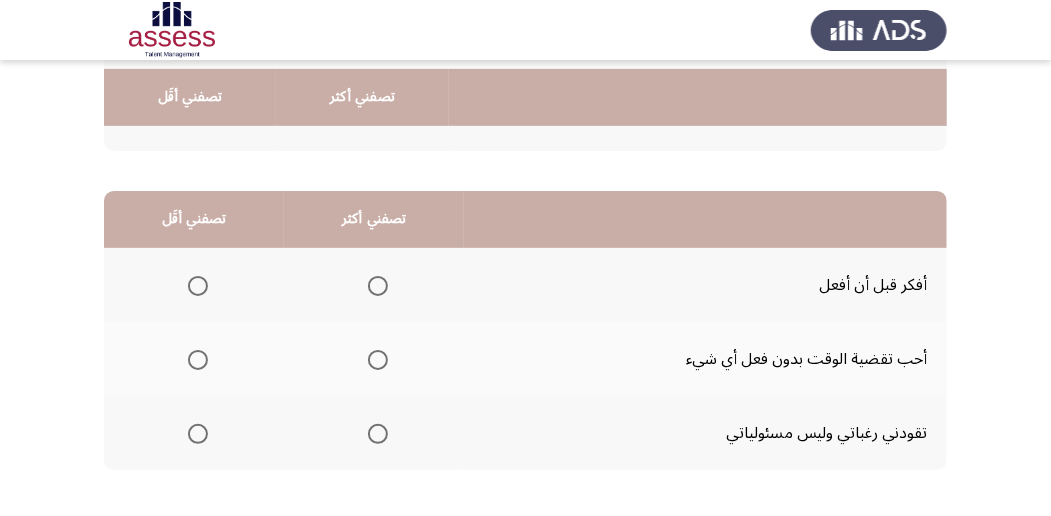 scroll, scrollTop: 466, scrollLeft: 0, axis: vertical 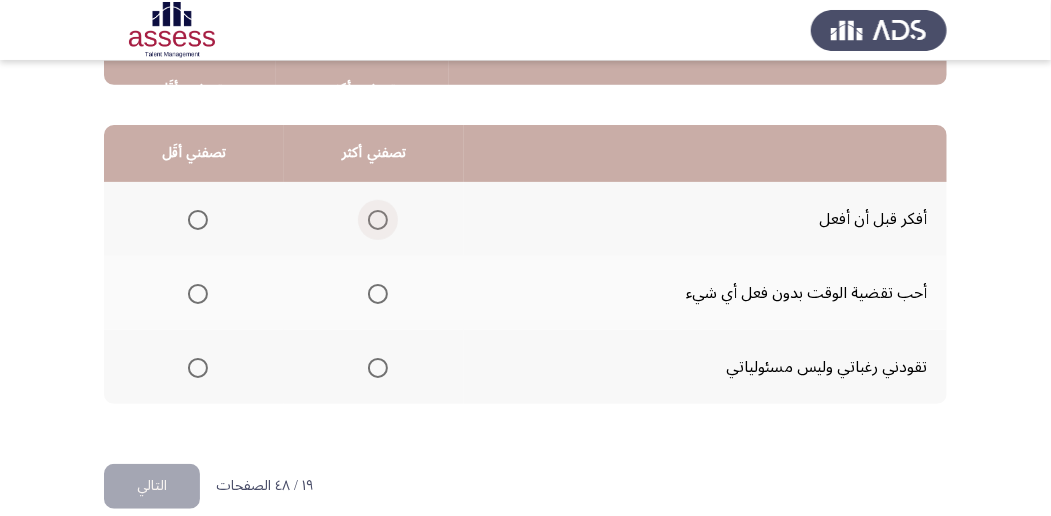 click at bounding box center [378, 220] 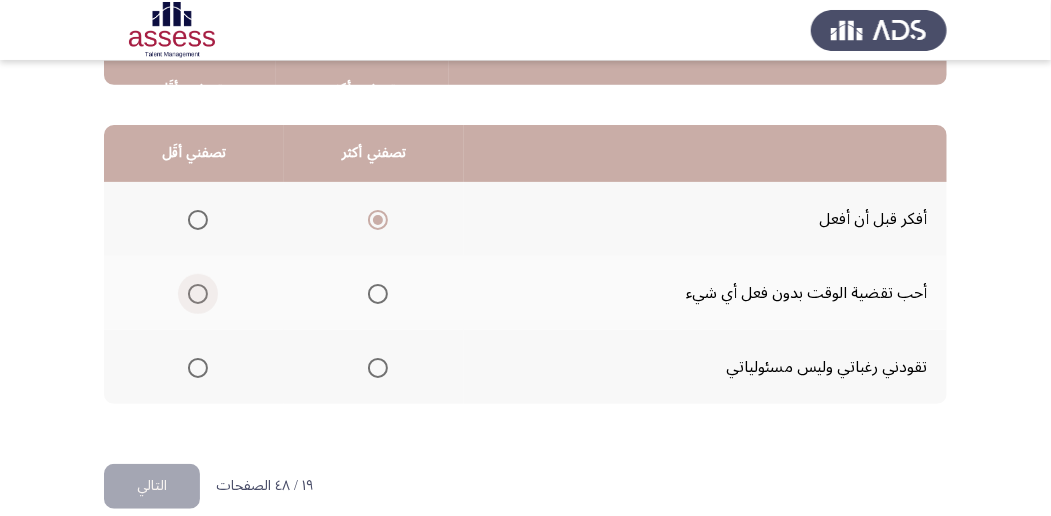click at bounding box center (198, 294) 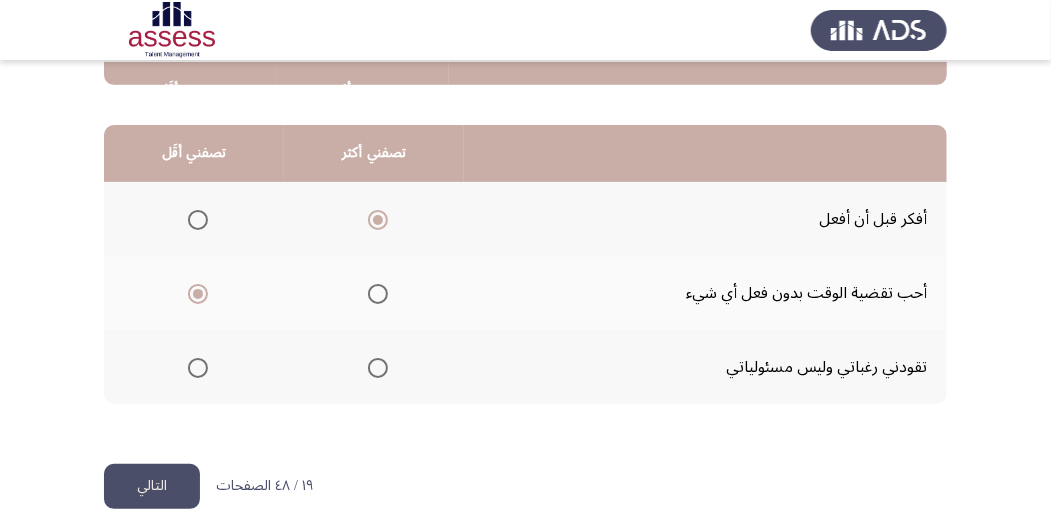 scroll, scrollTop: 494, scrollLeft: 0, axis: vertical 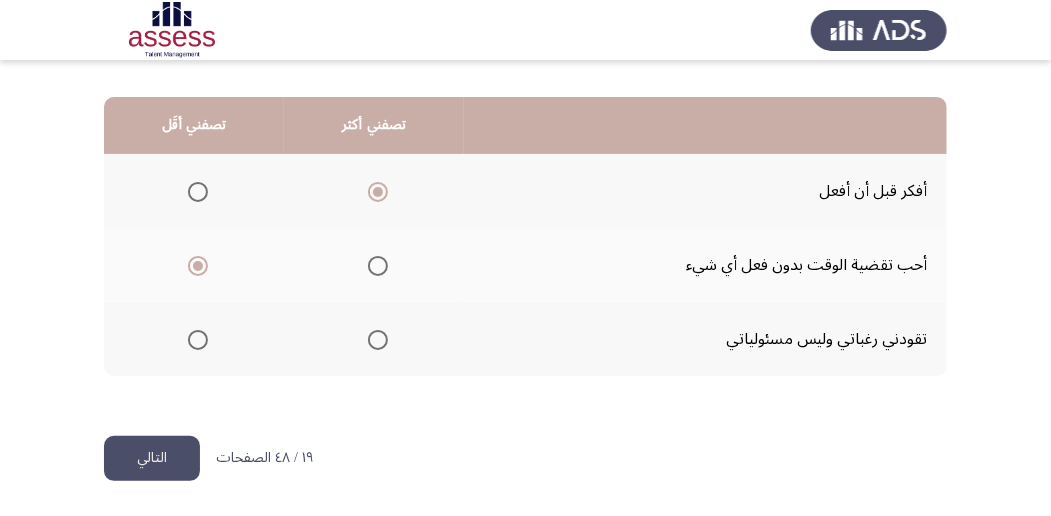 click on "التالي" 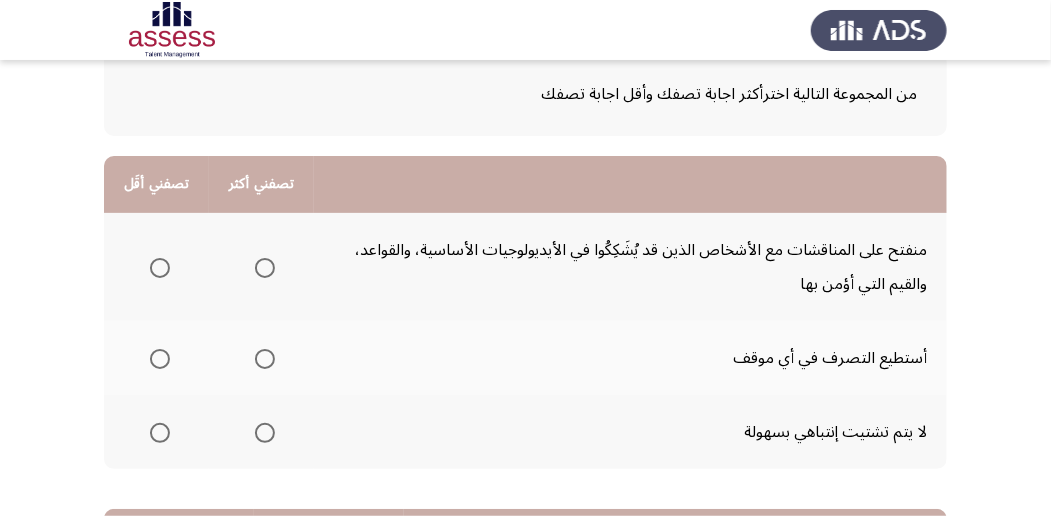 scroll, scrollTop: 133, scrollLeft: 0, axis: vertical 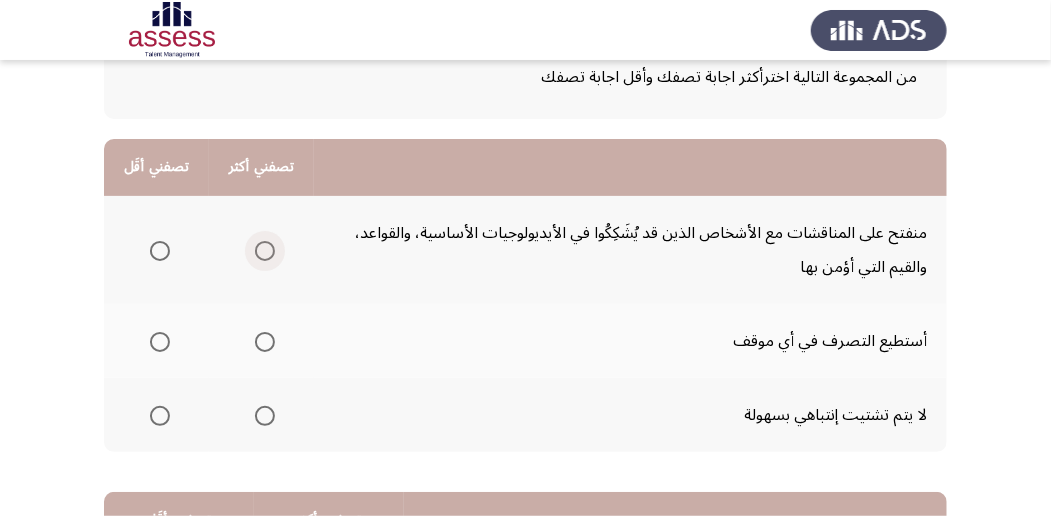 click at bounding box center [265, 251] 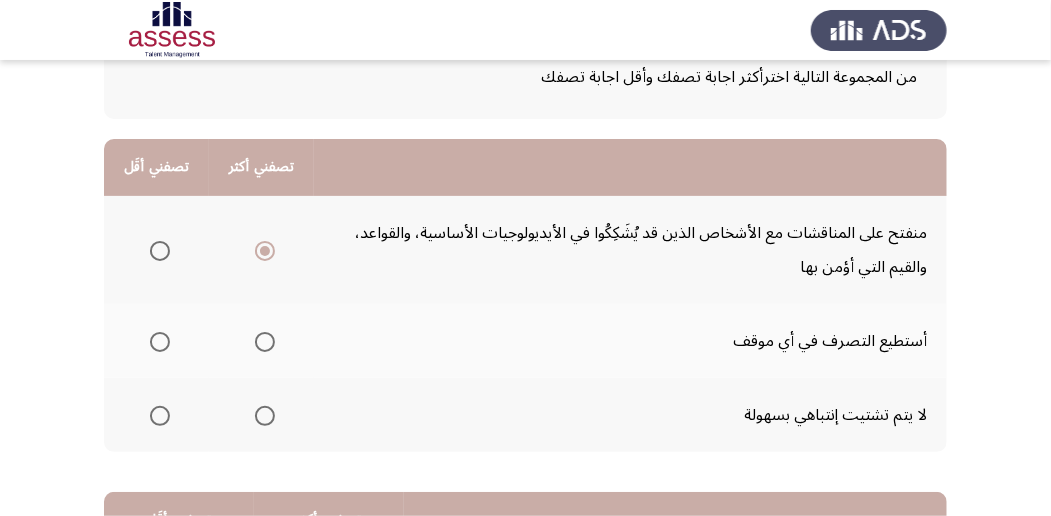 click at bounding box center [160, 416] 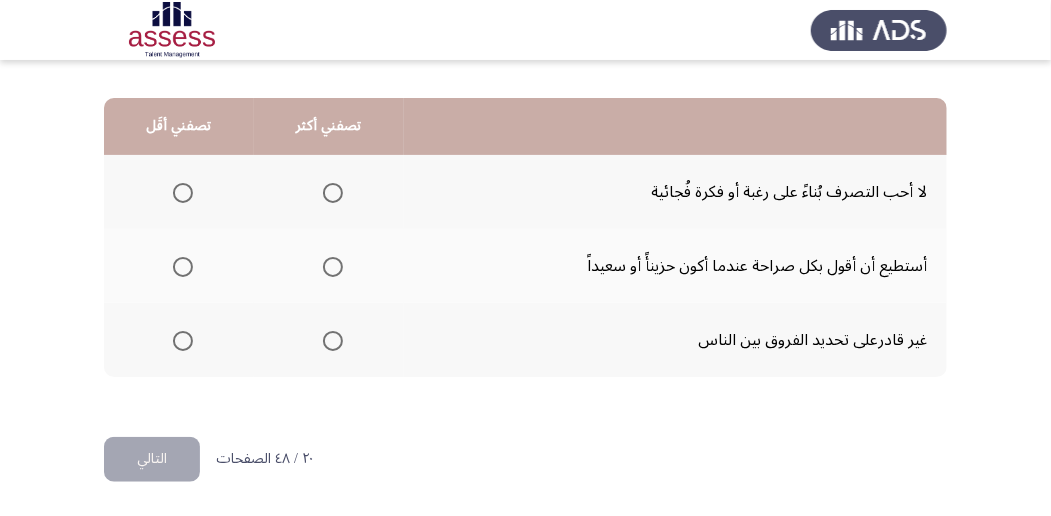 scroll, scrollTop: 528, scrollLeft: 0, axis: vertical 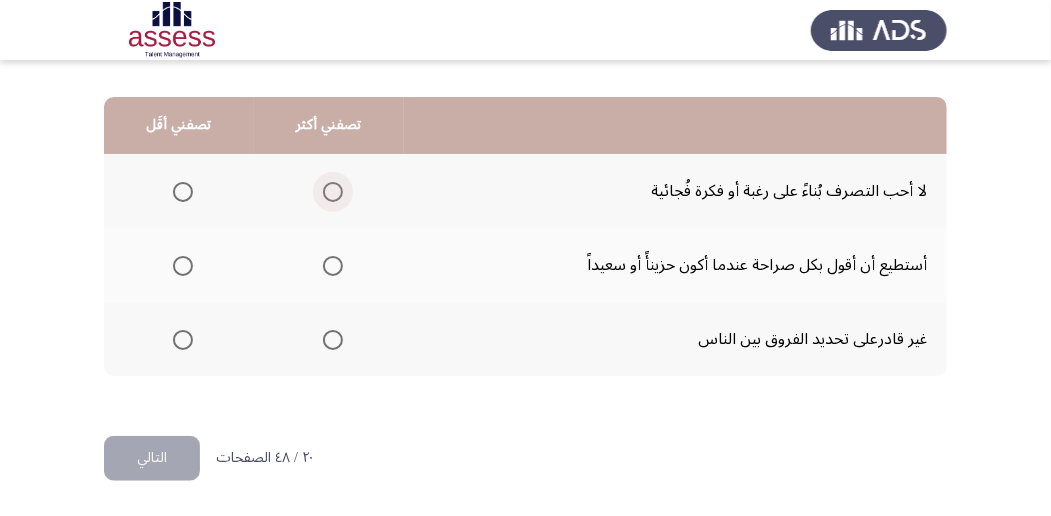 click at bounding box center (333, 192) 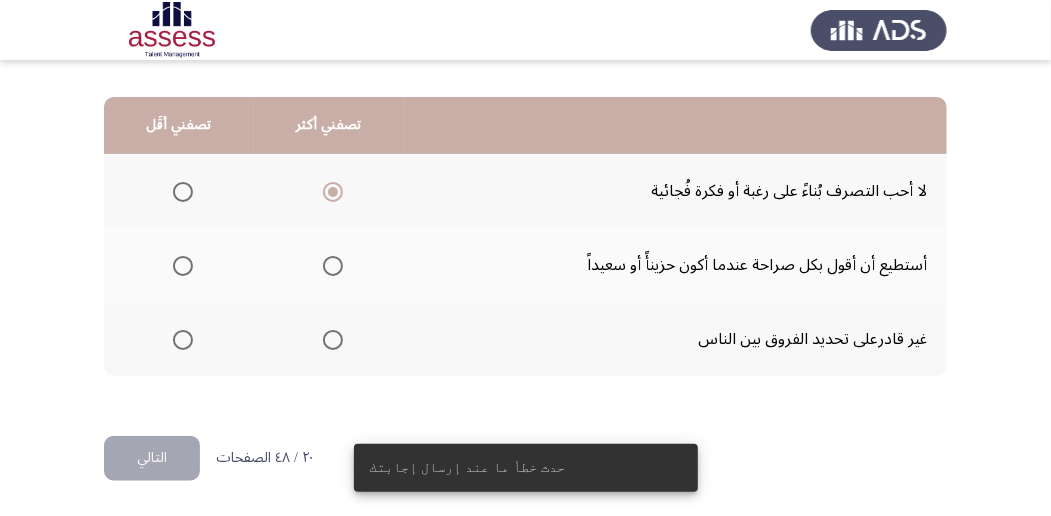 click at bounding box center (183, 266) 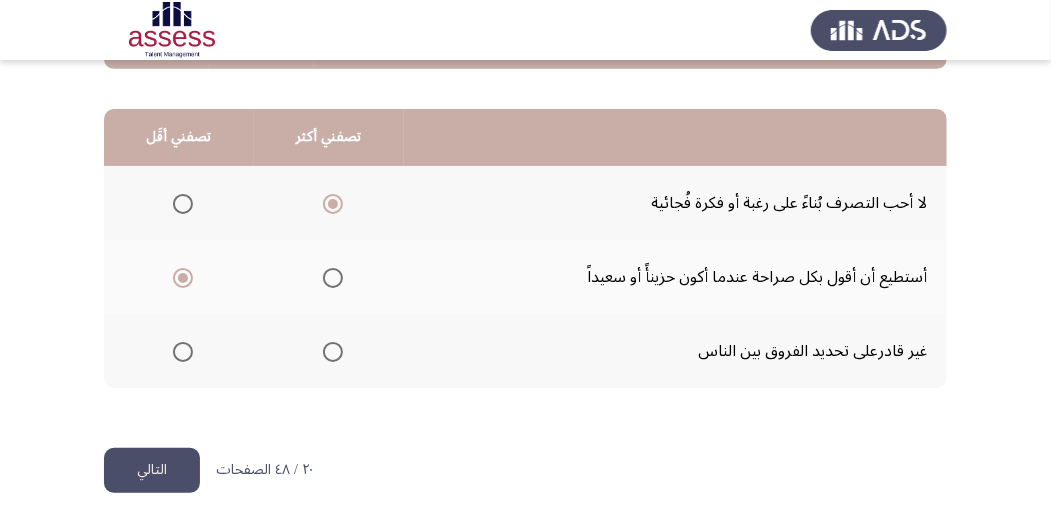 scroll, scrollTop: 528, scrollLeft: 0, axis: vertical 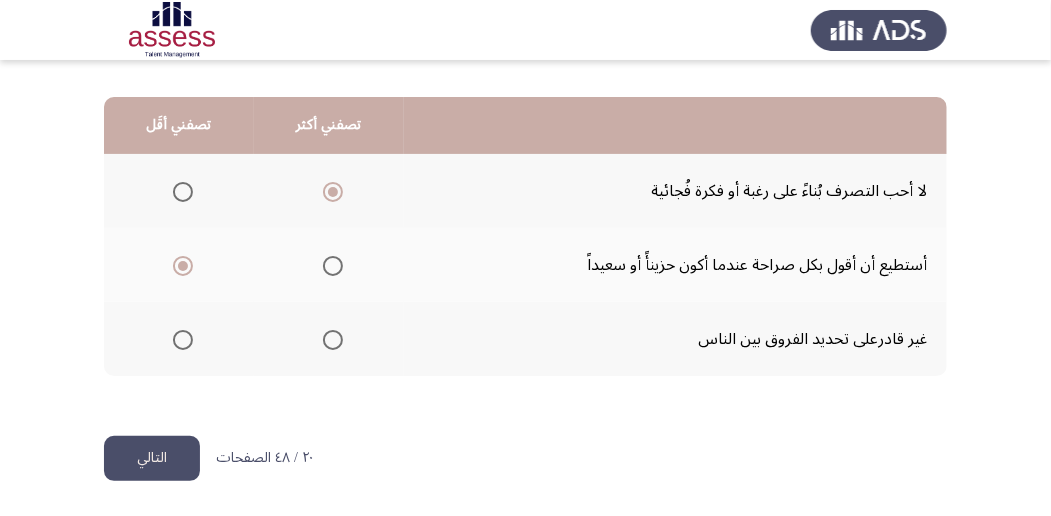 click on "التالي" 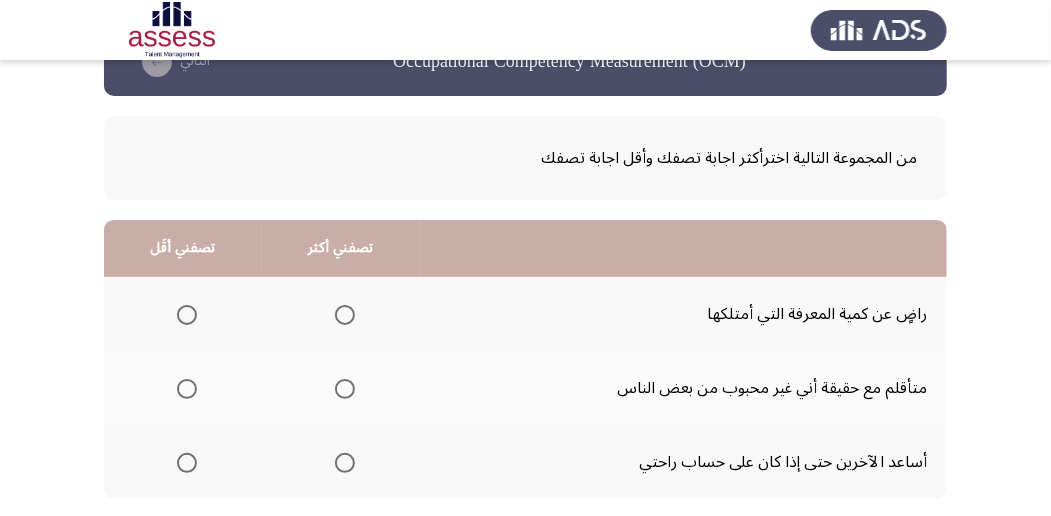 scroll, scrollTop: 133, scrollLeft: 0, axis: vertical 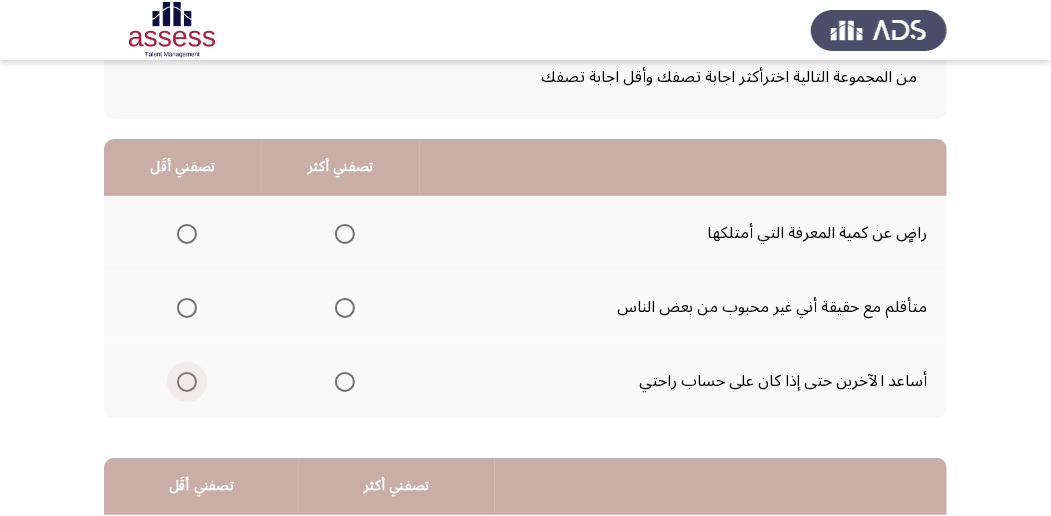 click at bounding box center (187, 382) 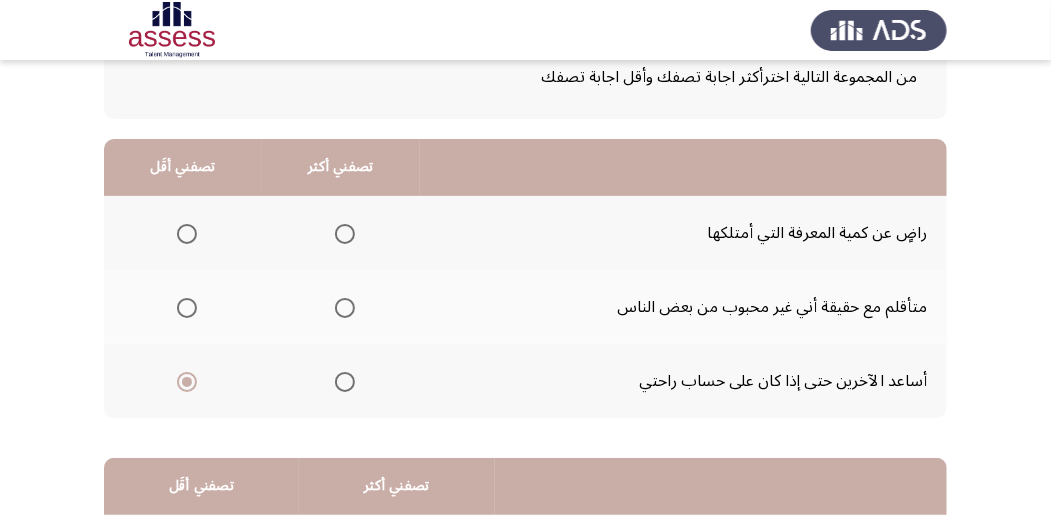 click at bounding box center [345, 234] 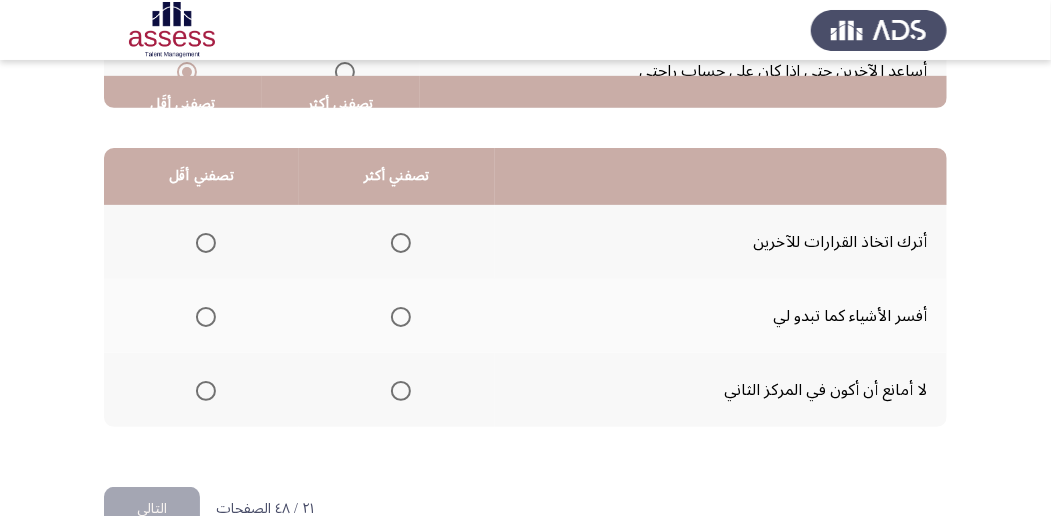 scroll, scrollTop: 466, scrollLeft: 0, axis: vertical 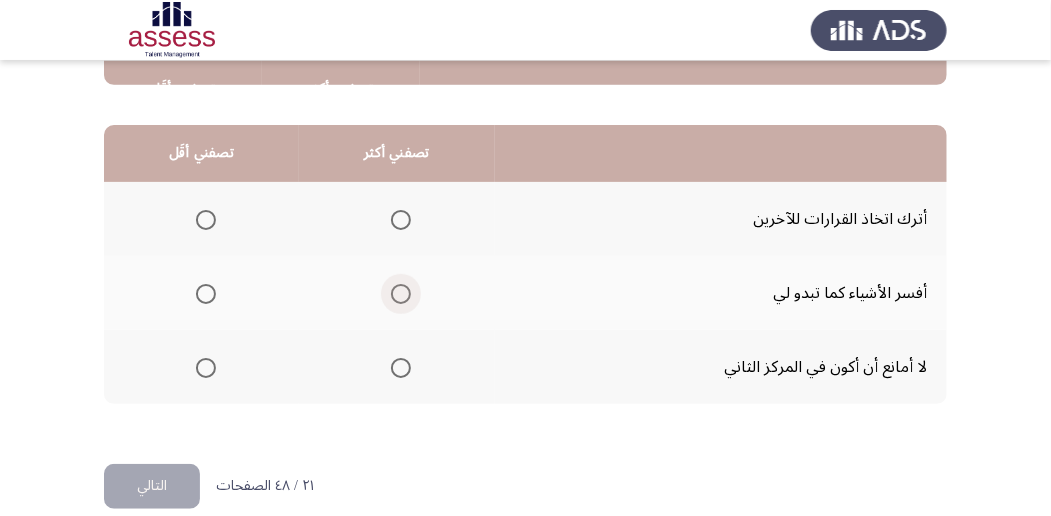 click at bounding box center [401, 294] 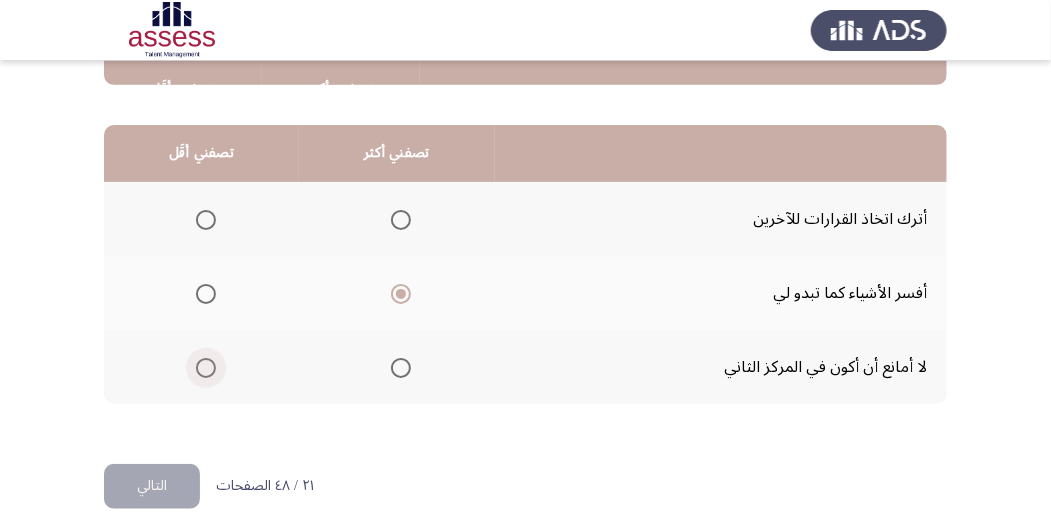 click at bounding box center [206, 368] 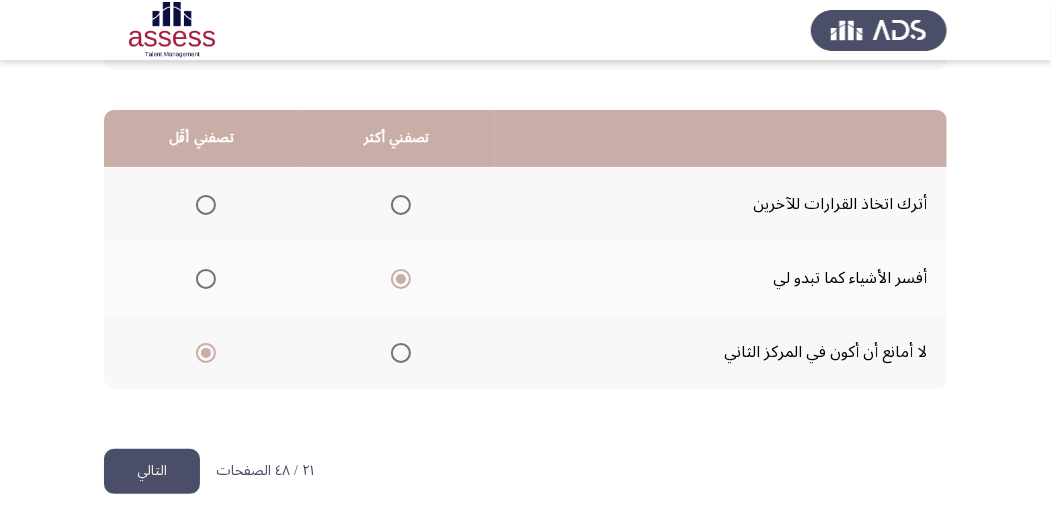 scroll, scrollTop: 494, scrollLeft: 0, axis: vertical 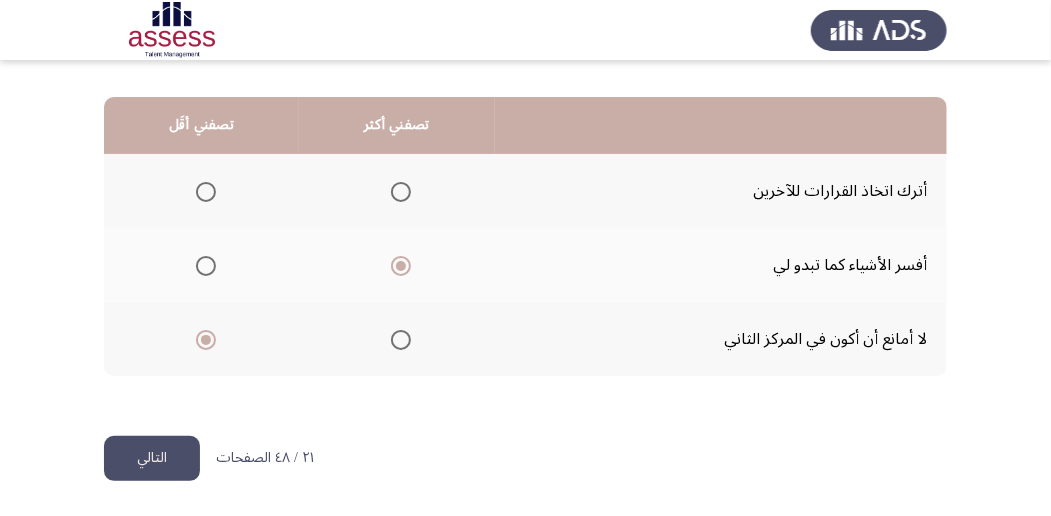 click on "التالي" 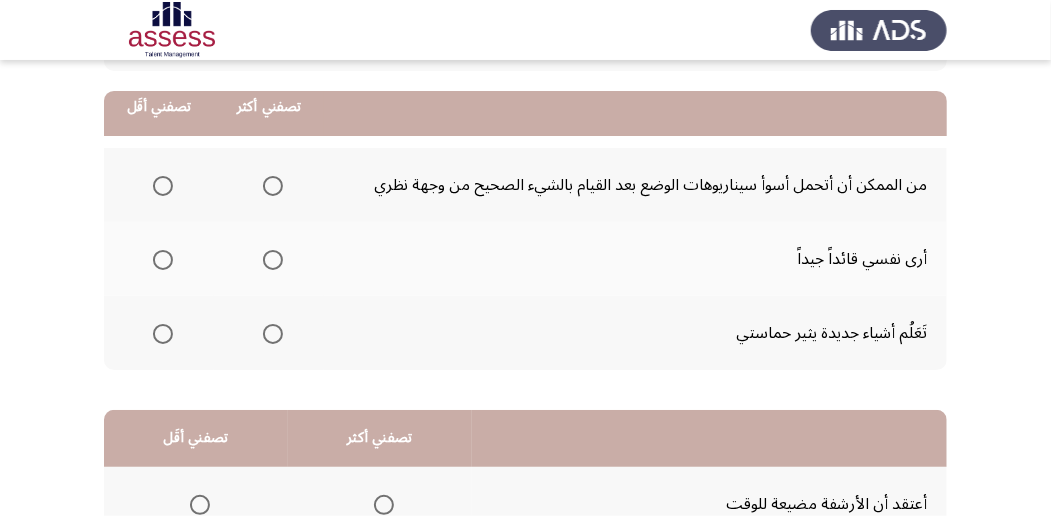scroll, scrollTop: 200, scrollLeft: 0, axis: vertical 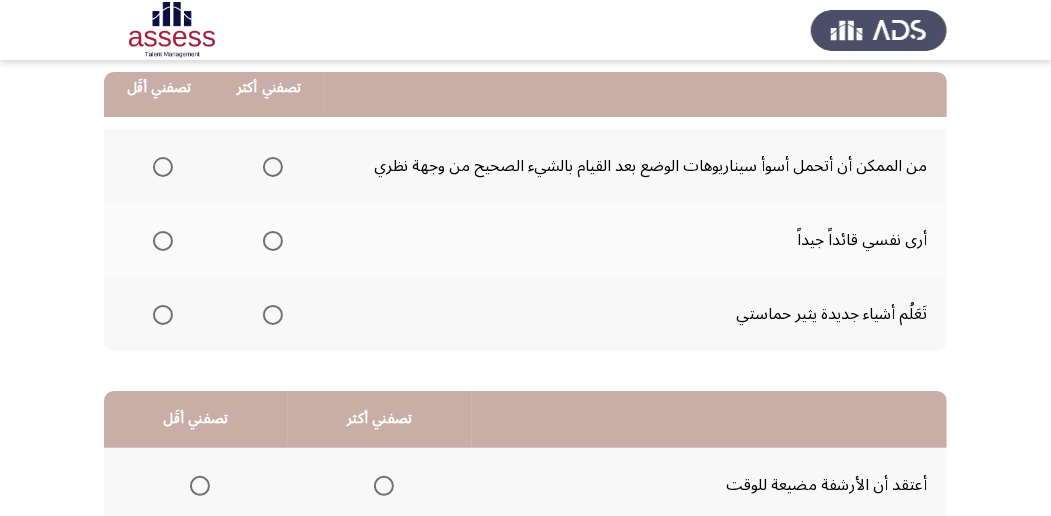 click at bounding box center (273, 315) 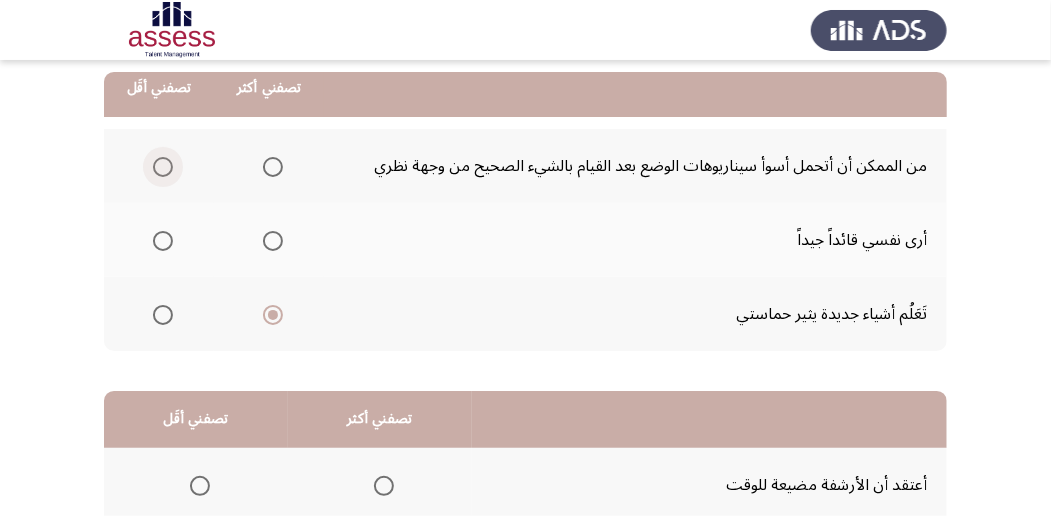 click at bounding box center (163, 167) 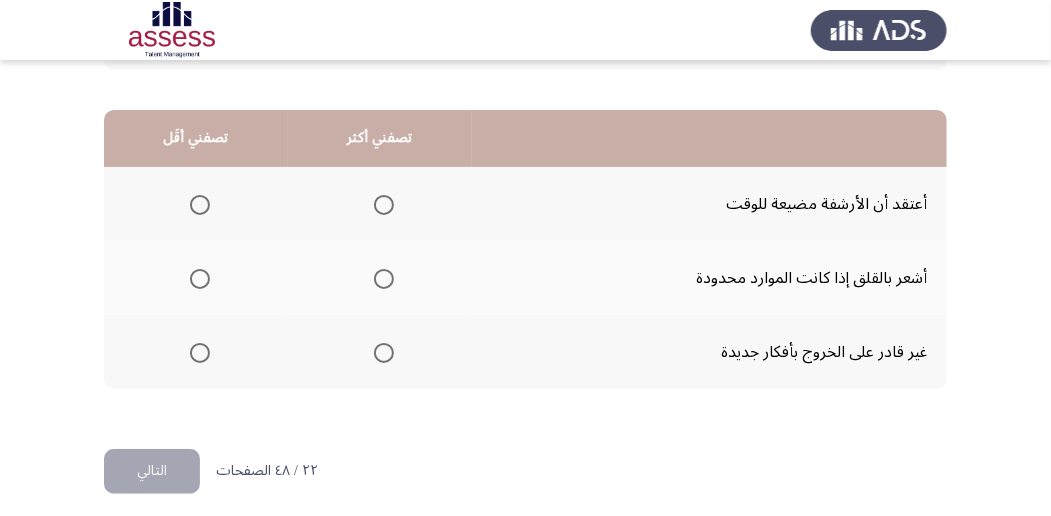 scroll, scrollTop: 494, scrollLeft: 0, axis: vertical 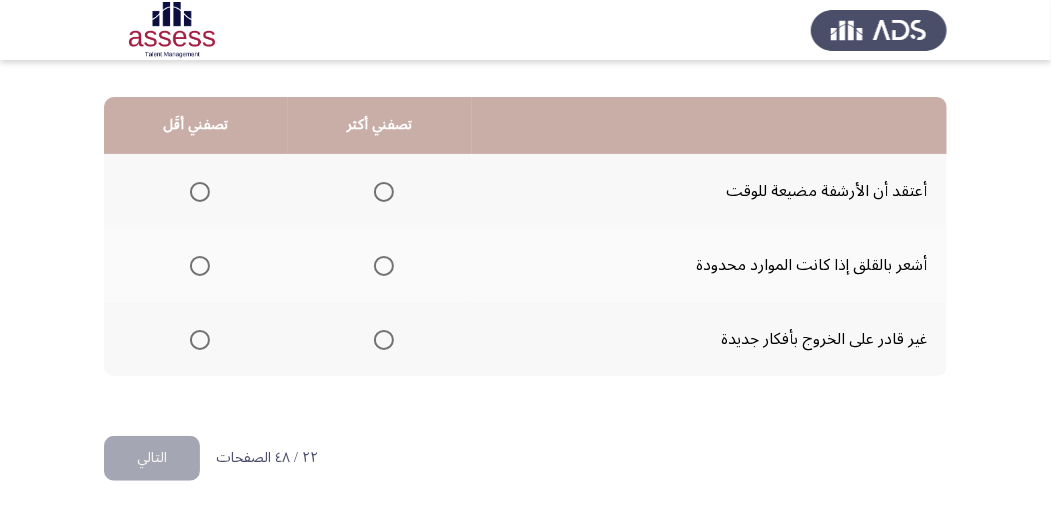 click at bounding box center [384, 266] 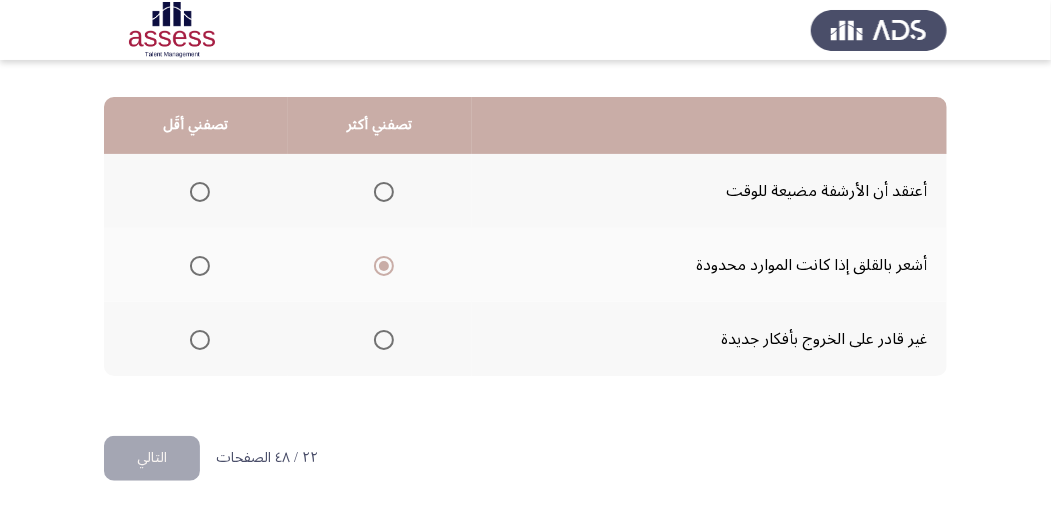 click at bounding box center [200, 192] 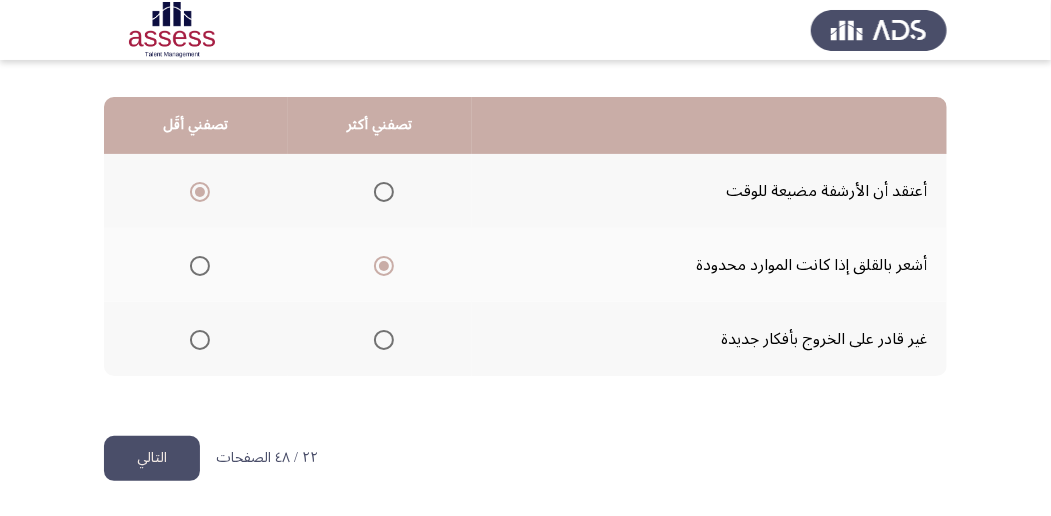 click on "التالي" 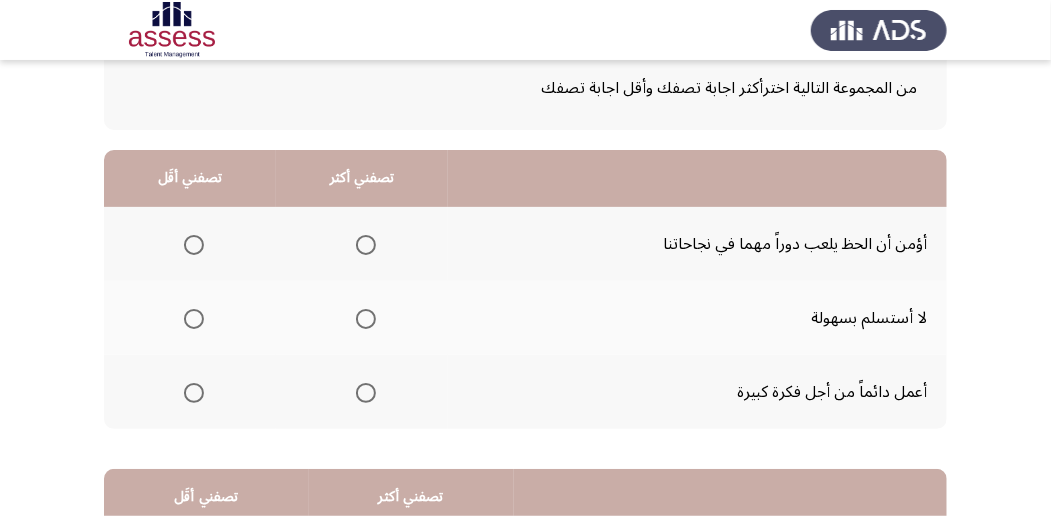 scroll, scrollTop: 133, scrollLeft: 0, axis: vertical 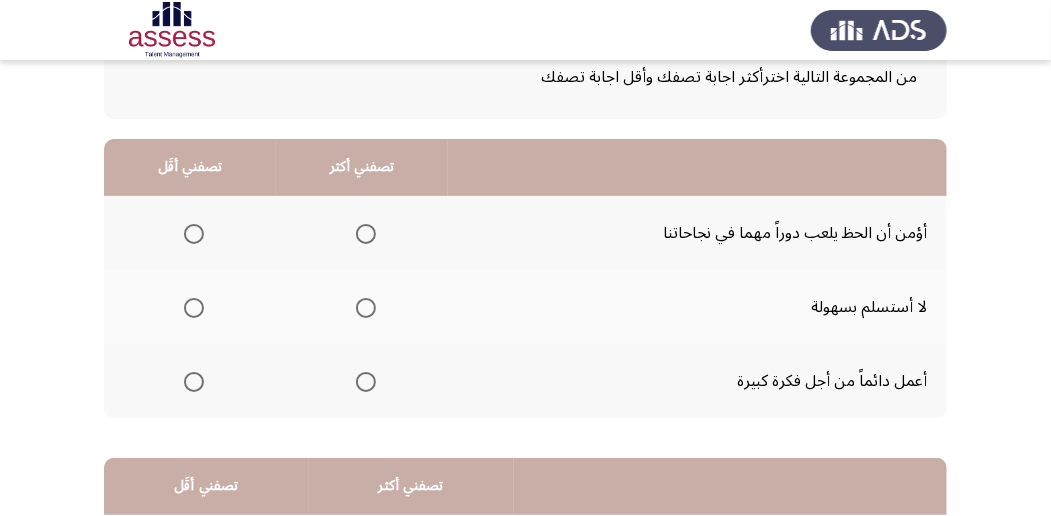 click at bounding box center [366, 382] 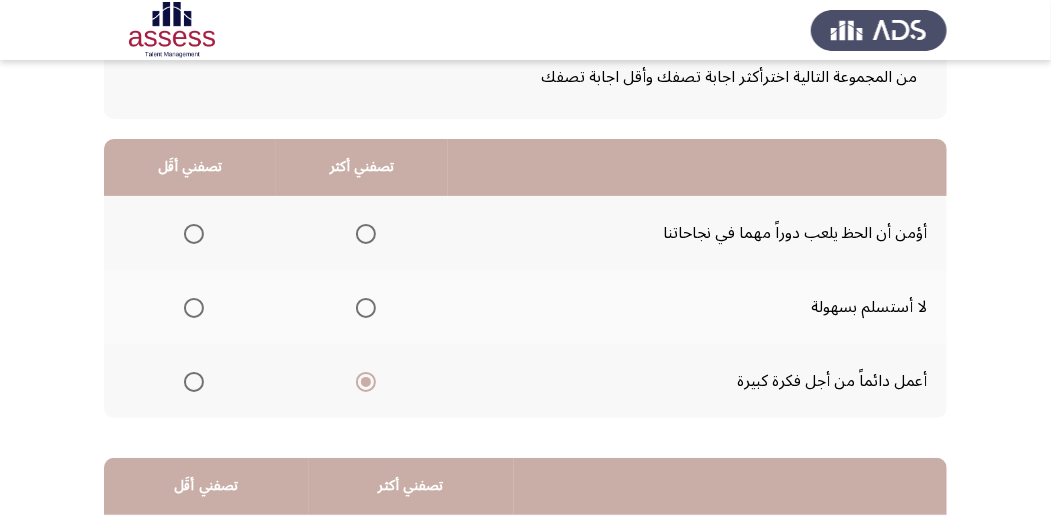 click at bounding box center [194, 308] 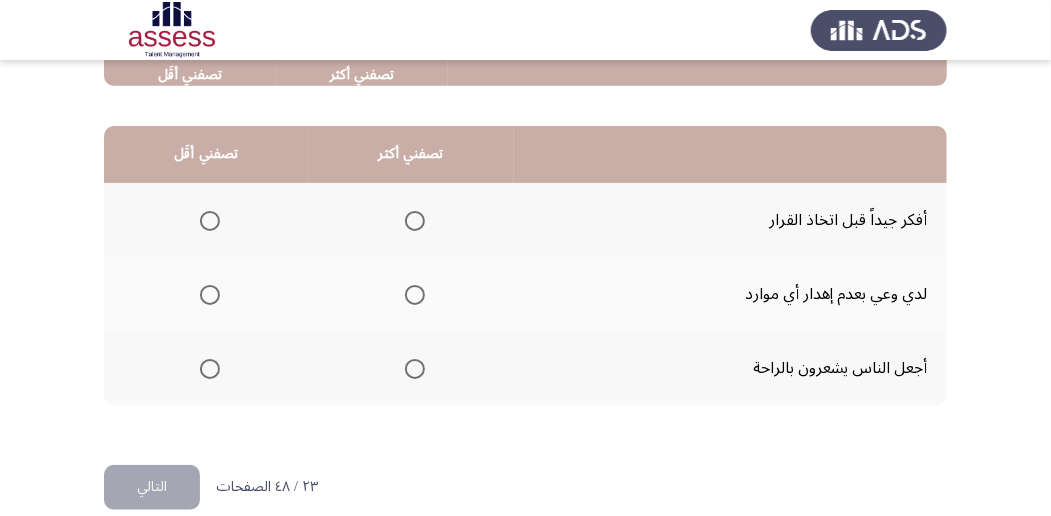 scroll, scrollTop: 466, scrollLeft: 0, axis: vertical 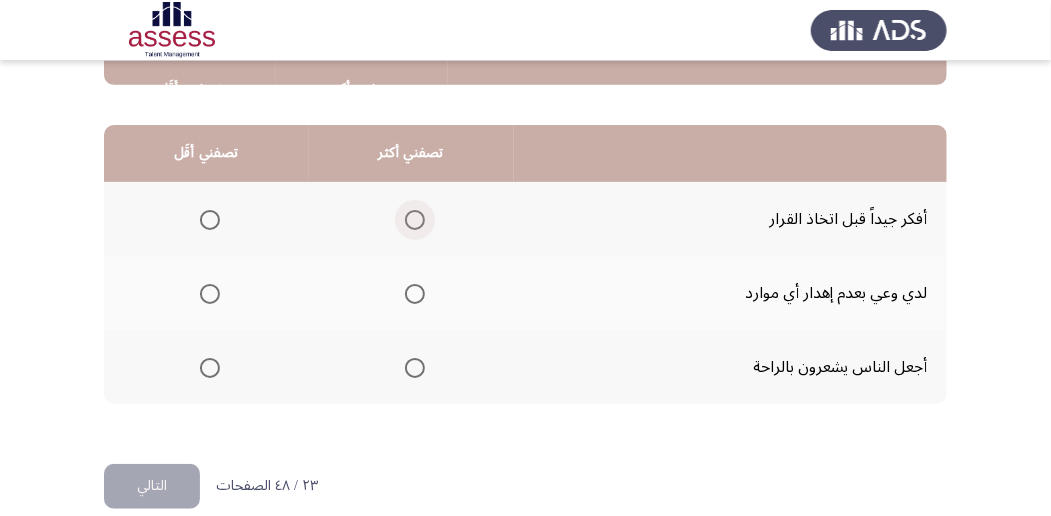 click at bounding box center [415, 220] 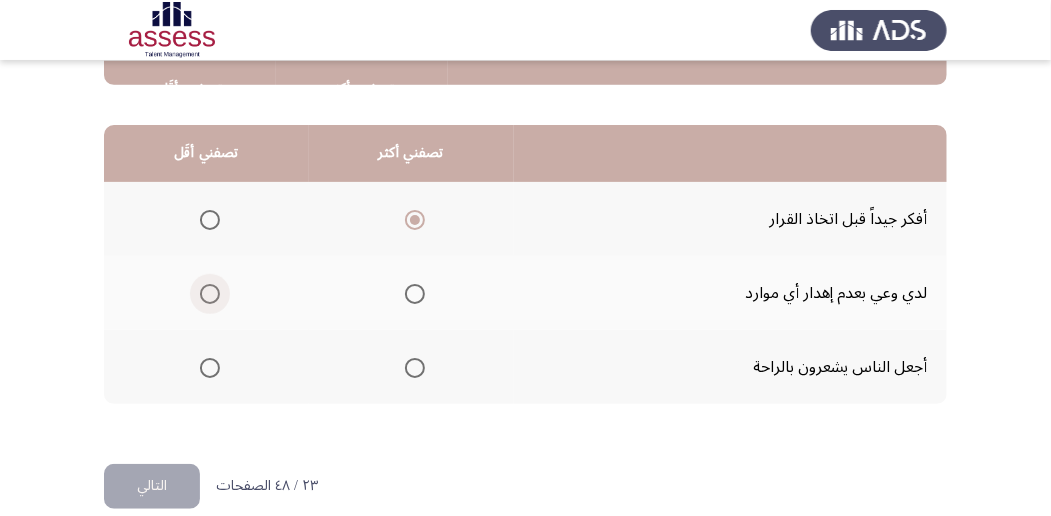 click at bounding box center (210, 294) 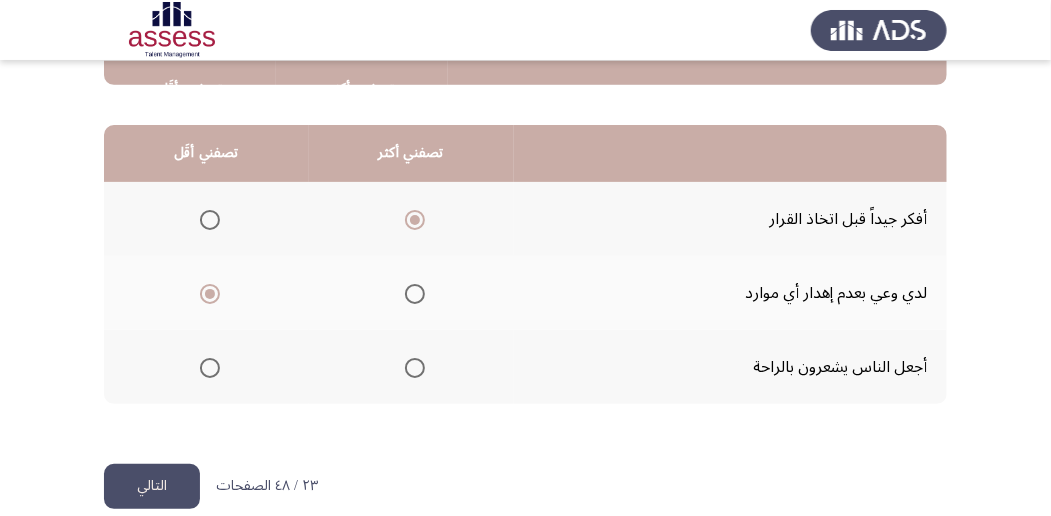 click on "التالي" 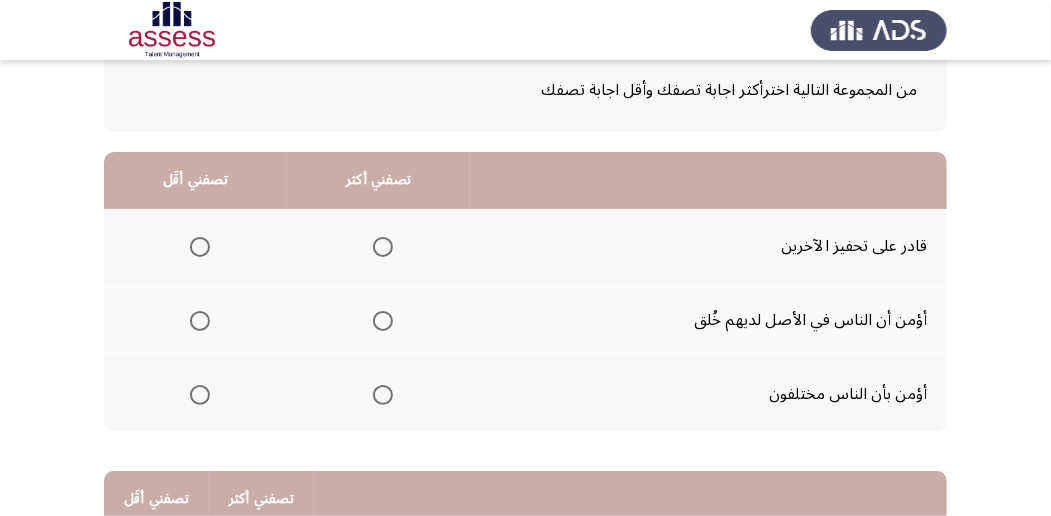 scroll, scrollTop: 200, scrollLeft: 0, axis: vertical 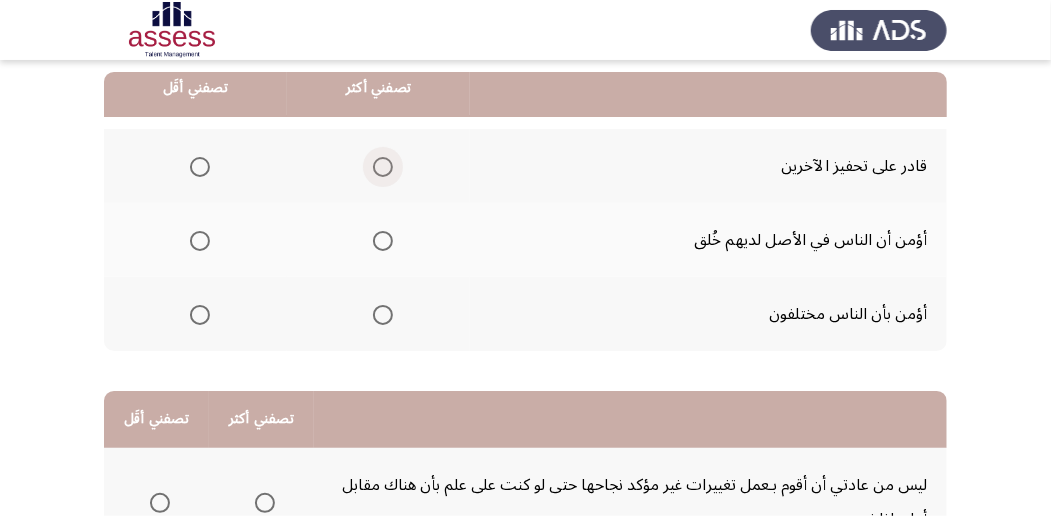 click at bounding box center [383, 167] 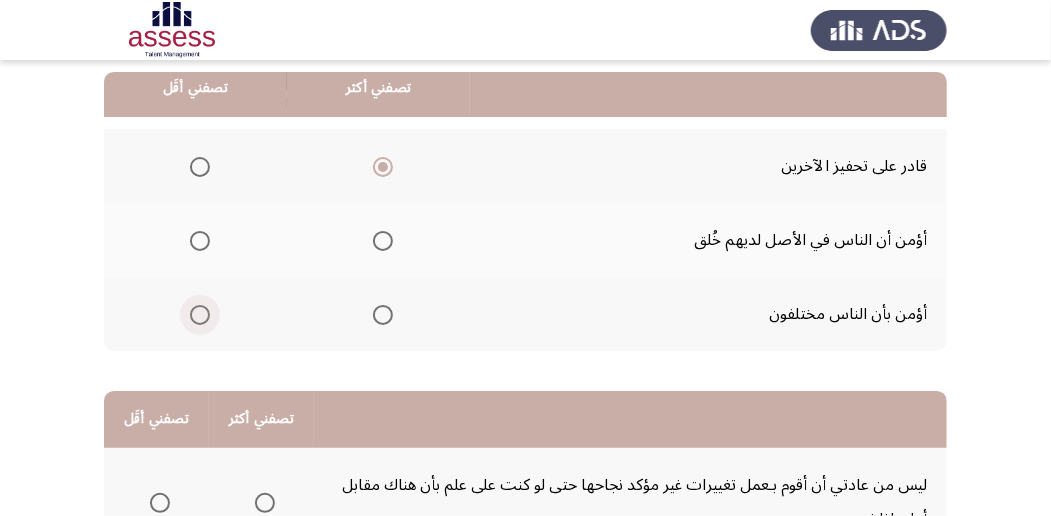 click at bounding box center (200, 315) 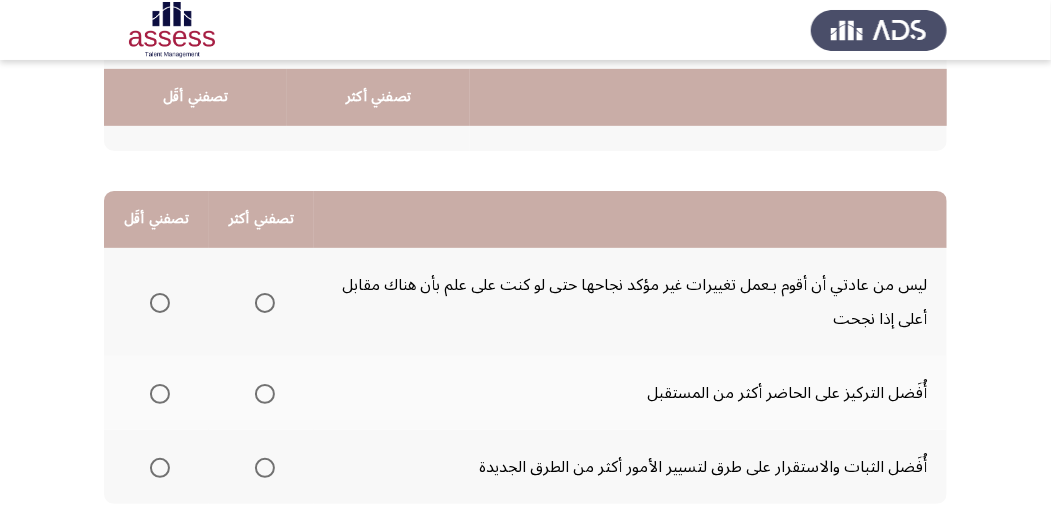 scroll, scrollTop: 466, scrollLeft: 0, axis: vertical 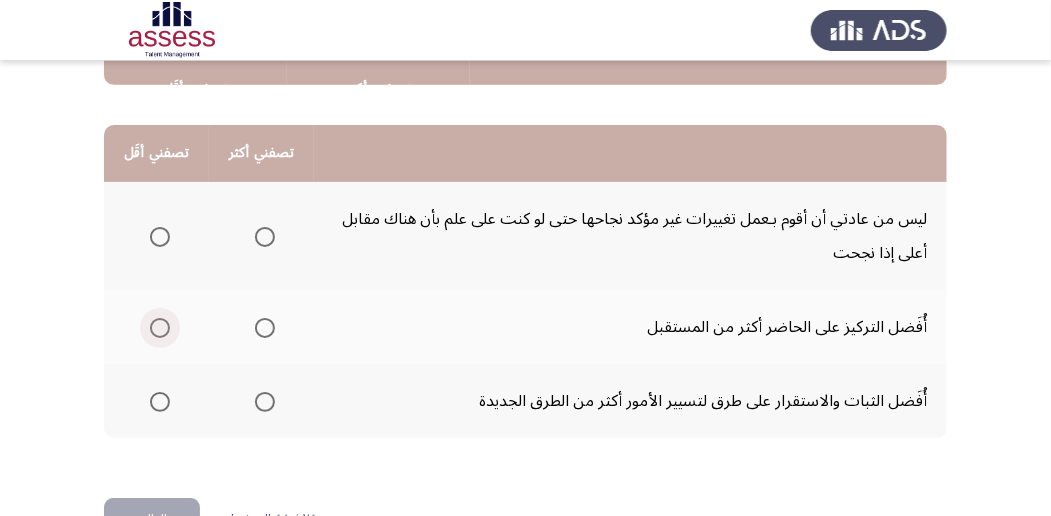 click at bounding box center [160, 328] 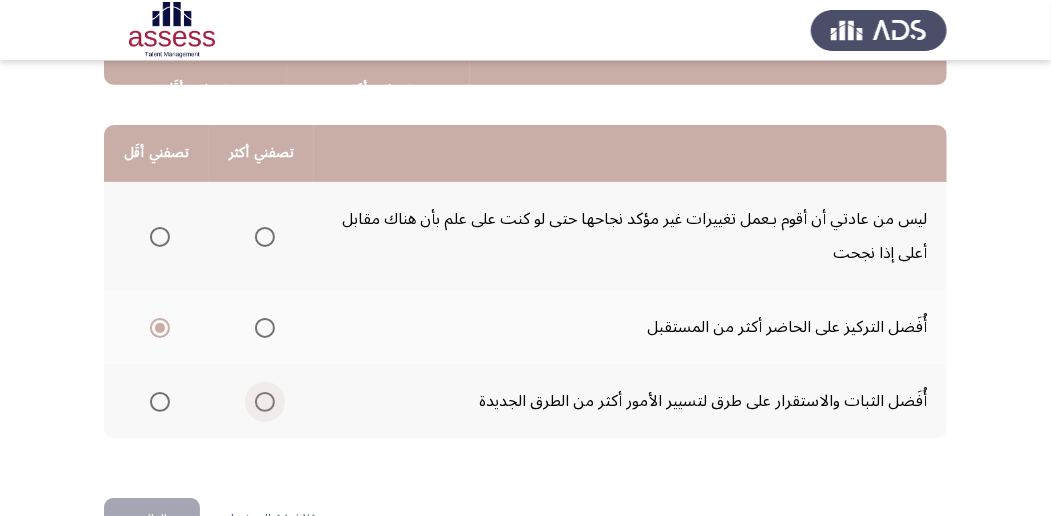 click at bounding box center [265, 402] 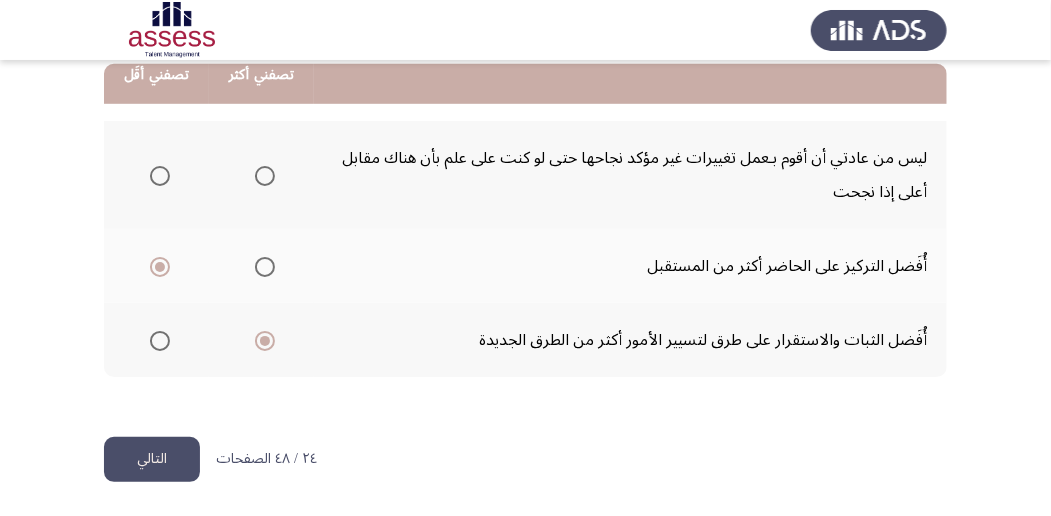 scroll, scrollTop: 528, scrollLeft: 0, axis: vertical 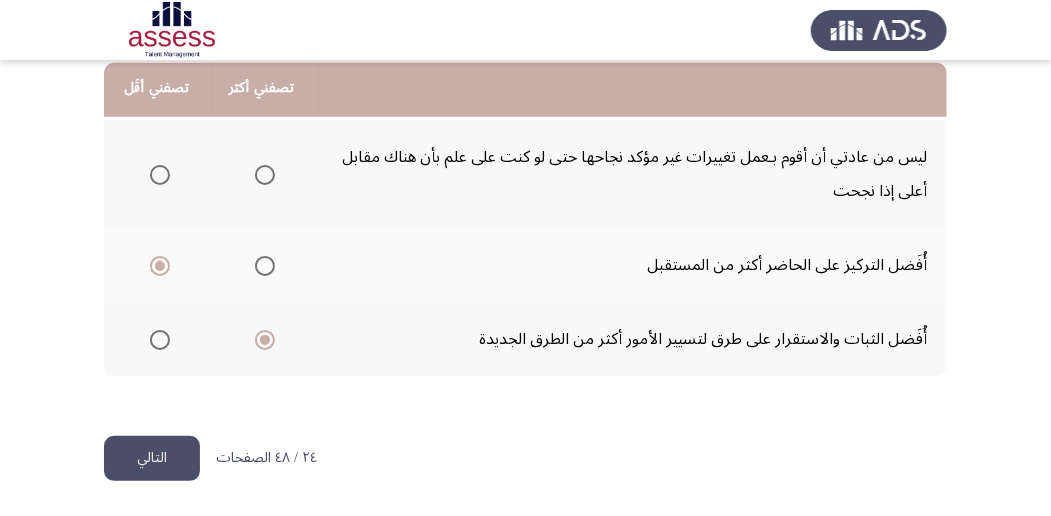 click at bounding box center [265, 266] 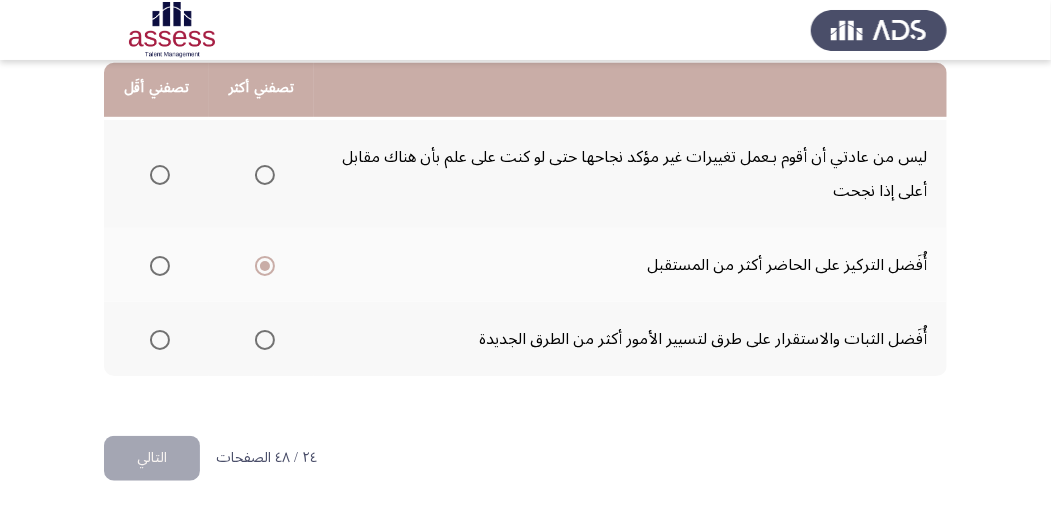 click at bounding box center [160, 175] 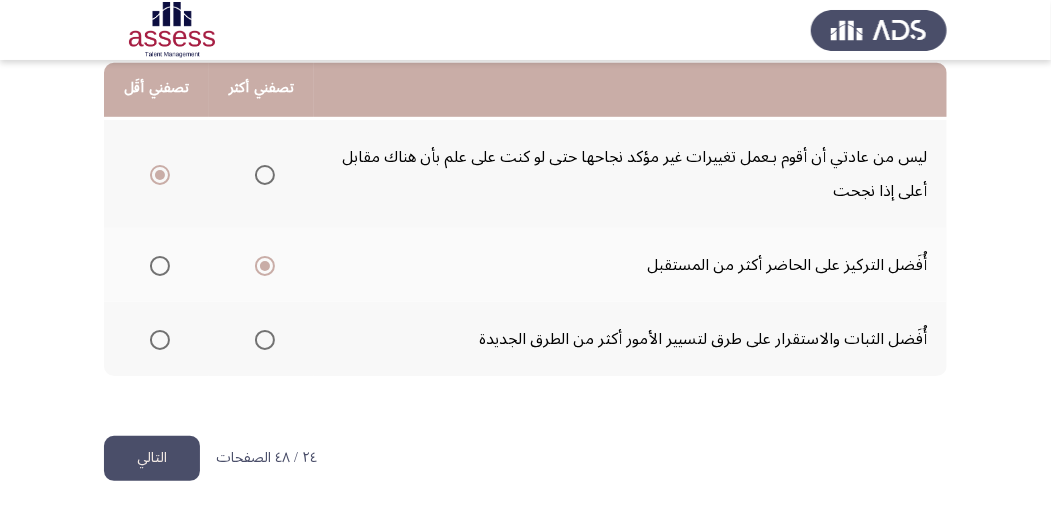 click on "التالي" 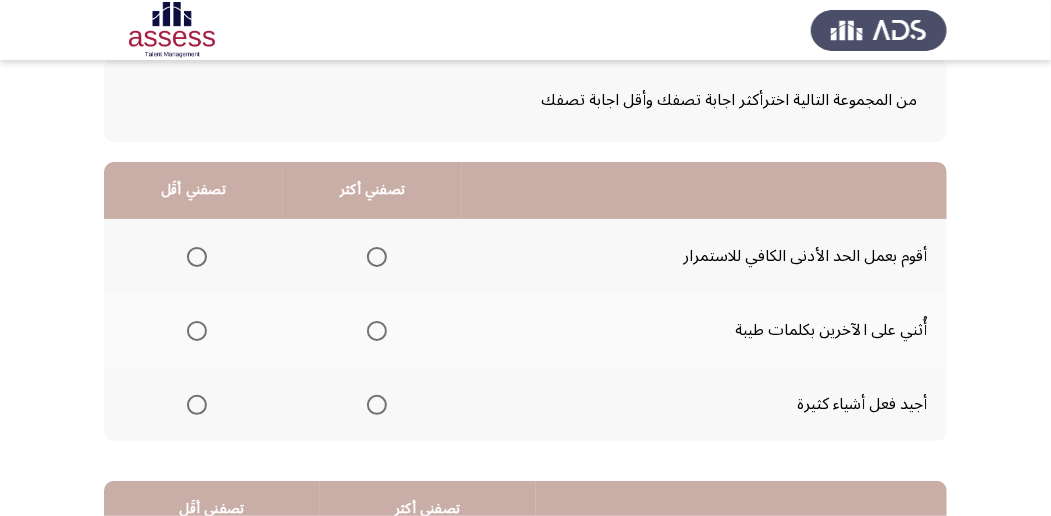 scroll, scrollTop: 133, scrollLeft: 0, axis: vertical 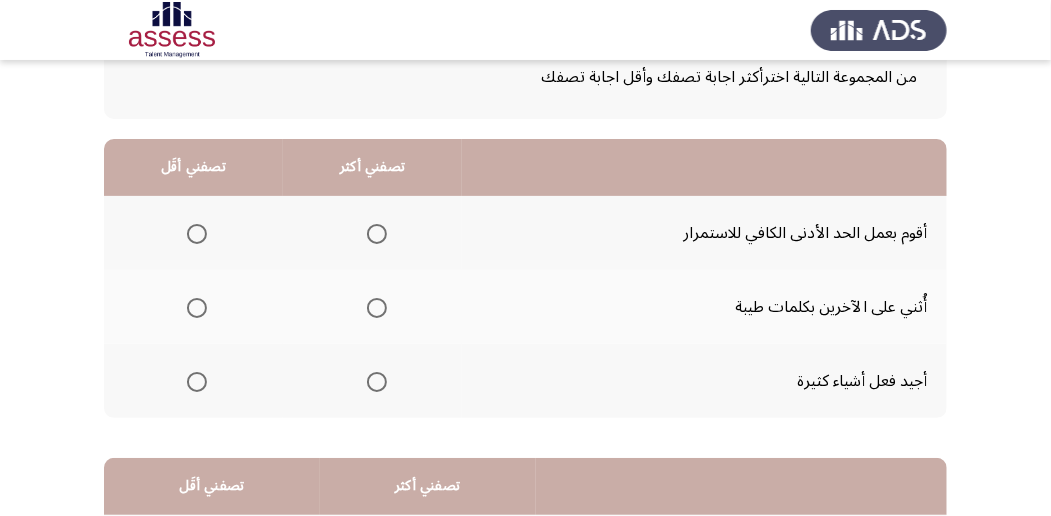 click at bounding box center (377, 308) 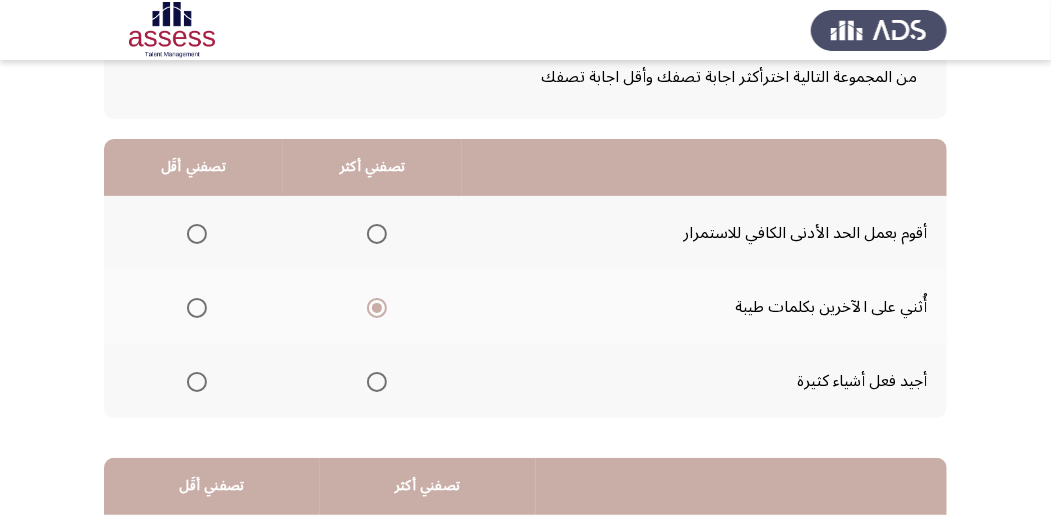 click at bounding box center [197, 234] 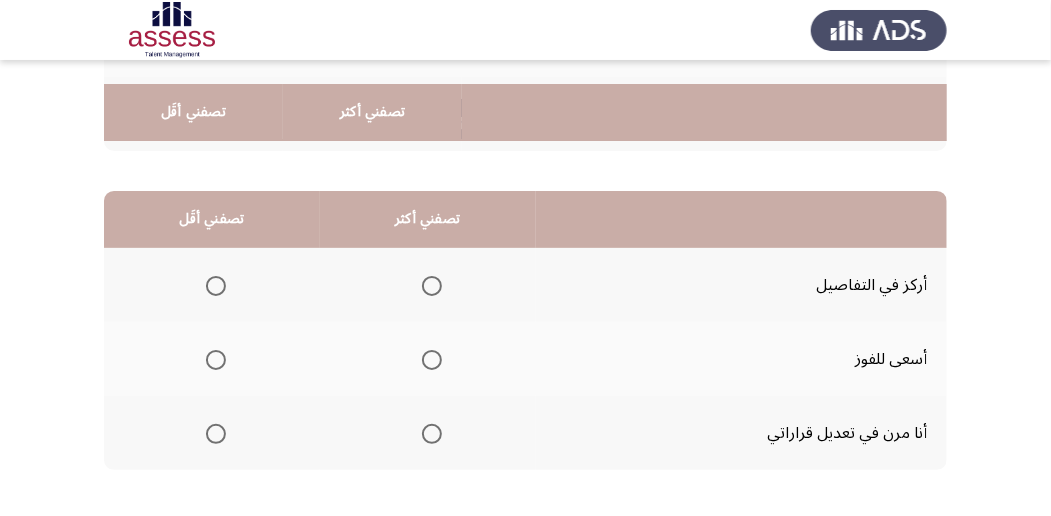 scroll, scrollTop: 466, scrollLeft: 0, axis: vertical 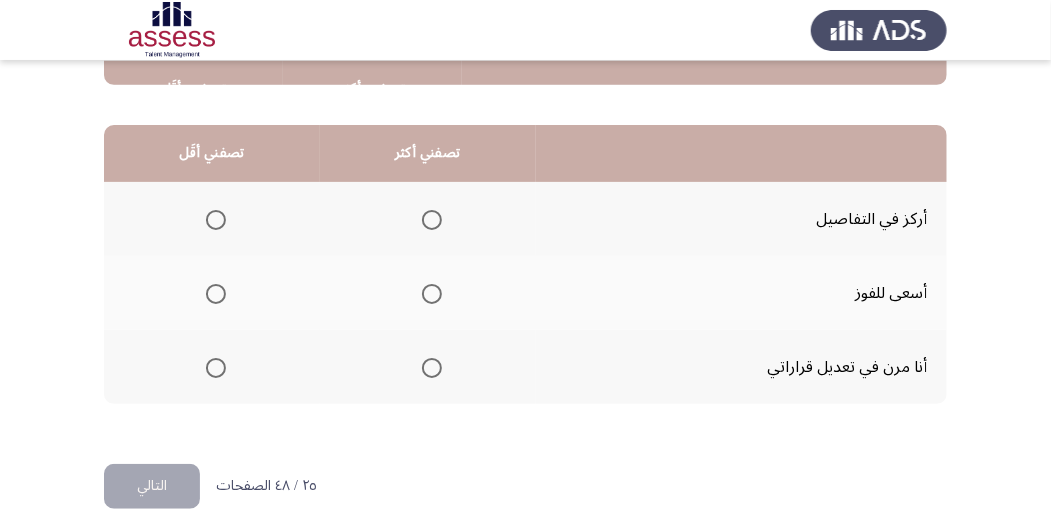 click at bounding box center (432, 368) 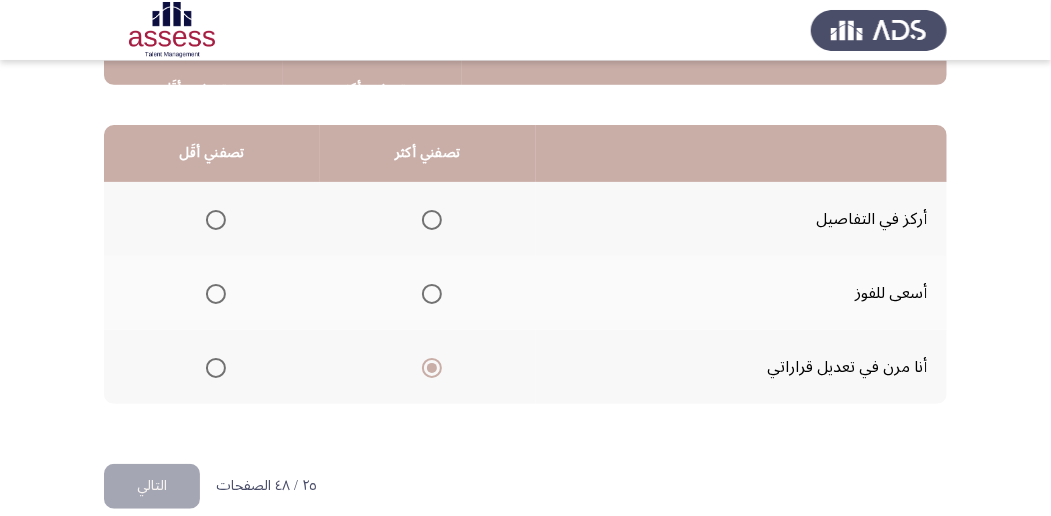 click at bounding box center [216, 294] 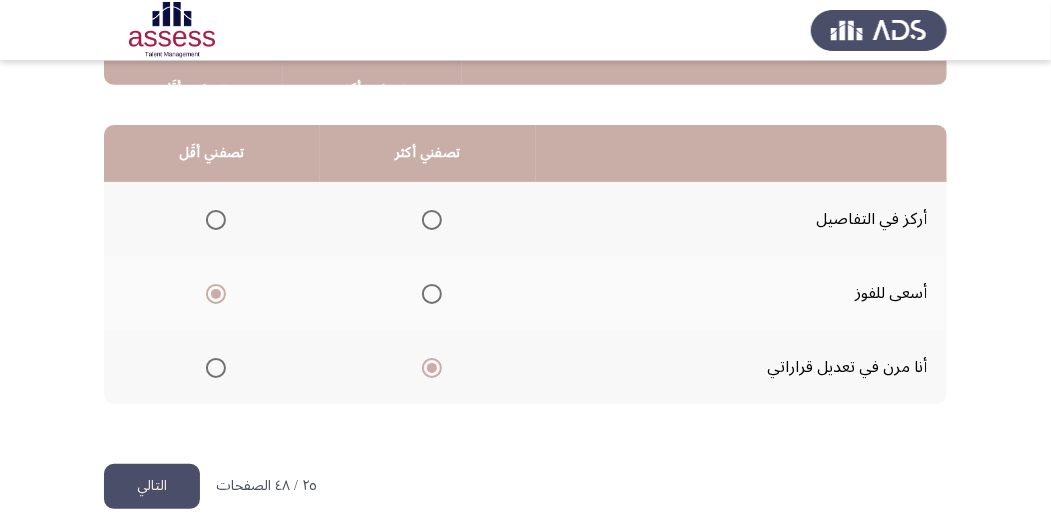 click on "التالي" 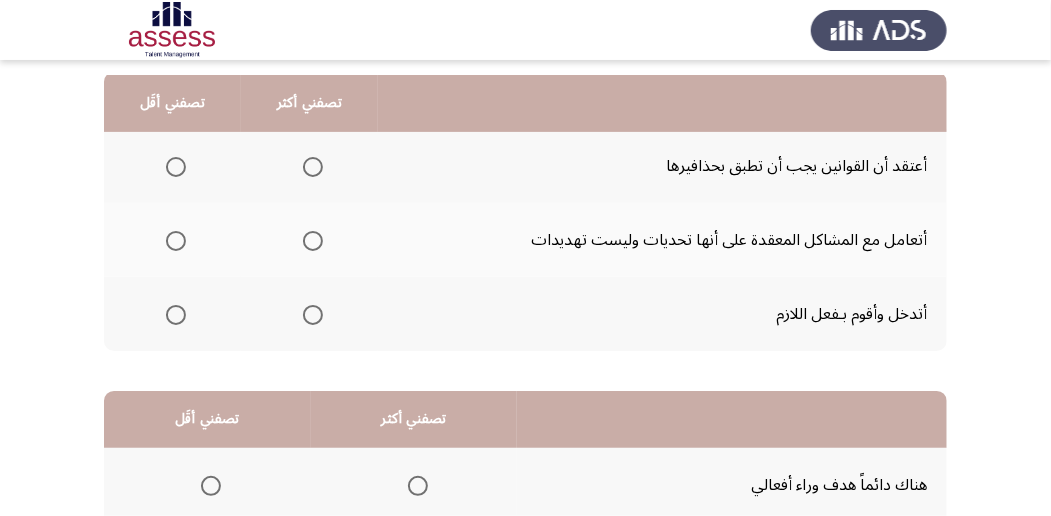 scroll, scrollTop: 200, scrollLeft: 0, axis: vertical 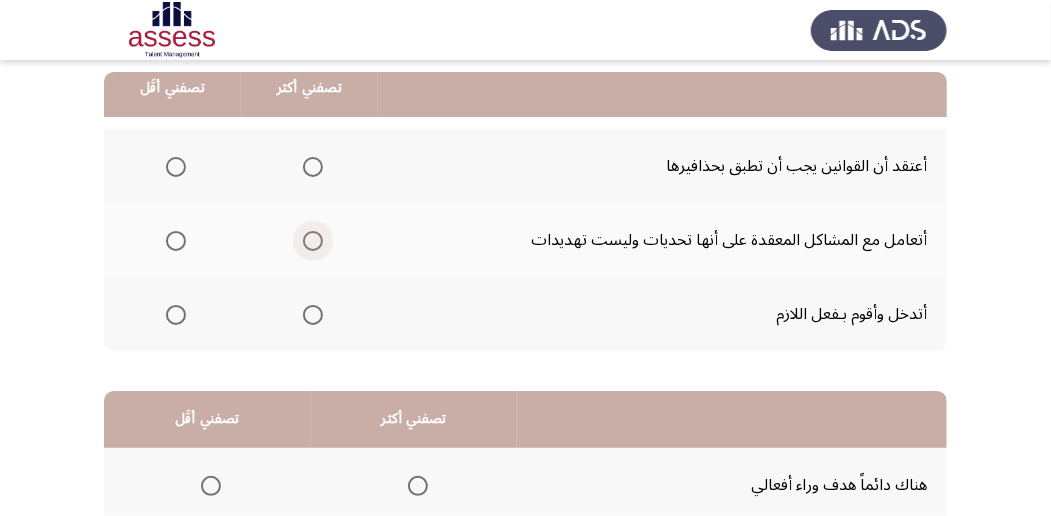 click at bounding box center (313, 241) 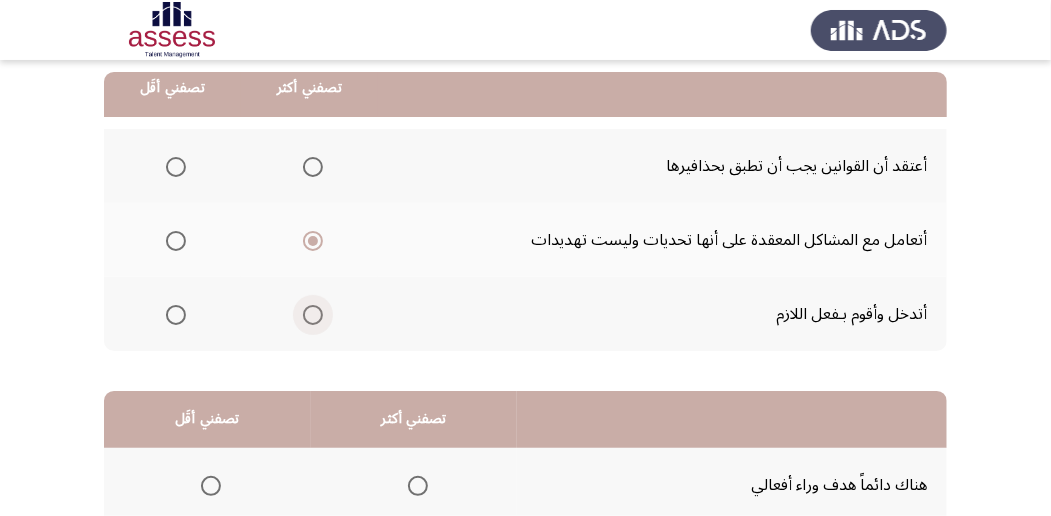 click at bounding box center (313, 315) 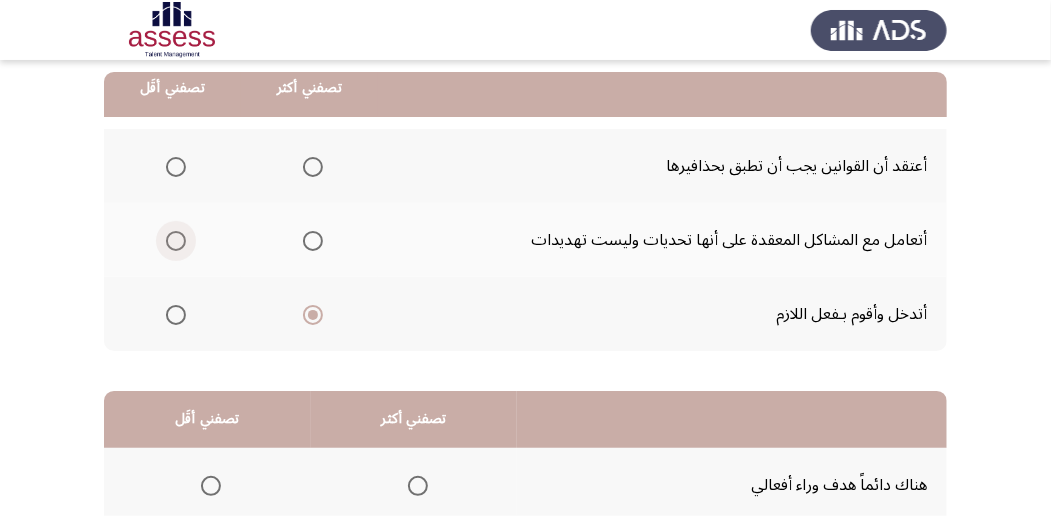 click at bounding box center (176, 241) 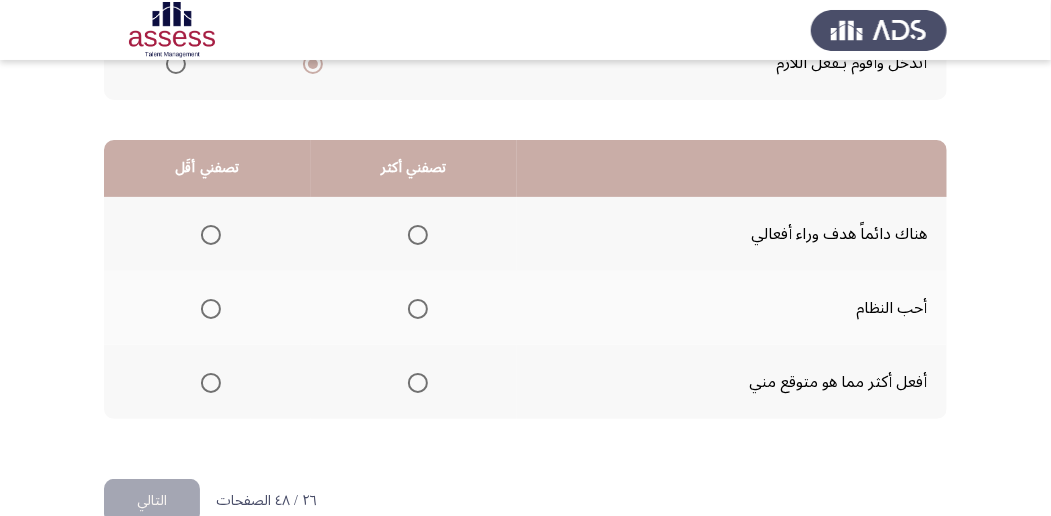 scroll, scrollTop: 466, scrollLeft: 0, axis: vertical 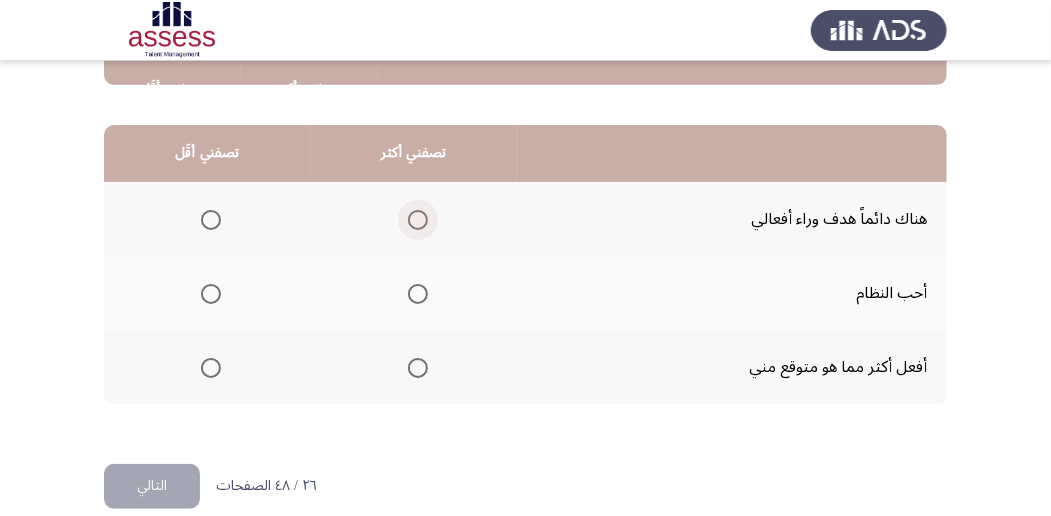 click at bounding box center [418, 220] 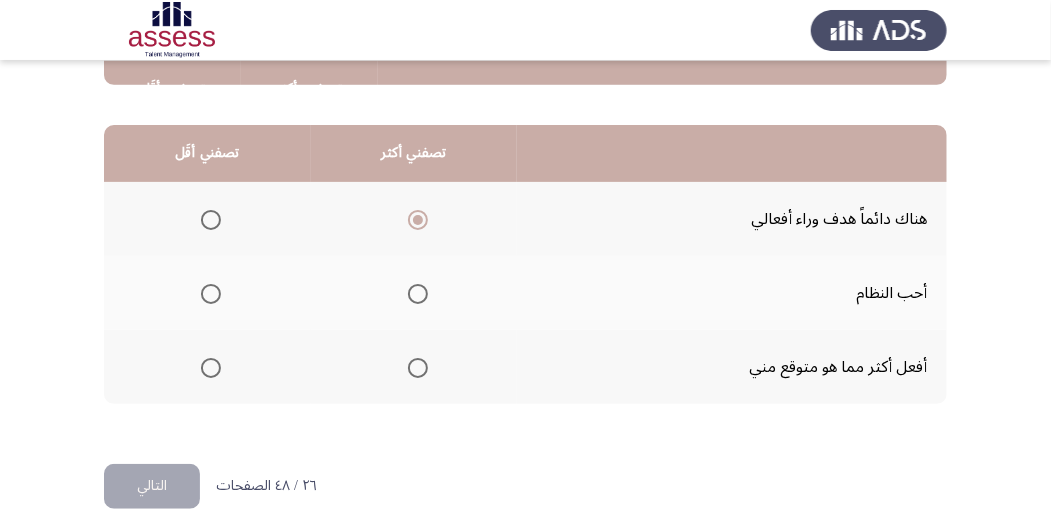 click 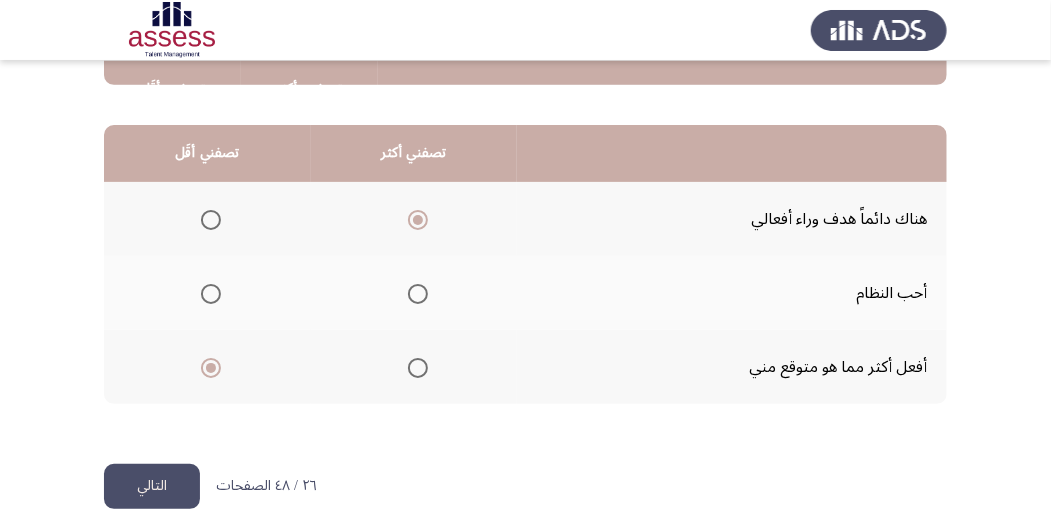 click on "التالي" 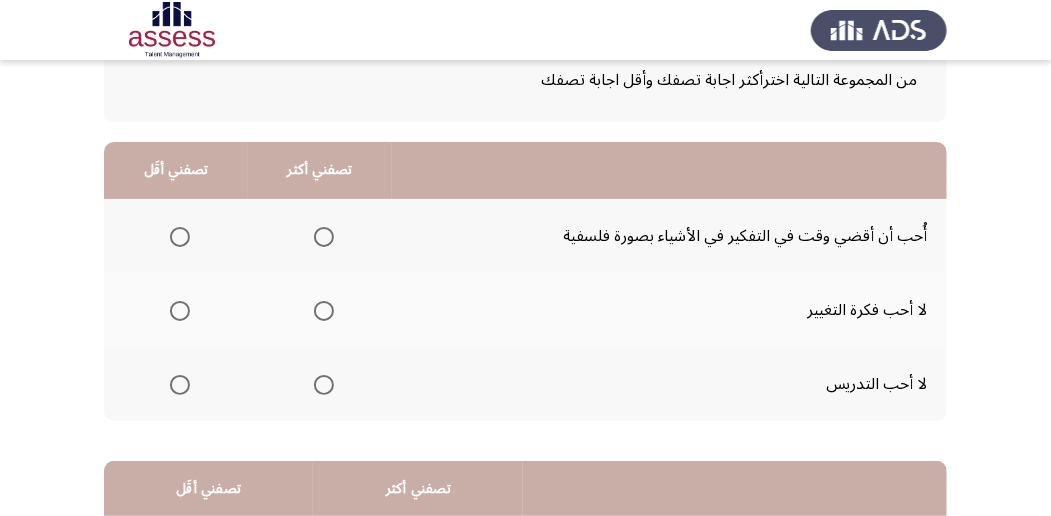 scroll, scrollTop: 133, scrollLeft: 0, axis: vertical 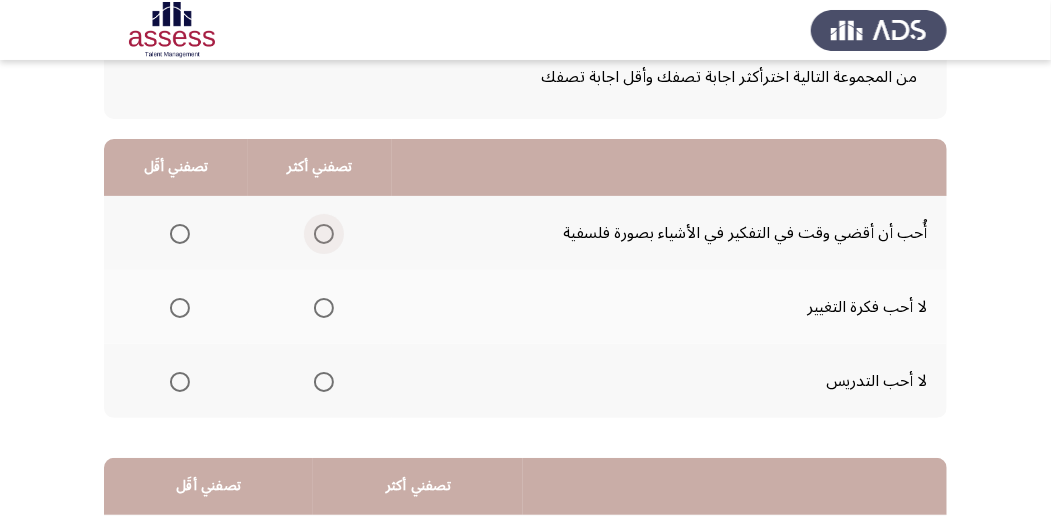 click at bounding box center (324, 234) 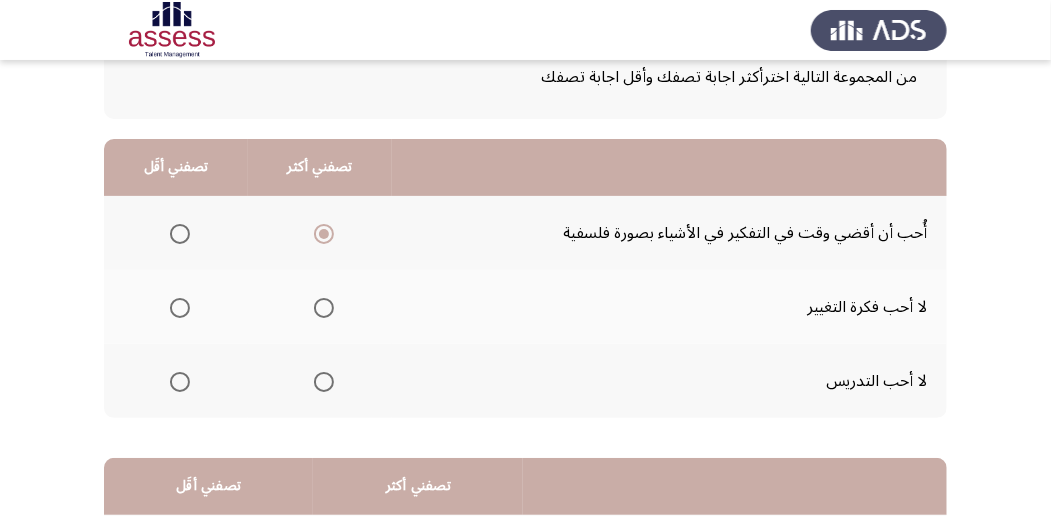 click at bounding box center (180, 382) 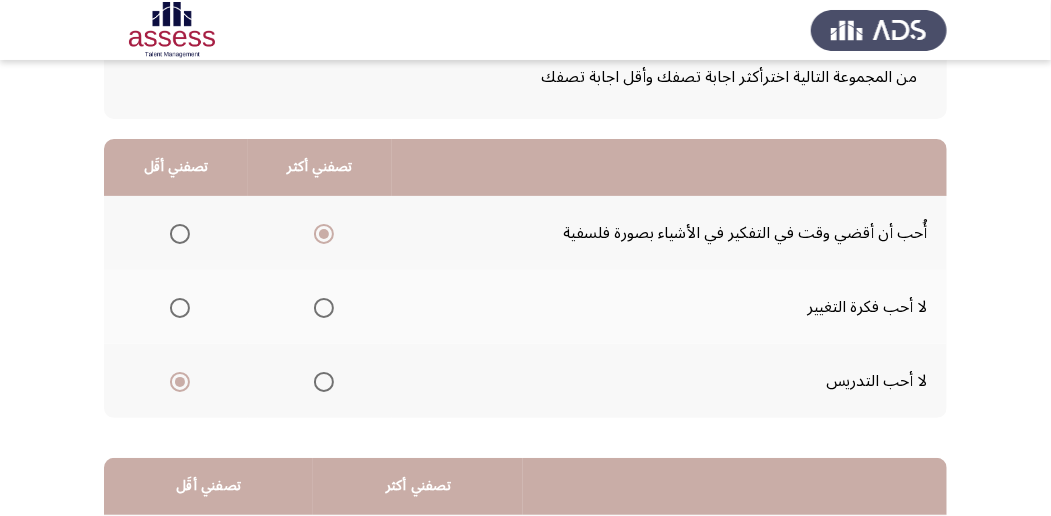 click at bounding box center (180, 234) 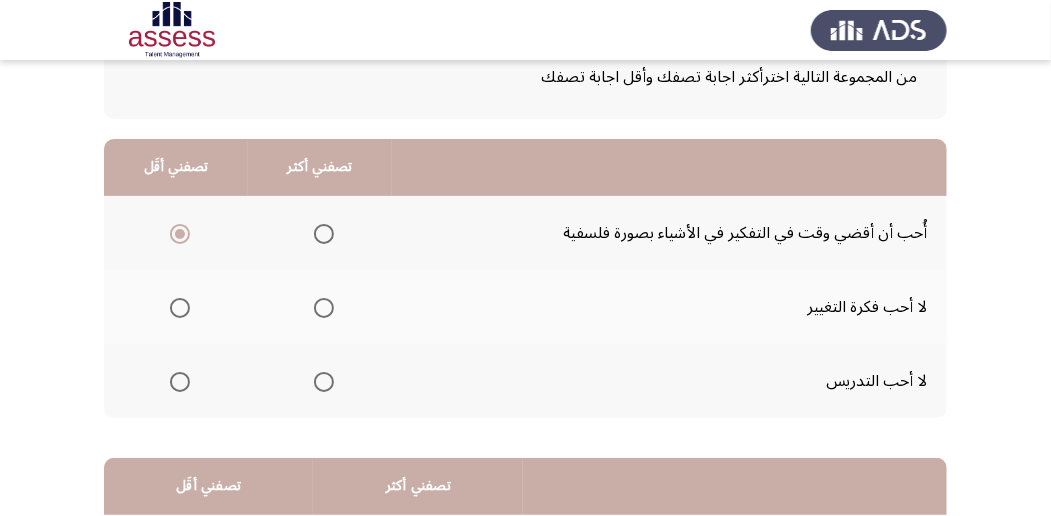 click at bounding box center [324, 234] 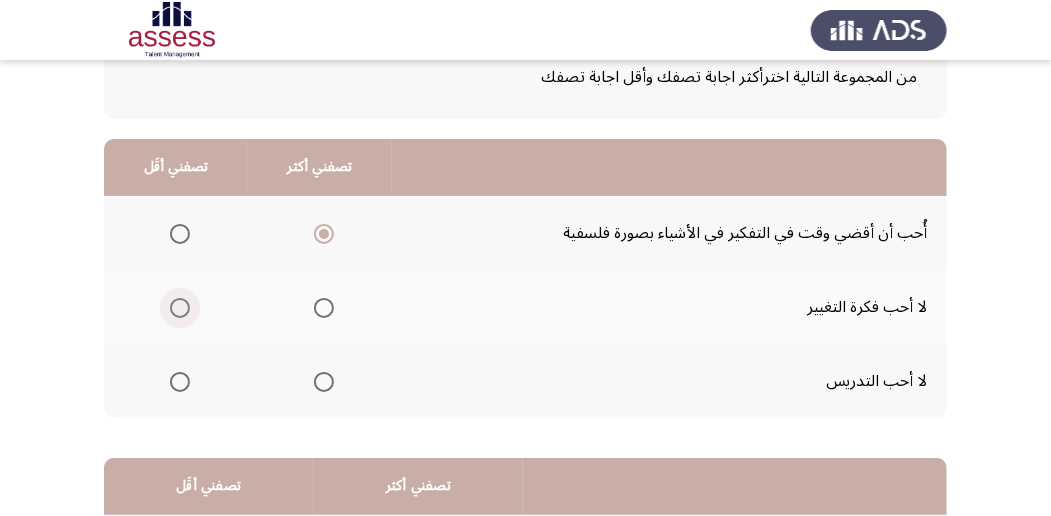 click at bounding box center [180, 308] 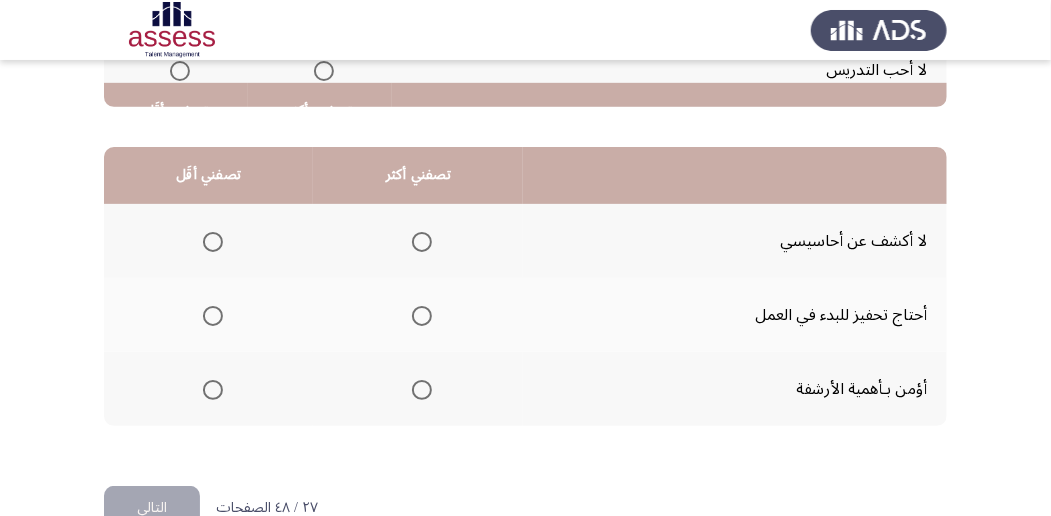 scroll, scrollTop: 466, scrollLeft: 0, axis: vertical 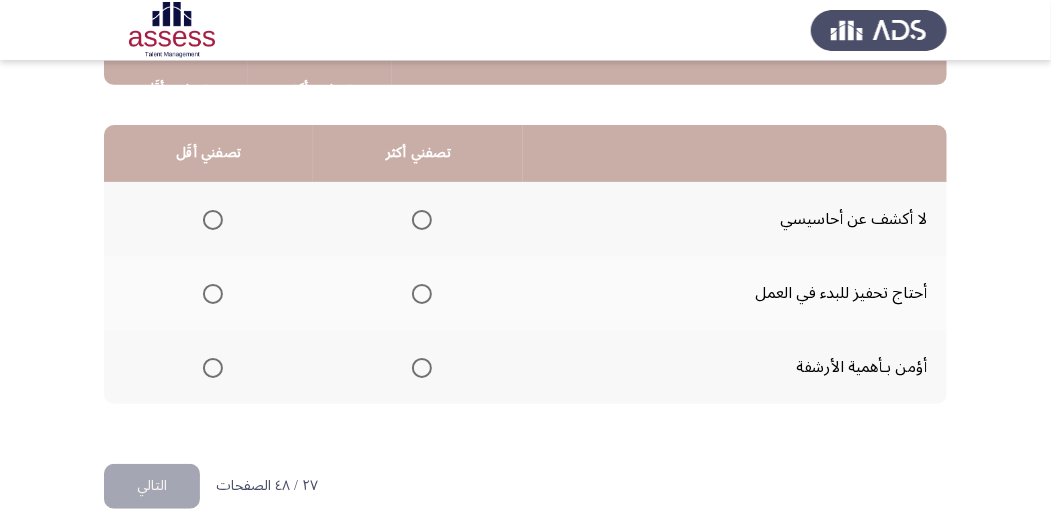 click at bounding box center [422, 220] 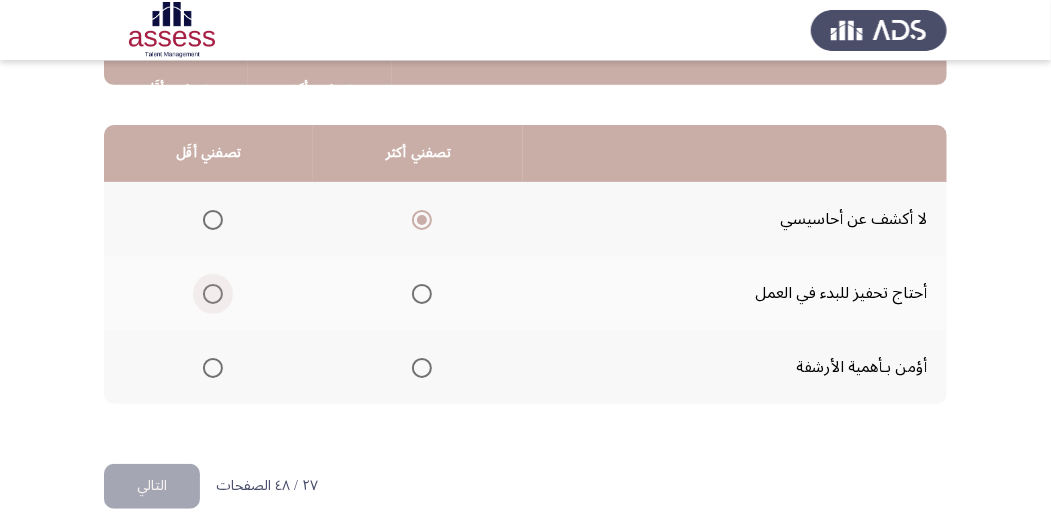 click at bounding box center [213, 294] 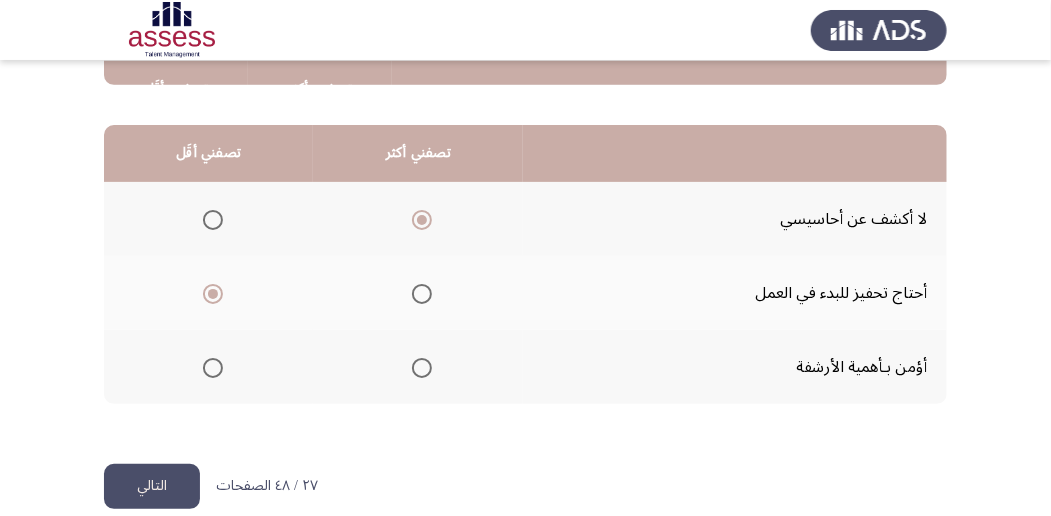 click on "التالي" 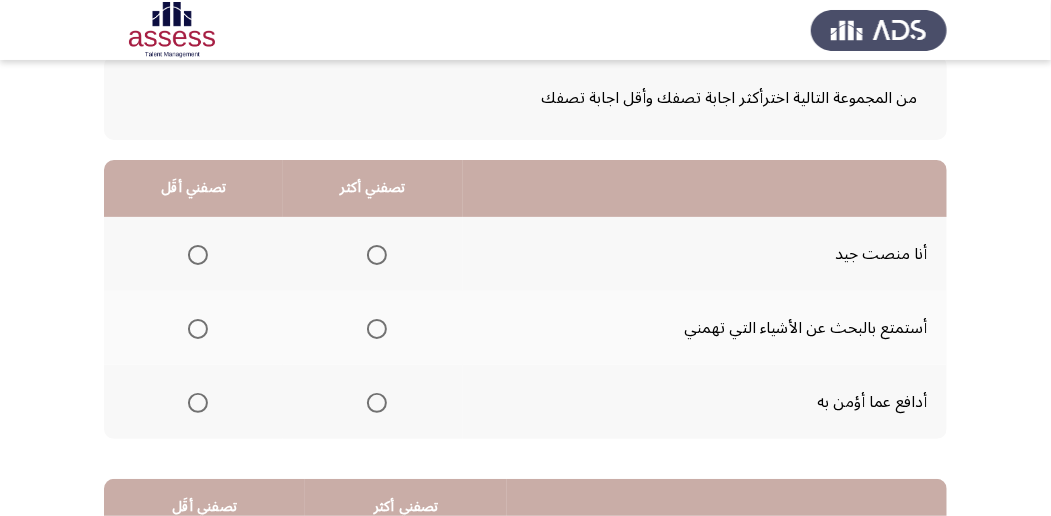 scroll, scrollTop: 133, scrollLeft: 0, axis: vertical 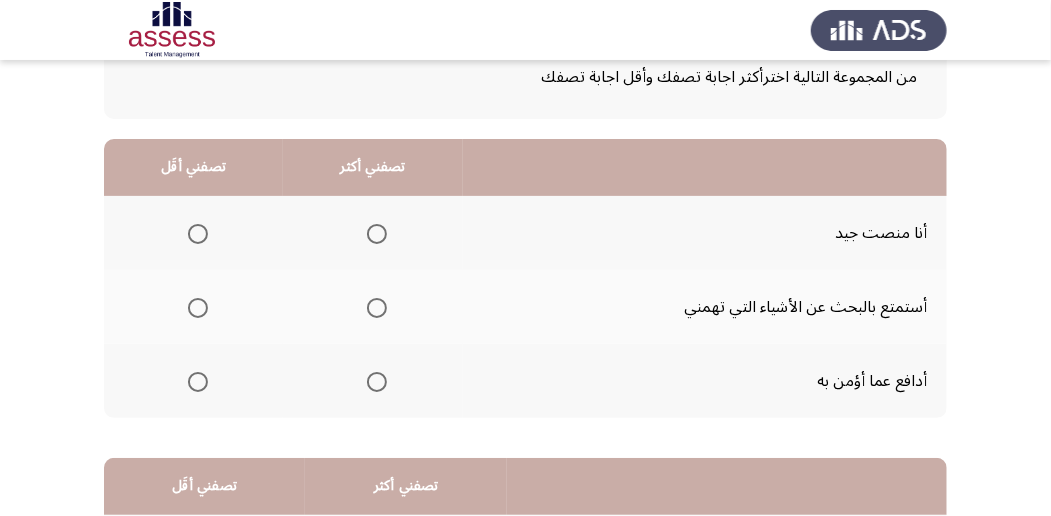 click at bounding box center (377, 382) 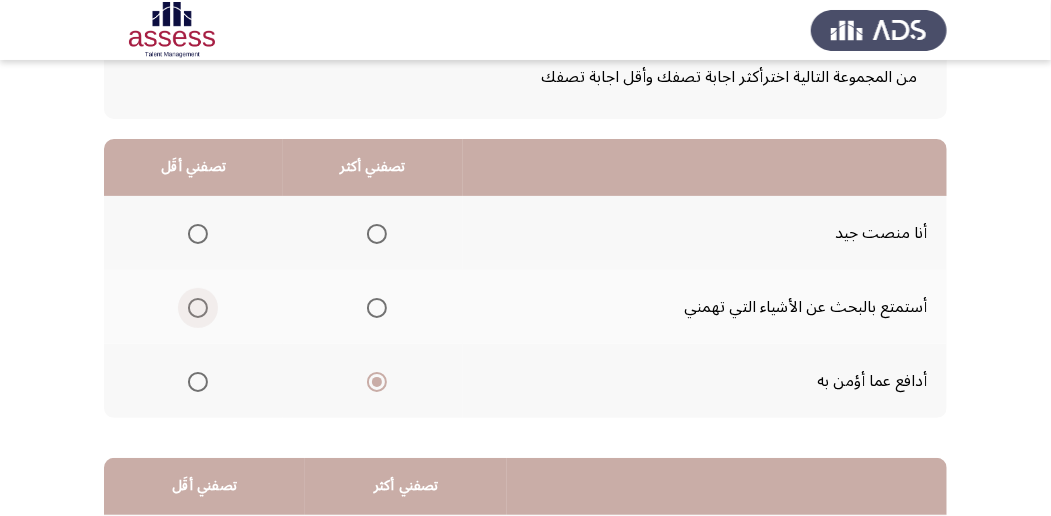 click at bounding box center [198, 308] 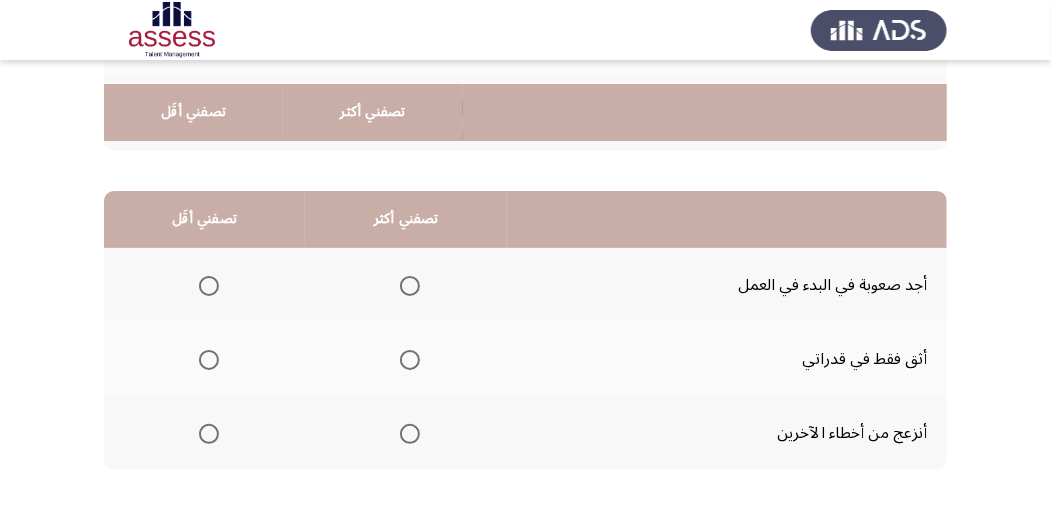 scroll, scrollTop: 466, scrollLeft: 0, axis: vertical 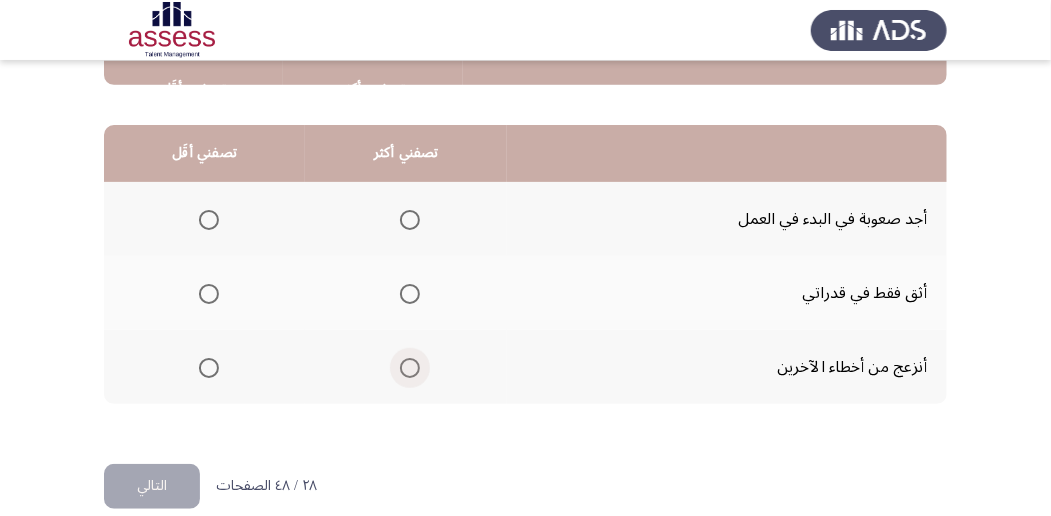 click at bounding box center (410, 368) 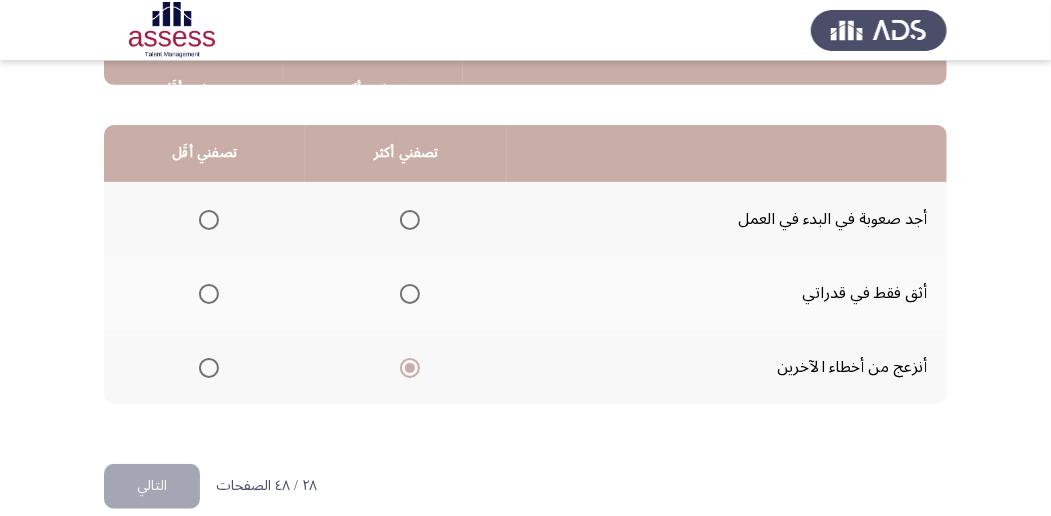 click at bounding box center (209, 294) 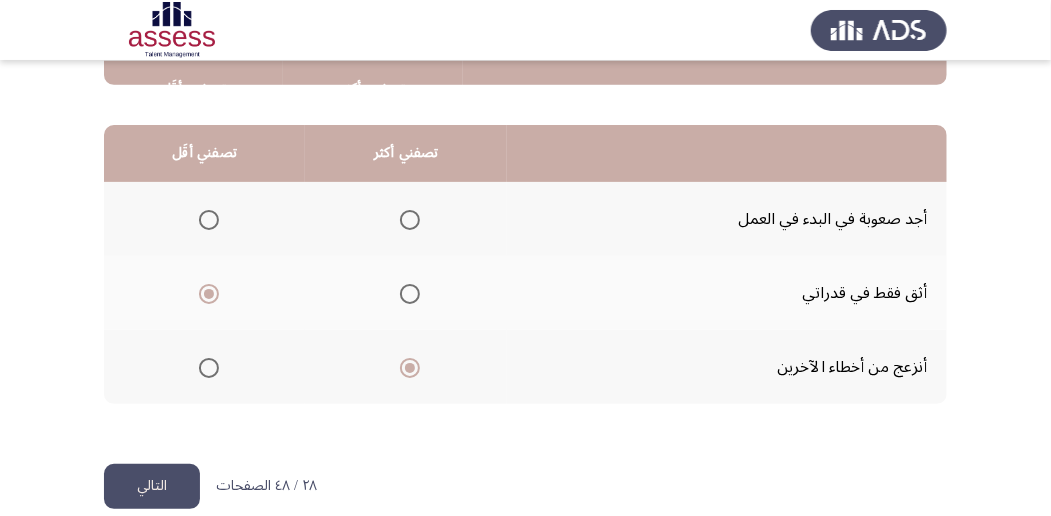 click on "التالي" 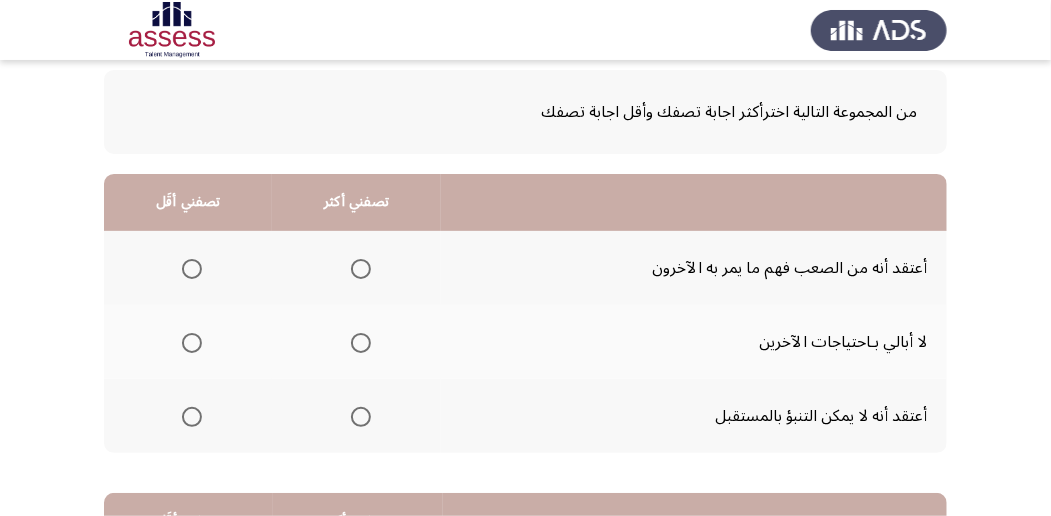 scroll, scrollTop: 200, scrollLeft: 0, axis: vertical 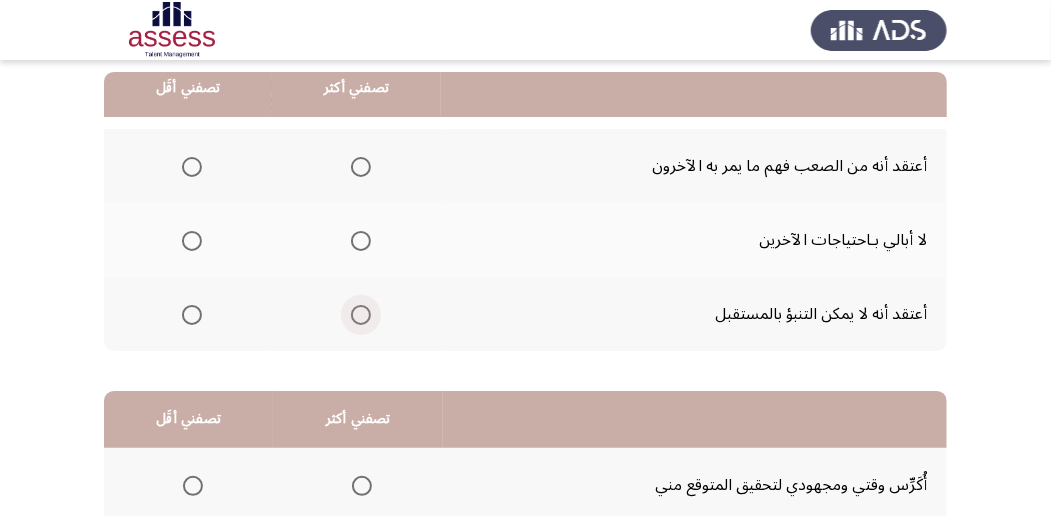 click at bounding box center [361, 315] 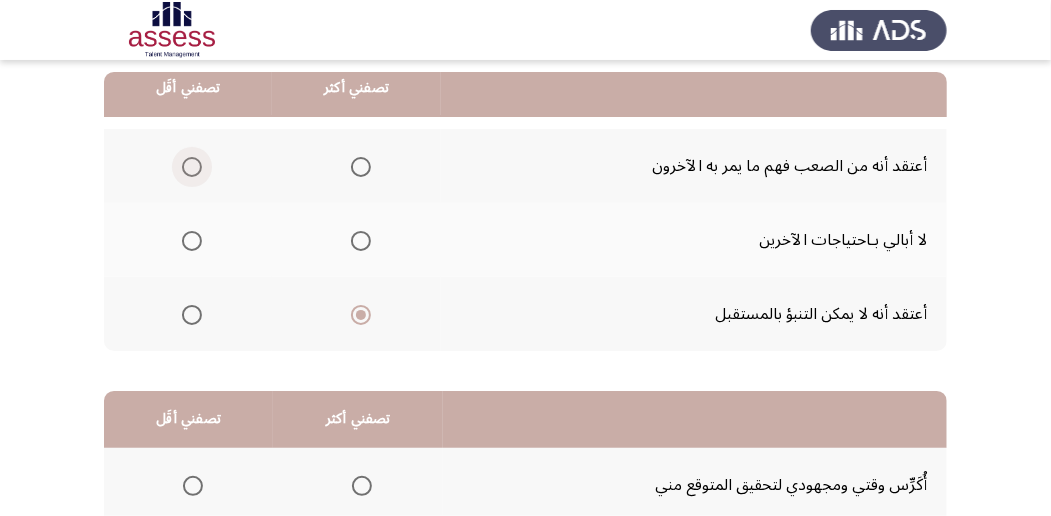 click at bounding box center (192, 167) 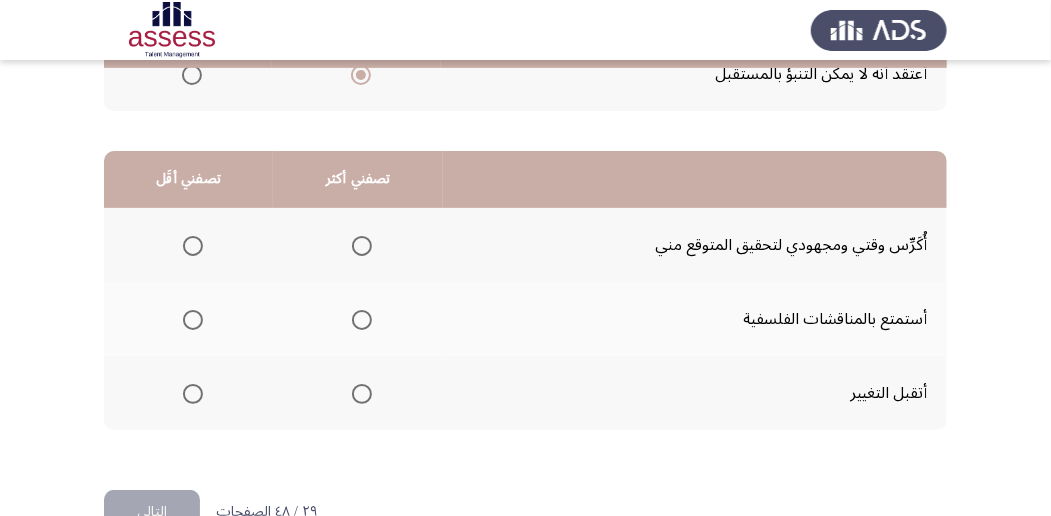 scroll, scrollTop: 466, scrollLeft: 0, axis: vertical 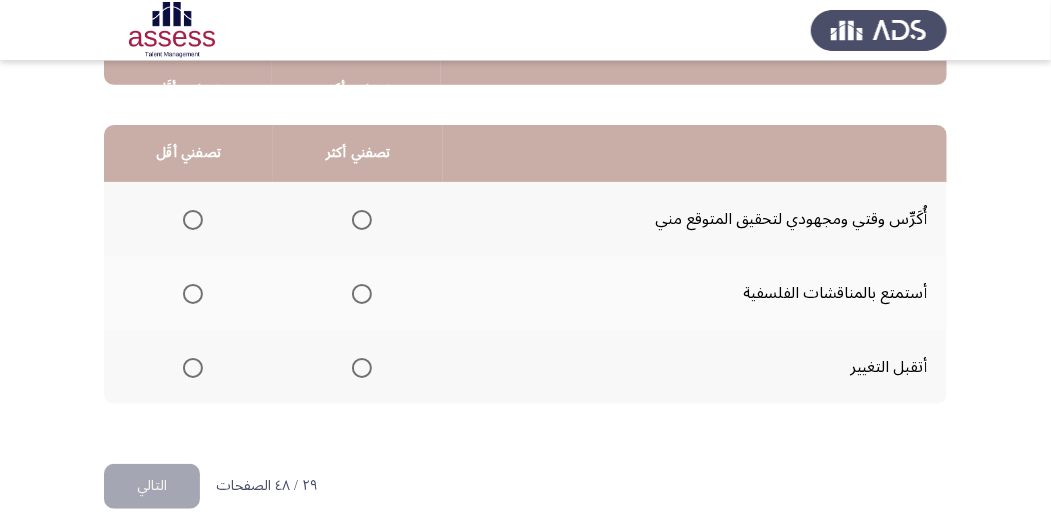click at bounding box center (362, 294) 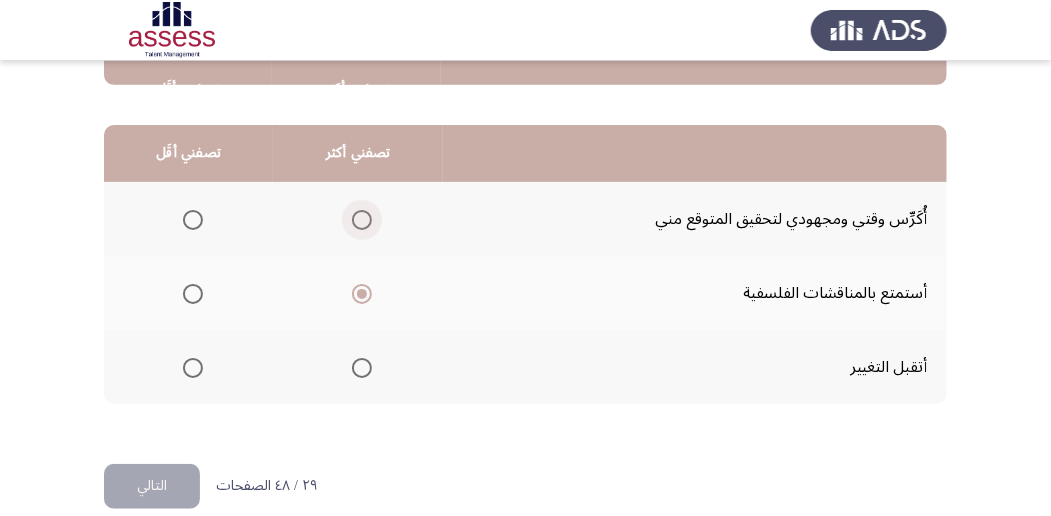 click at bounding box center [362, 220] 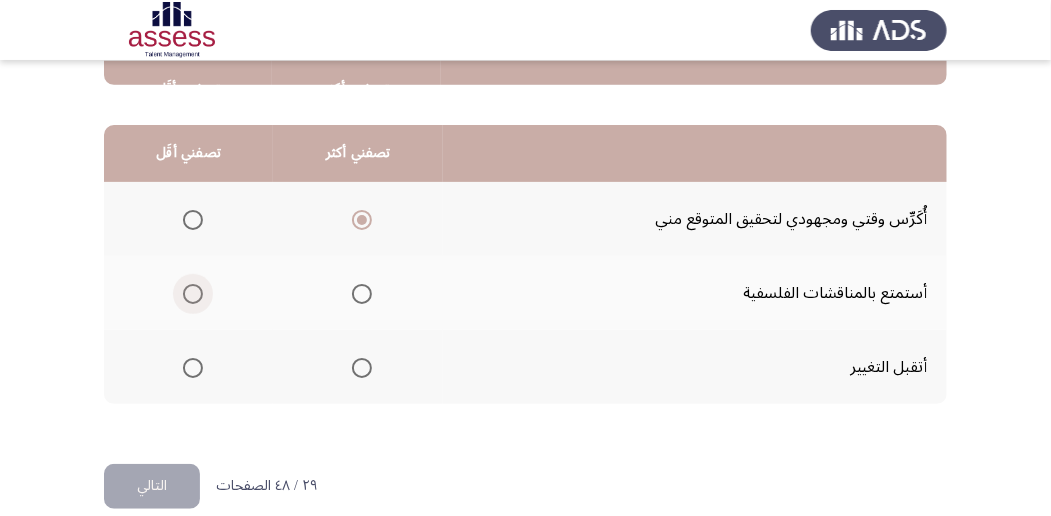 click at bounding box center (193, 294) 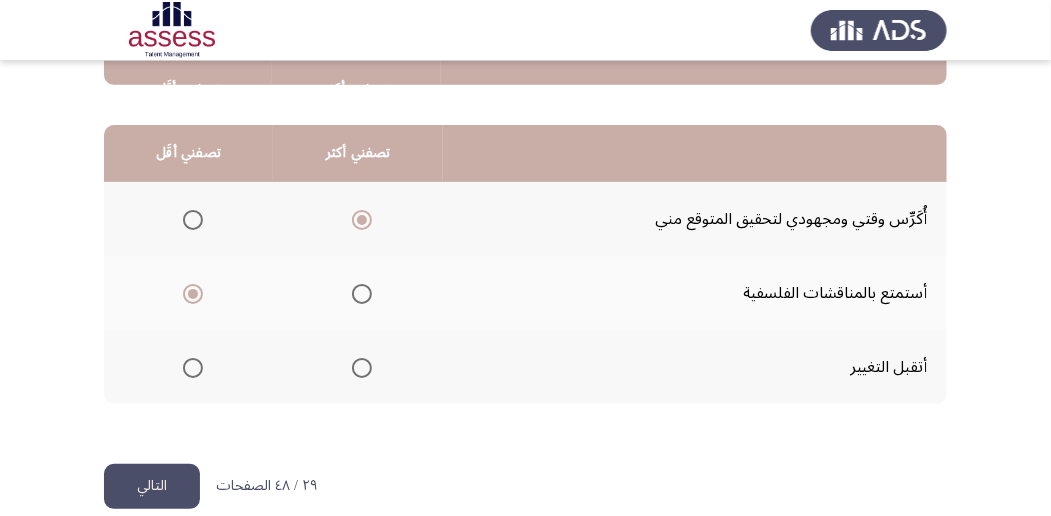 click on "التالي" 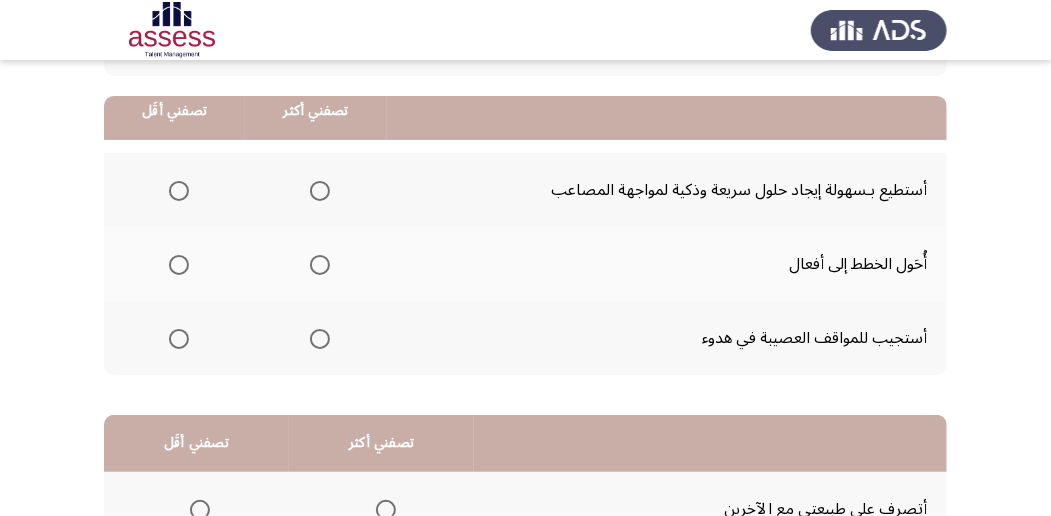 scroll, scrollTop: 200, scrollLeft: 0, axis: vertical 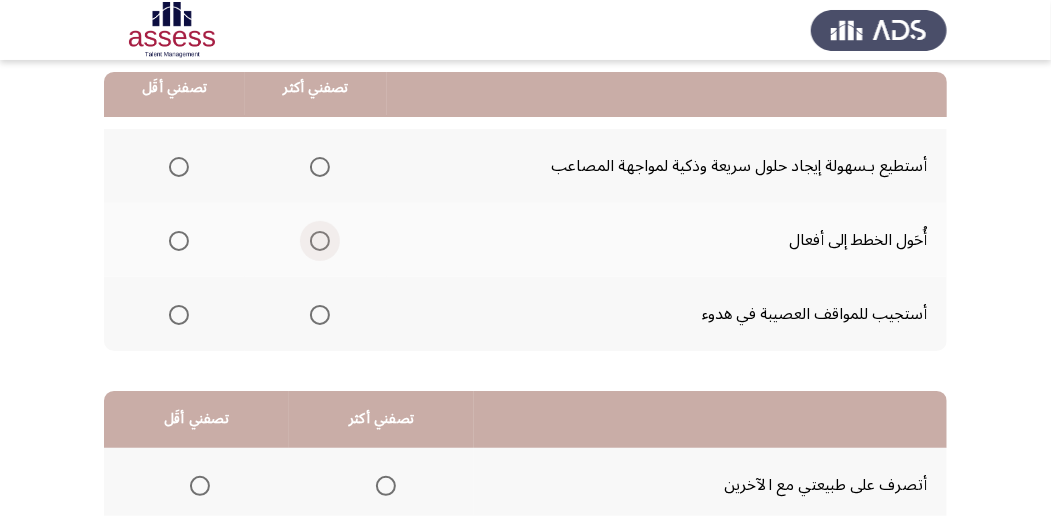 click at bounding box center [320, 241] 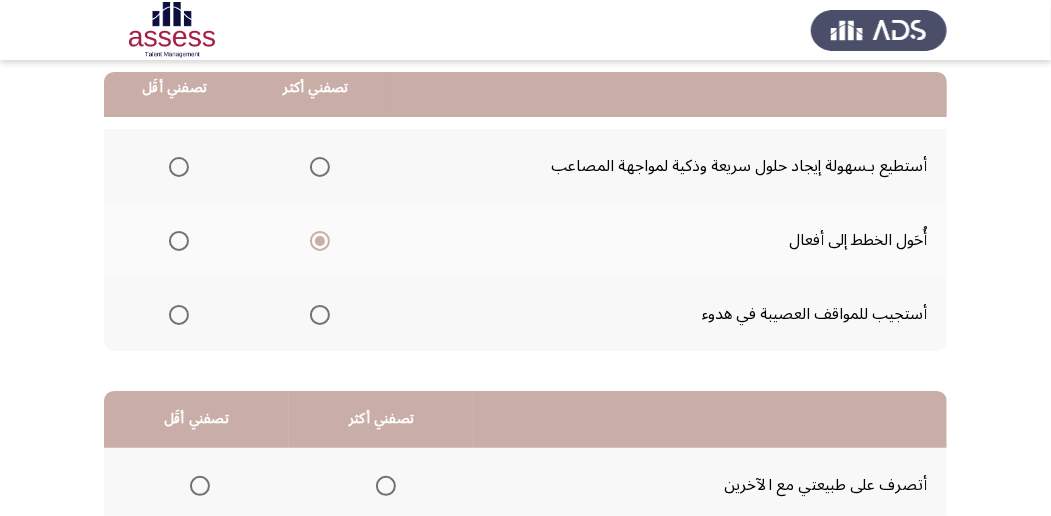 click at bounding box center [179, 315] 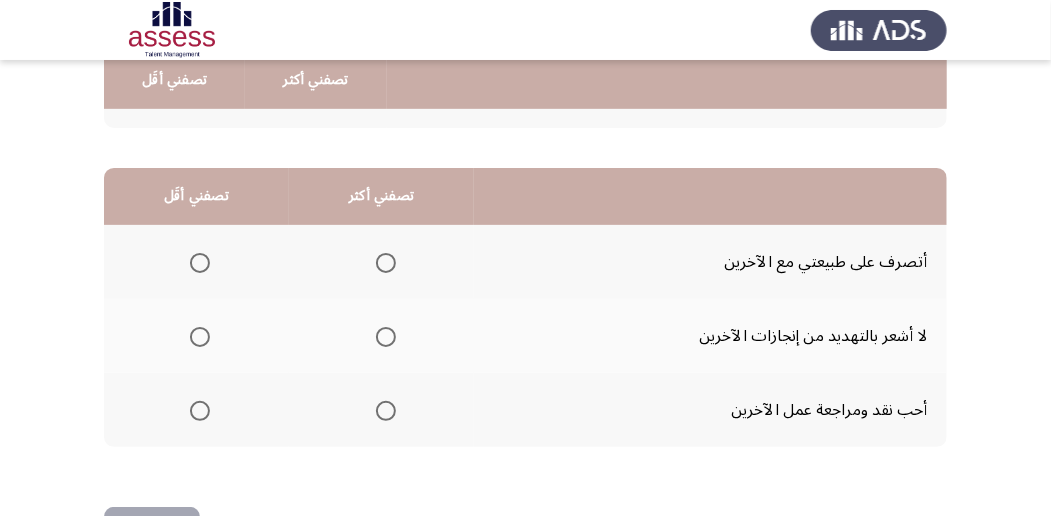 scroll, scrollTop: 400, scrollLeft: 0, axis: vertical 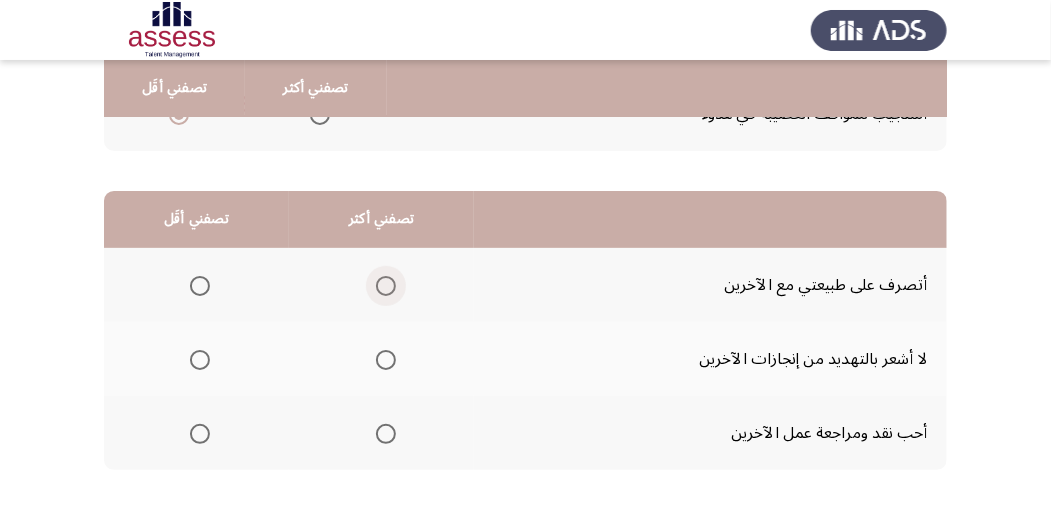click at bounding box center (386, 286) 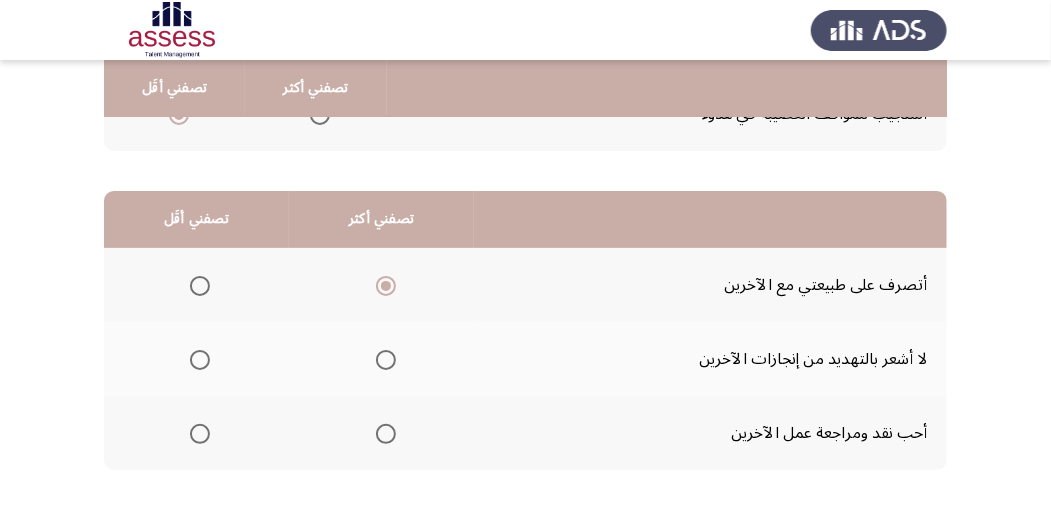 click at bounding box center (200, 360) 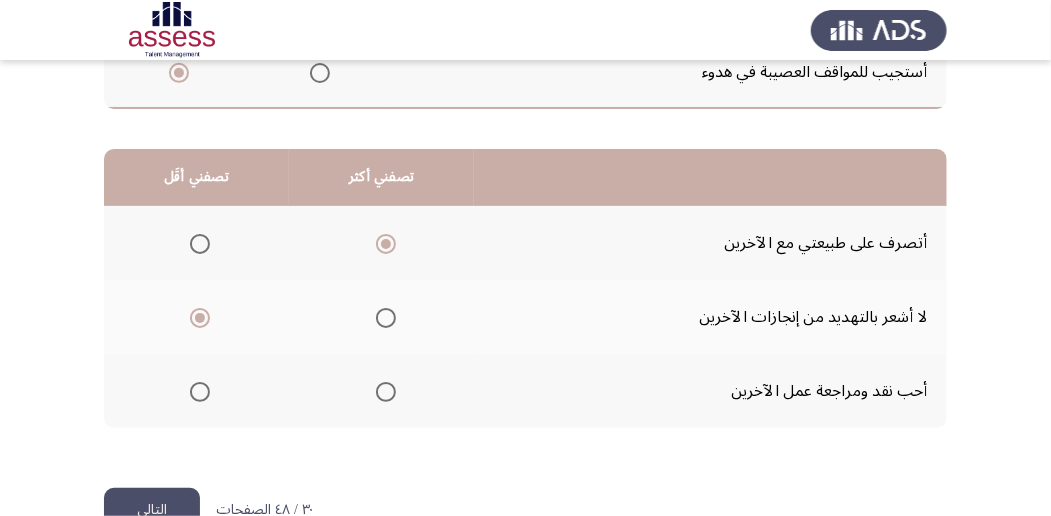 scroll, scrollTop: 494, scrollLeft: 0, axis: vertical 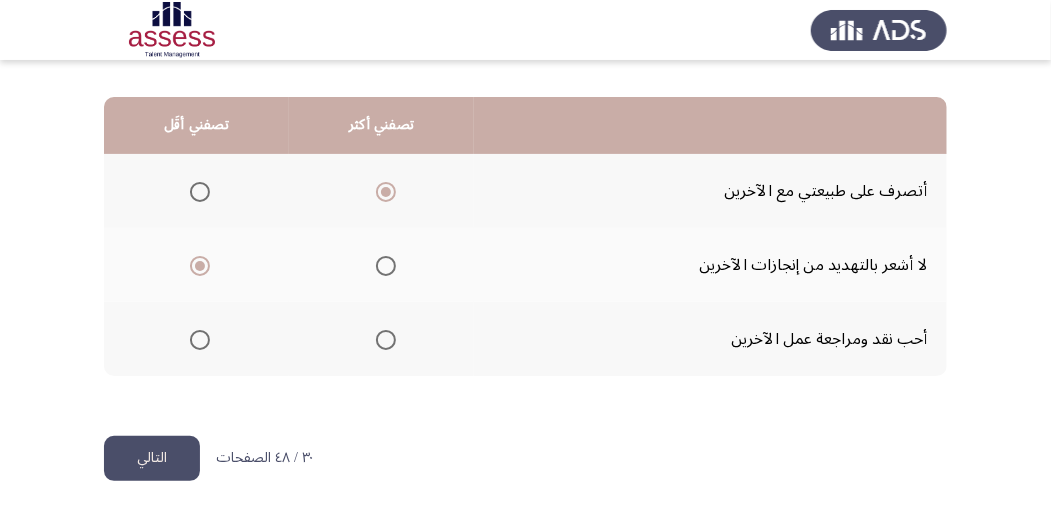 click on "التالي" 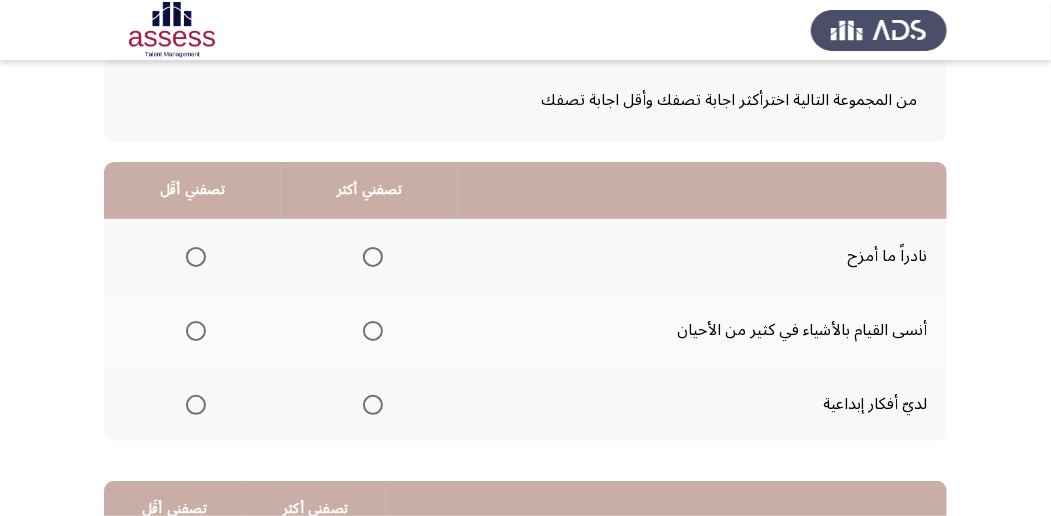 scroll, scrollTop: 133, scrollLeft: 0, axis: vertical 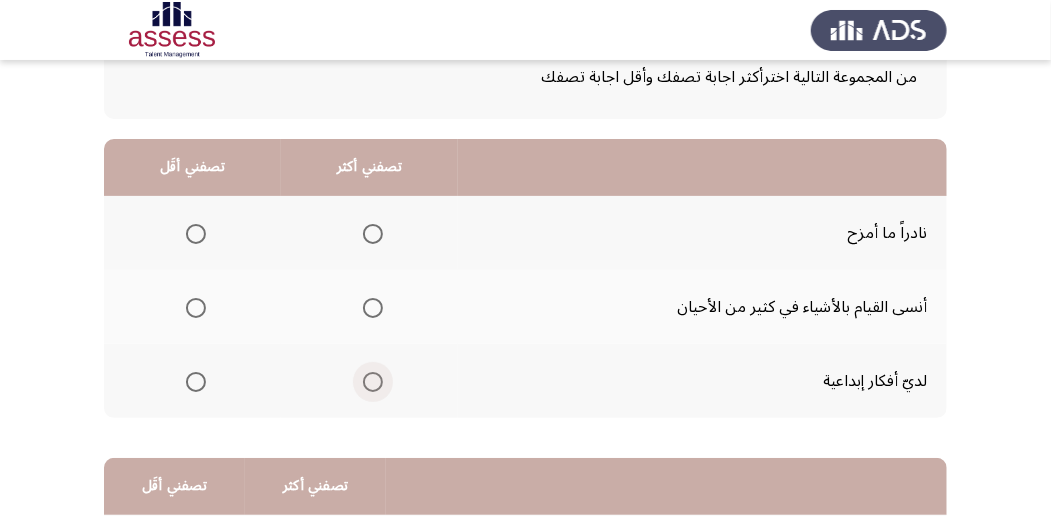 click at bounding box center (373, 382) 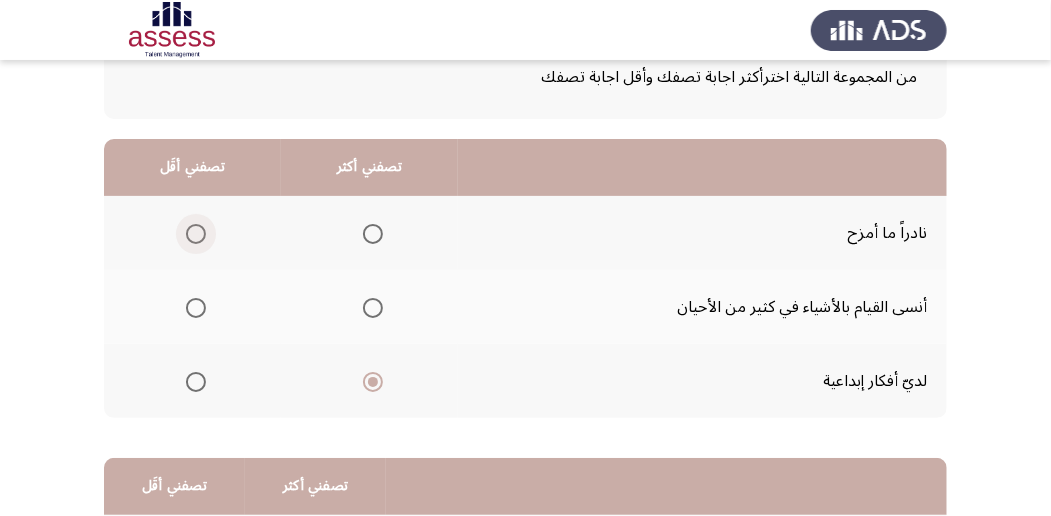 click at bounding box center (196, 234) 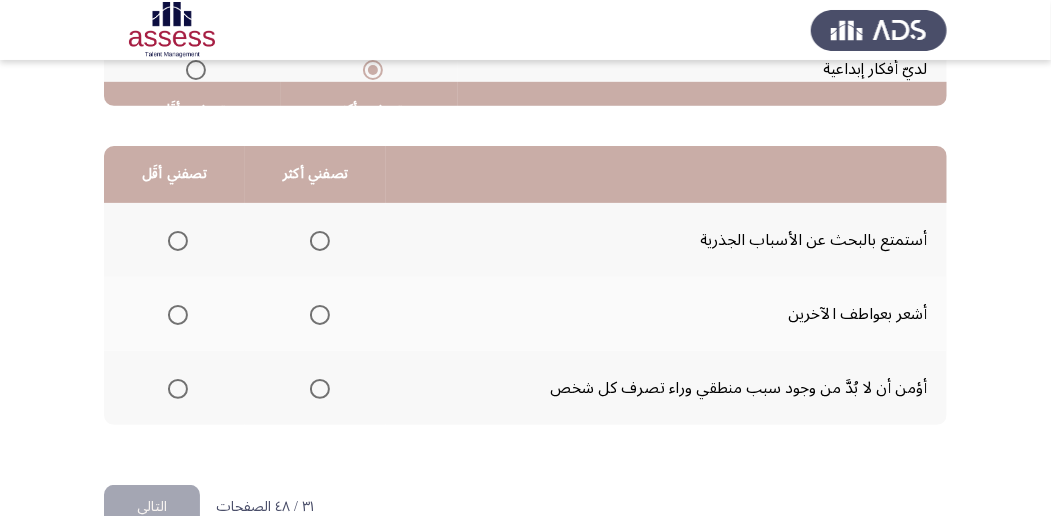 scroll, scrollTop: 466, scrollLeft: 0, axis: vertical 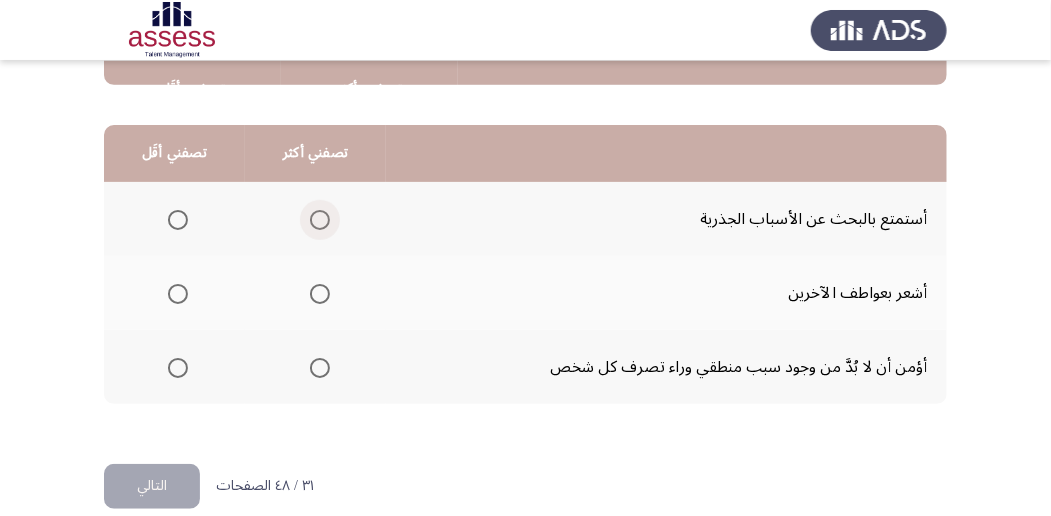 click at bounding box center (320, 220) 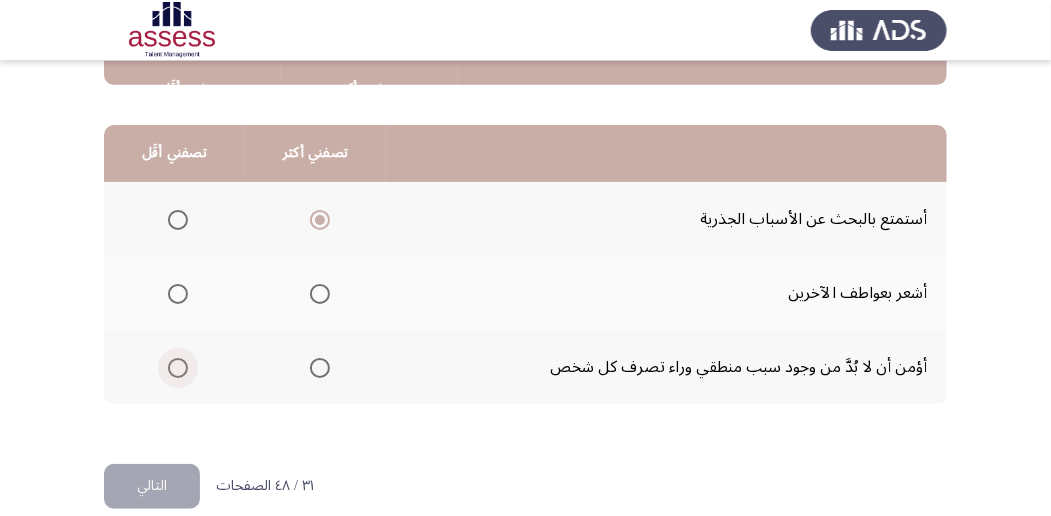 click at bounding box center (178, 368) 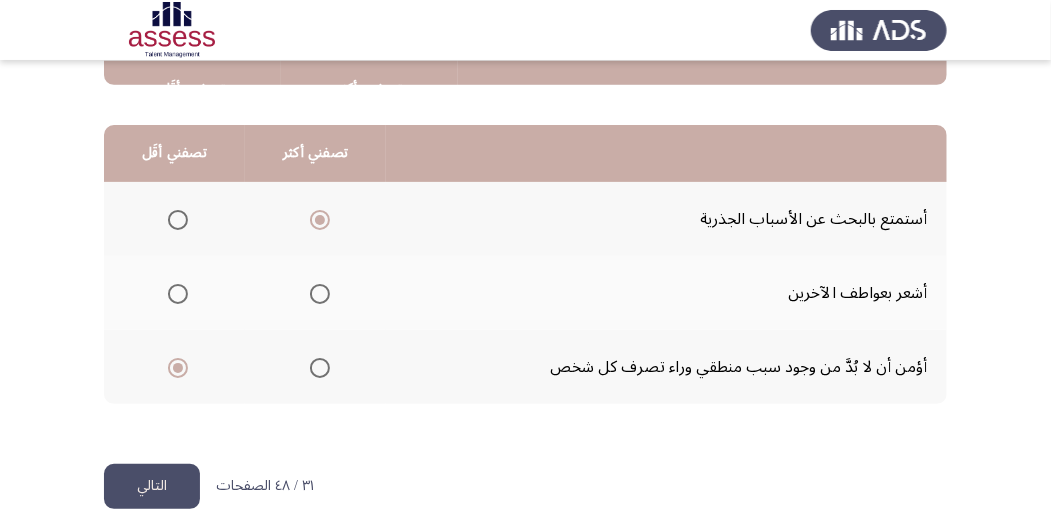 click on "التالي" 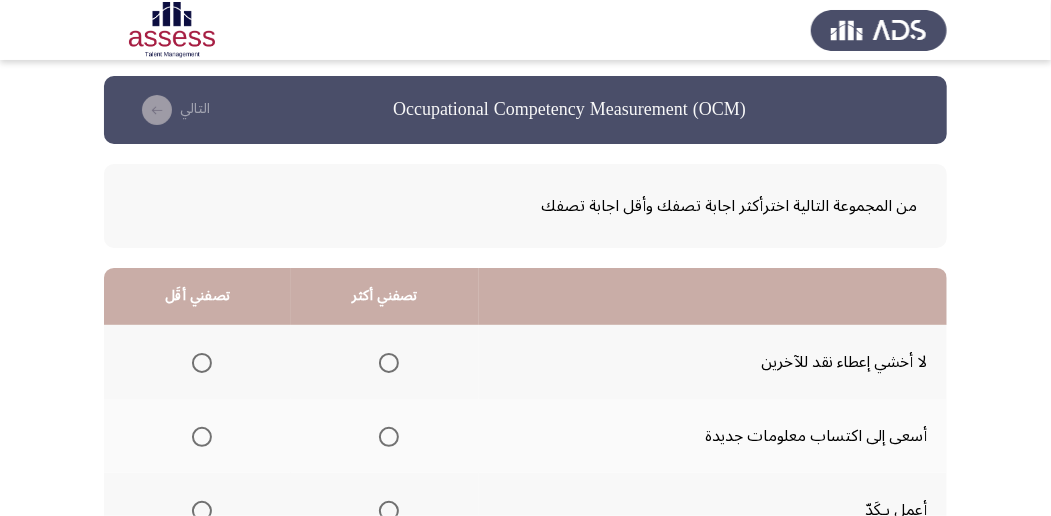 scroll, scrollTop: 133, scrollLeft: 0, axis: vertical 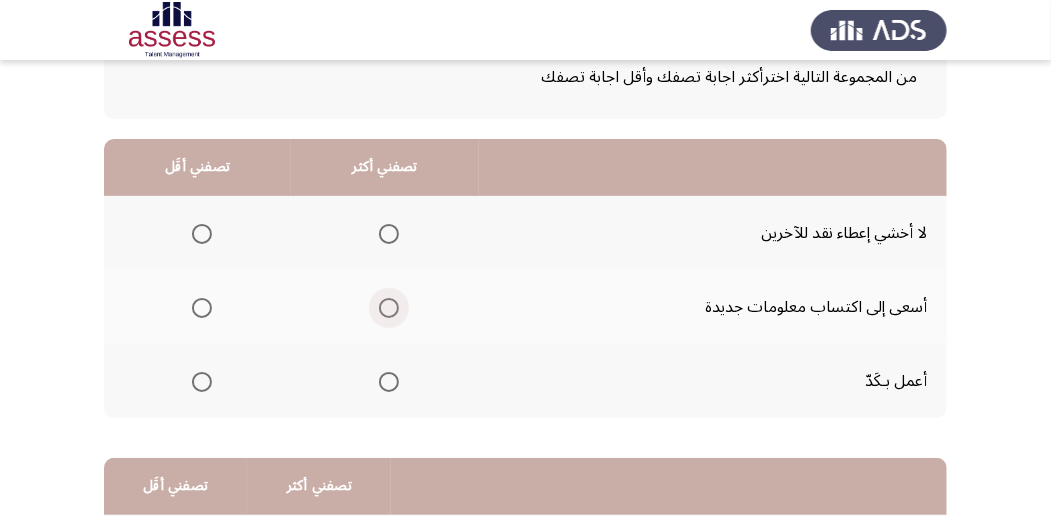 click at bounding box center [389, 308] 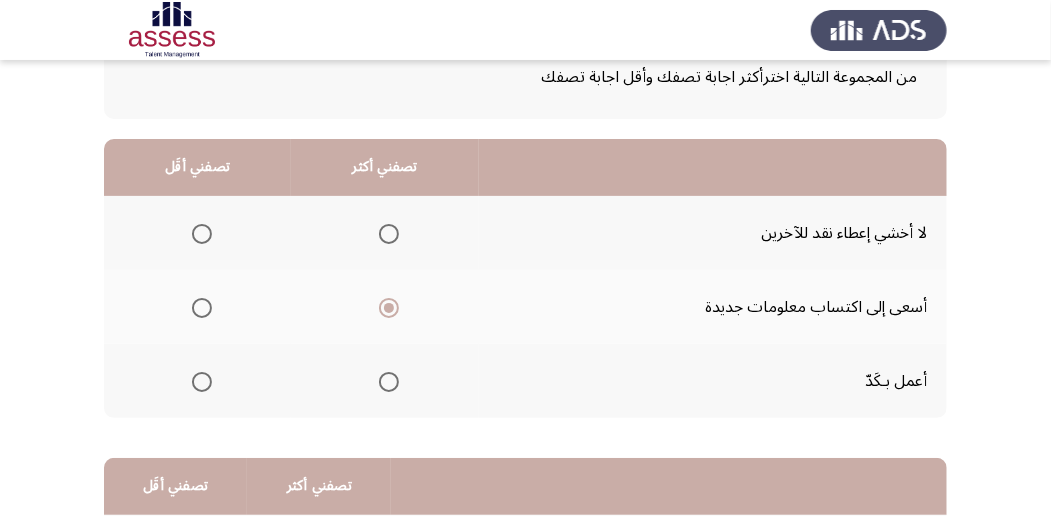 click at bounding box center [202, 234] 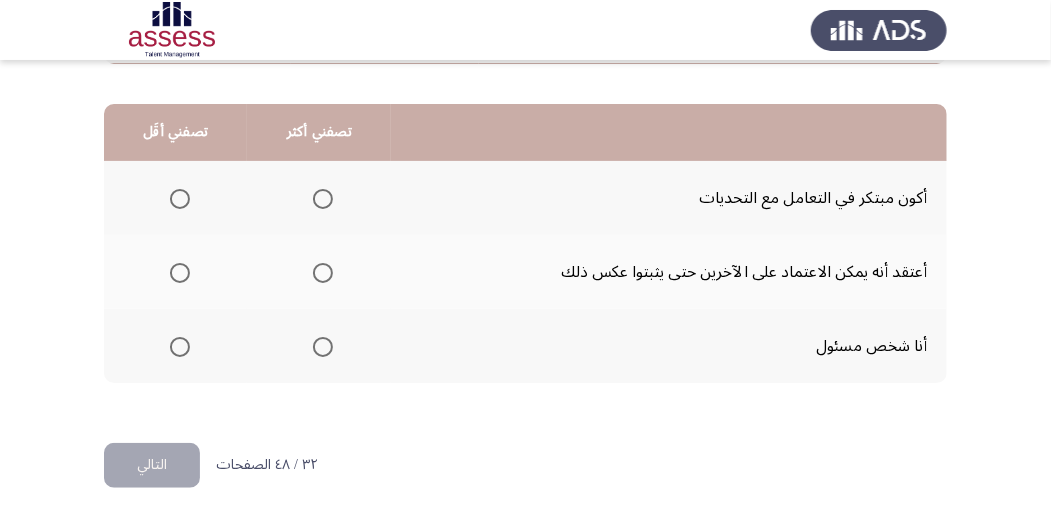 scroll, scrollTop: 494, scrollLeft: 0, axis: vertical 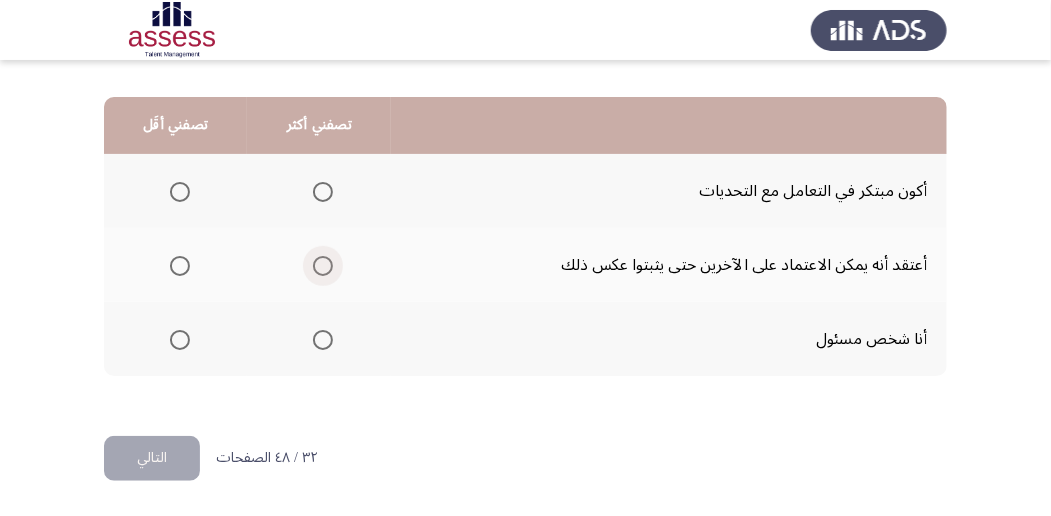 click at bounding box center (323, 266) 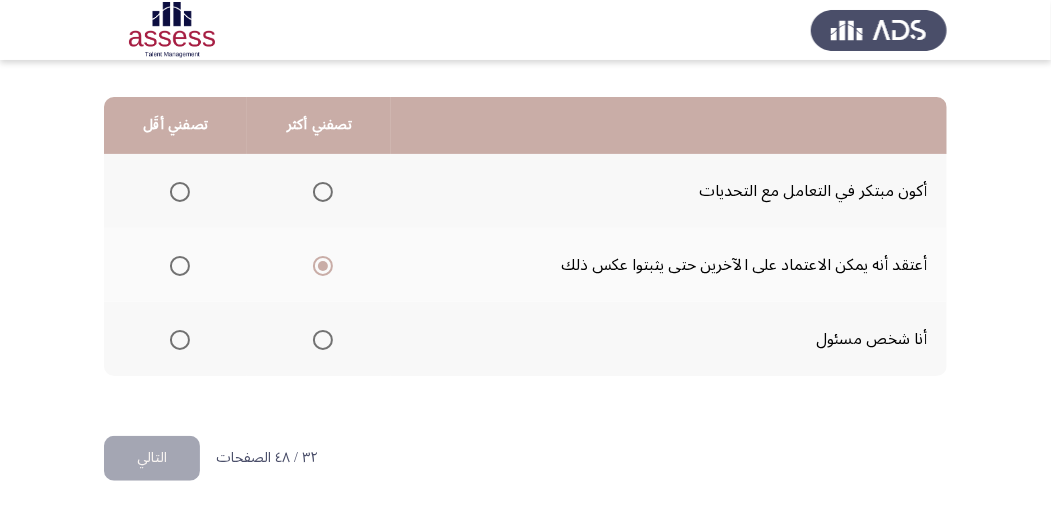 click at bounding box center [180, 192] 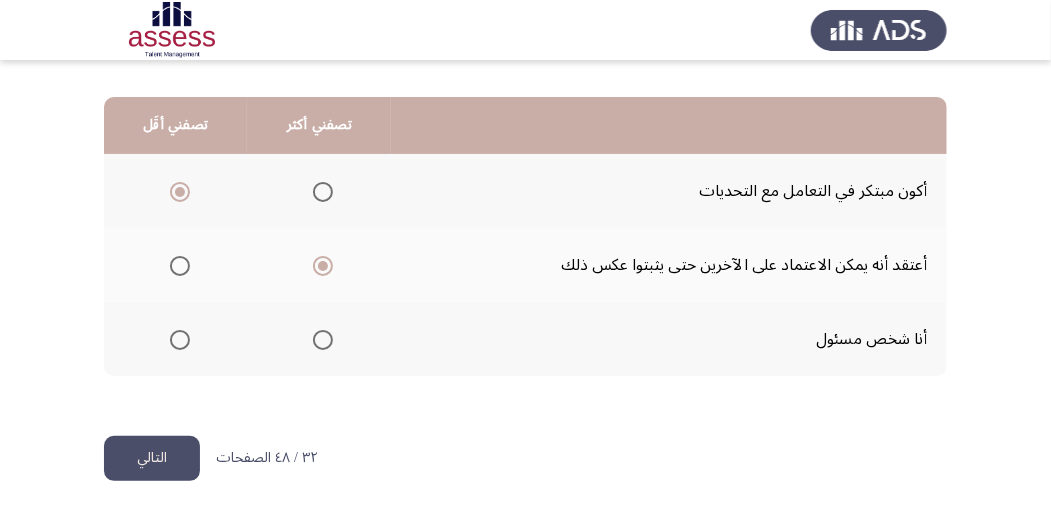click on "التالي" 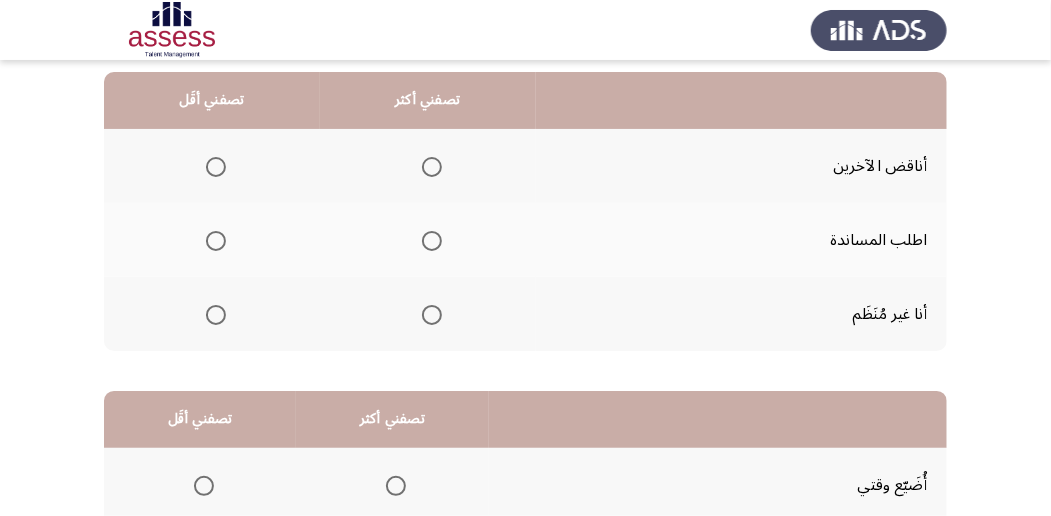 scroll, scrollTop: 133, scrollLeft: 0, axis: vertical 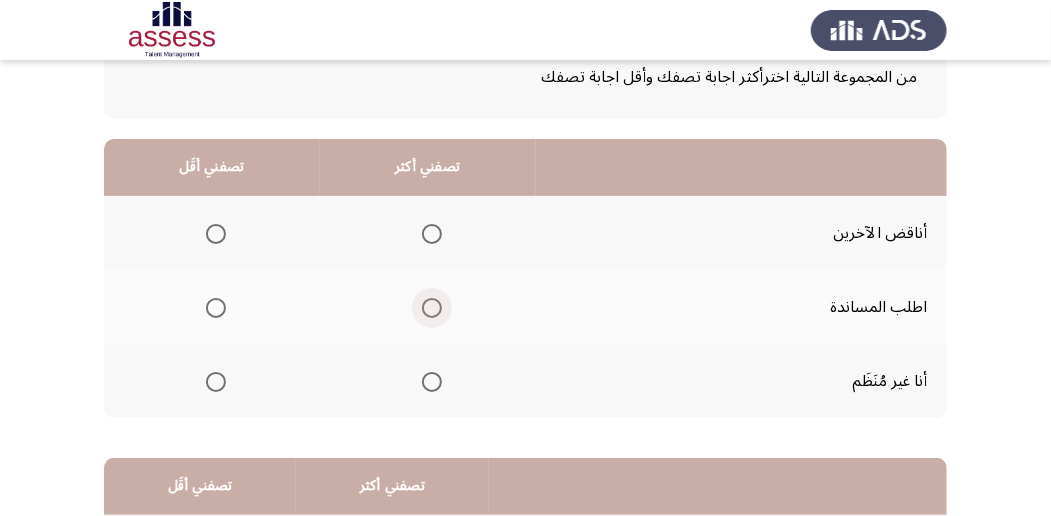 click at bounding box center [432, 308] 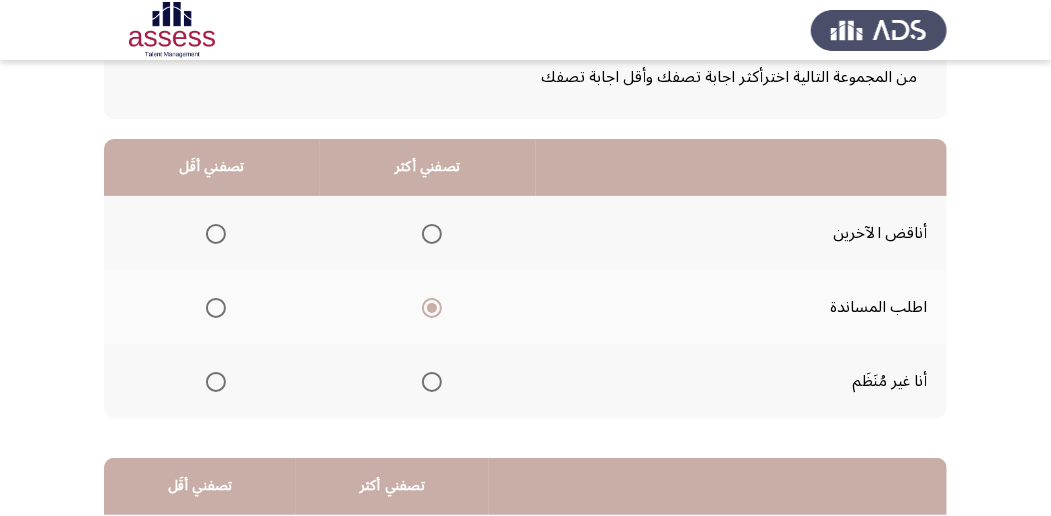 click at bounding box center (216, 382) 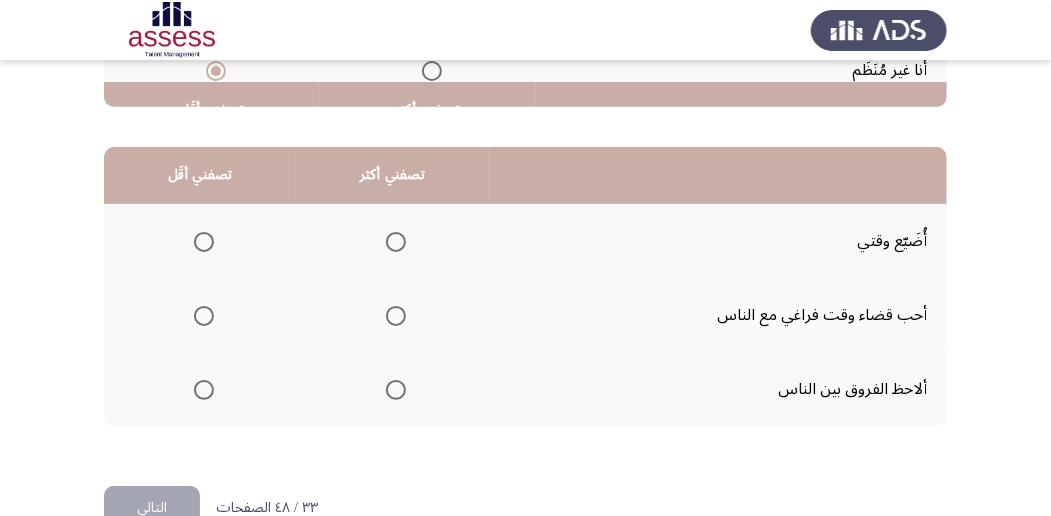 scroll, scrollTop: 466, scrollLeft: 0, axis: vertical 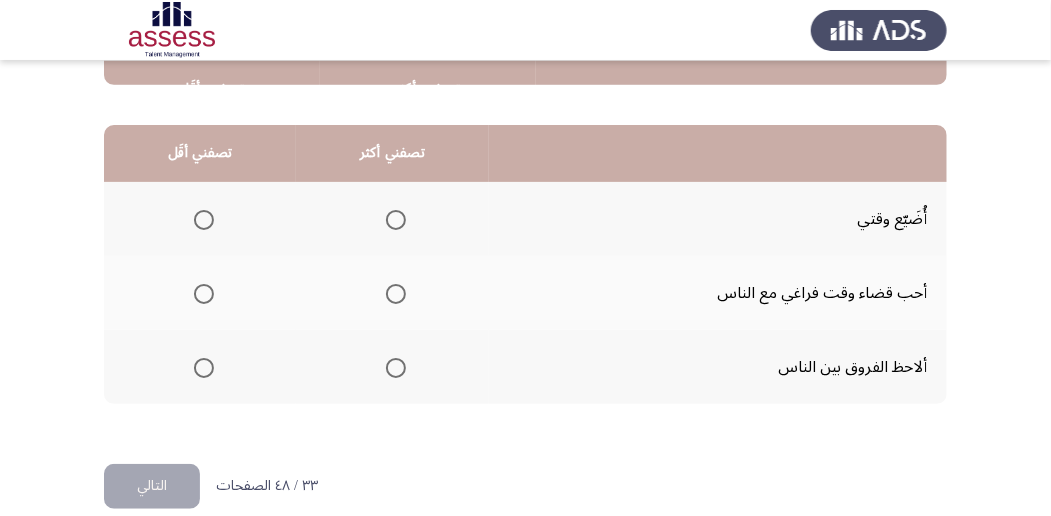 click at bounding box center (396, 294) 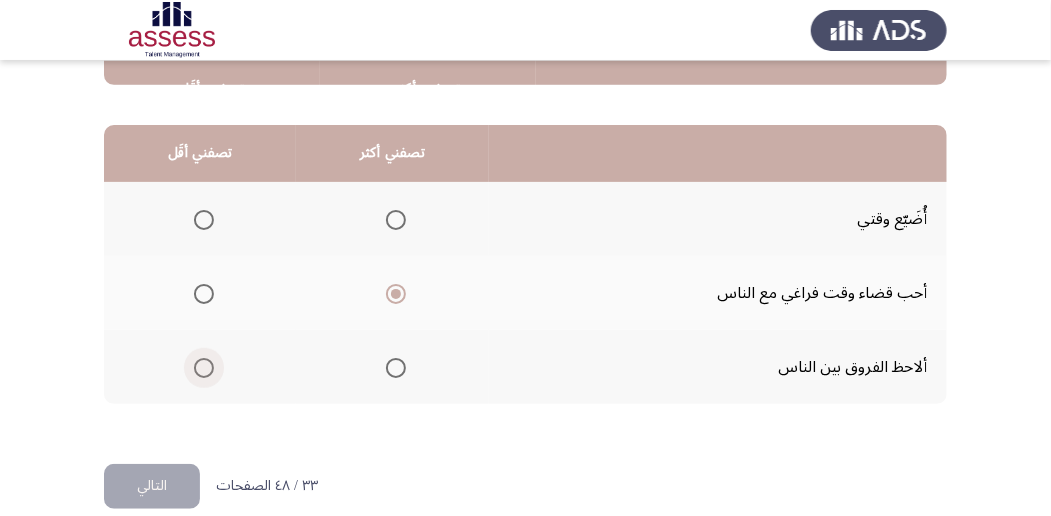 click at bounding box center [204, 368] 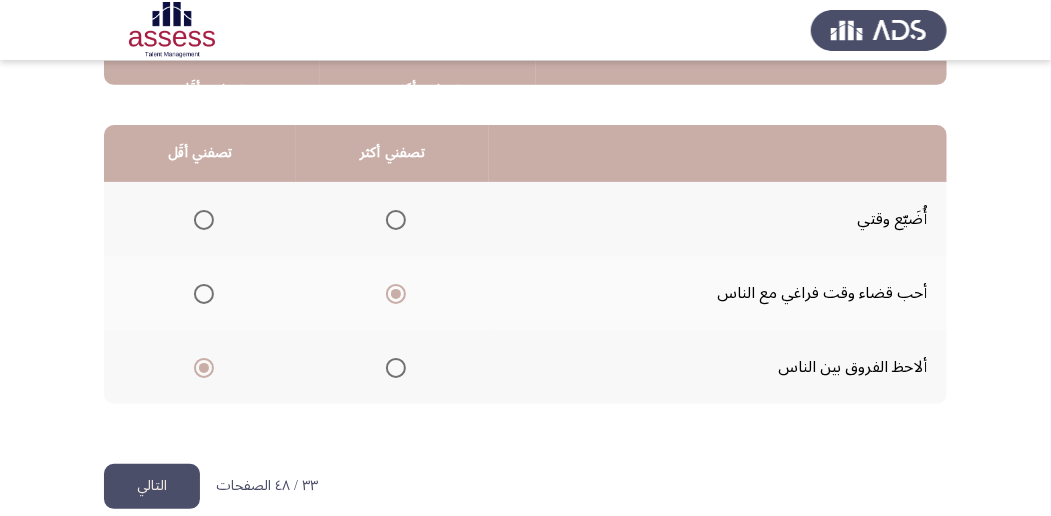 click on "التالي" 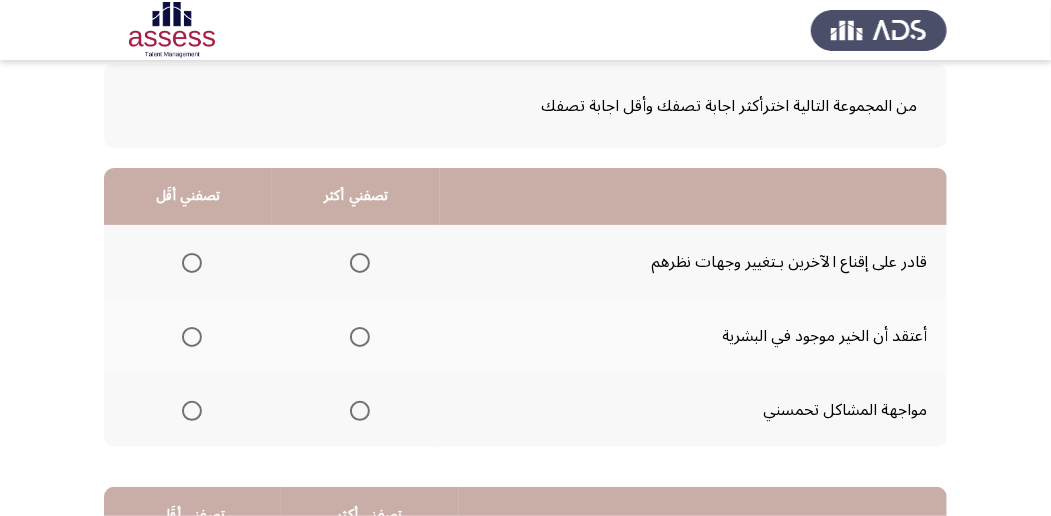 scroll, scrollTop: 133, scrollLeft: 0, axis: vertical 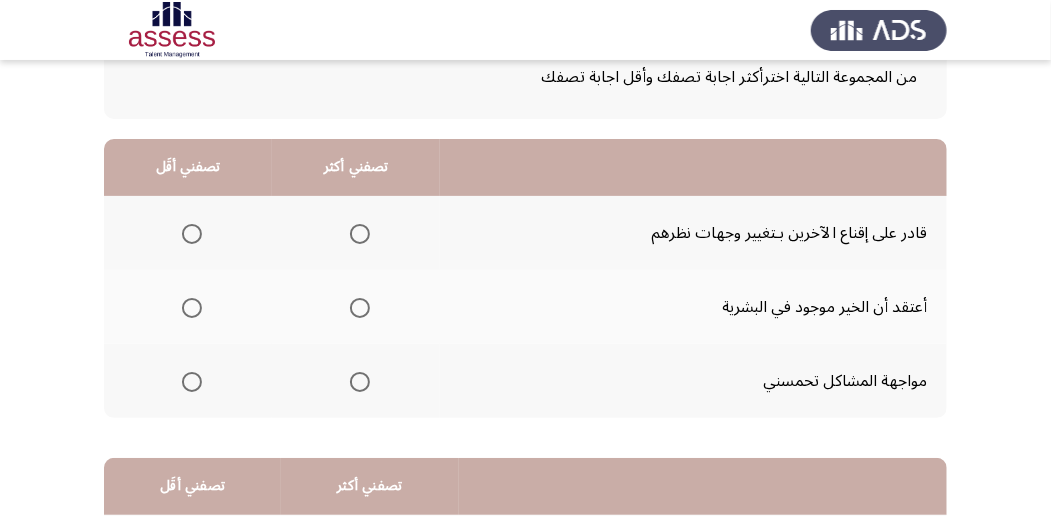 click at bounding box center [360, 234] 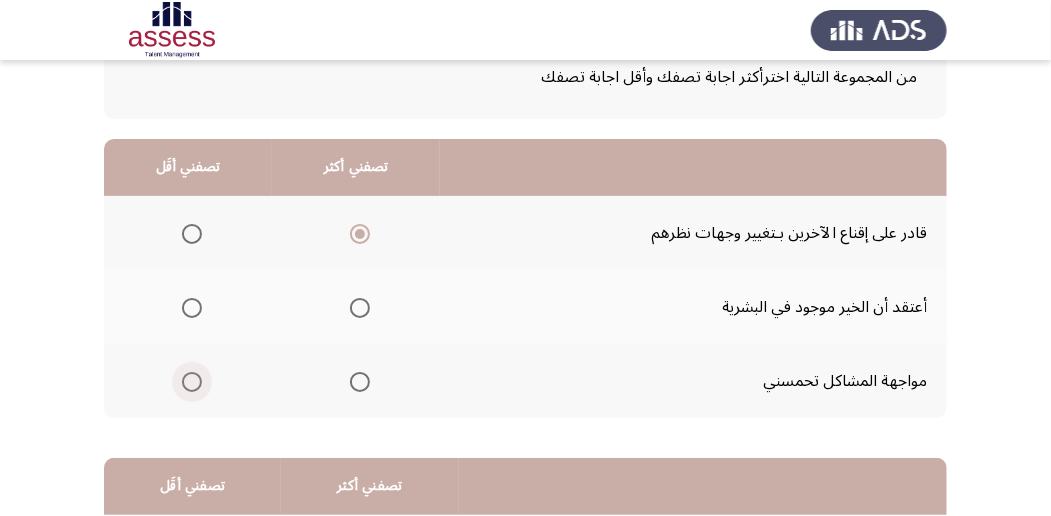 click at bounding box center (192, 382) 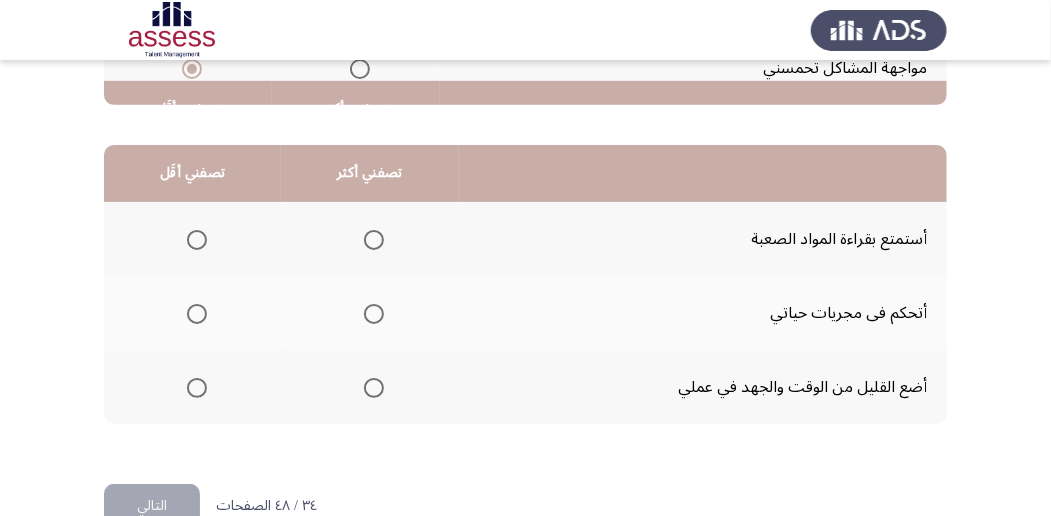 scroll, scrollTop: 466, scrollLeft: 0, axis: vertical 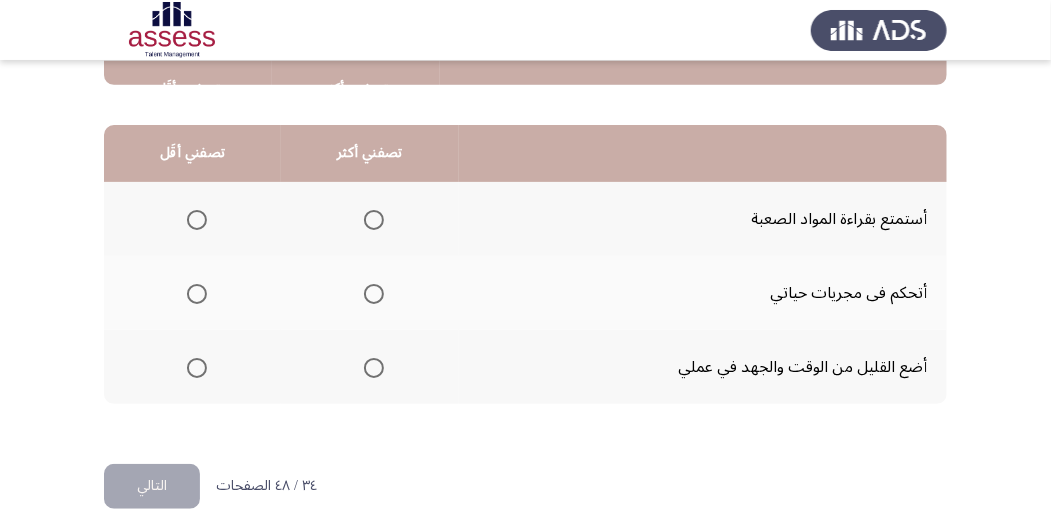 click at bounding box center [197, 294] 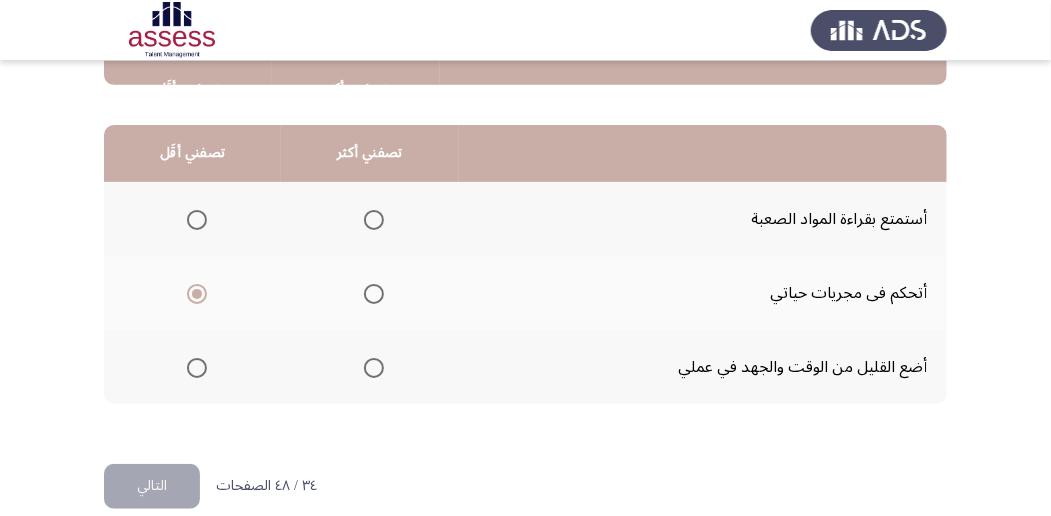 click at bounding box center [374, 220] 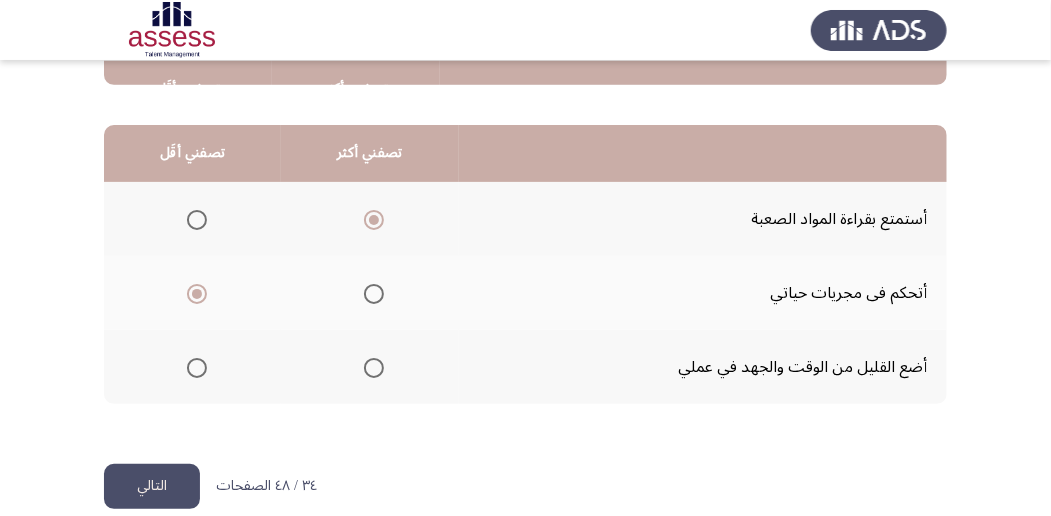 click on "التالي" 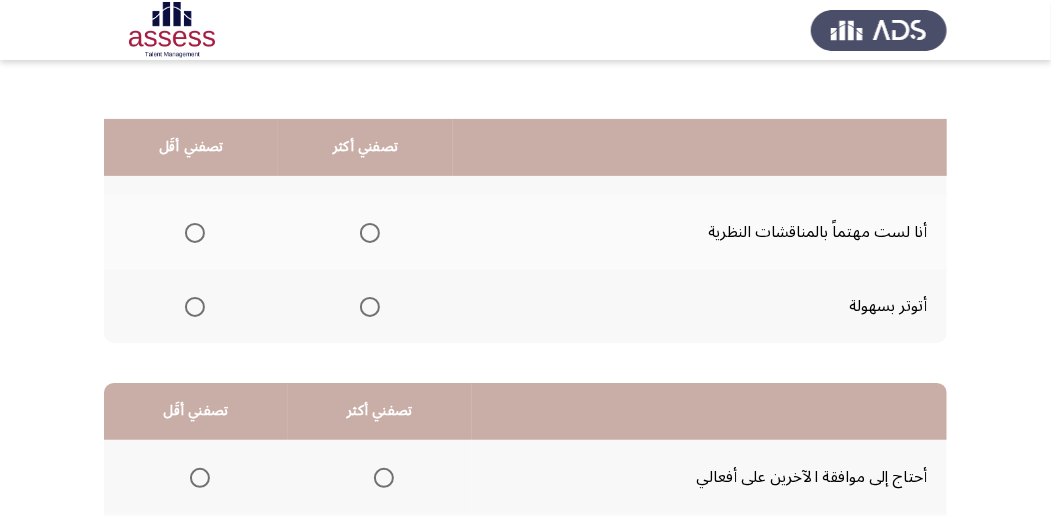 scroll, scrollTop: 133, scrollLeft: 0, axis: vertical 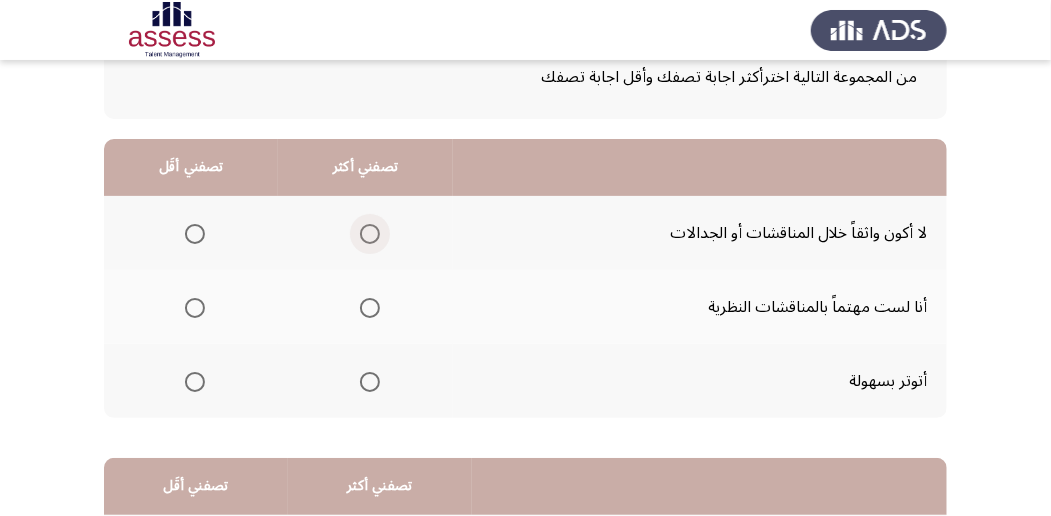 click at bounding box center (370, 234) 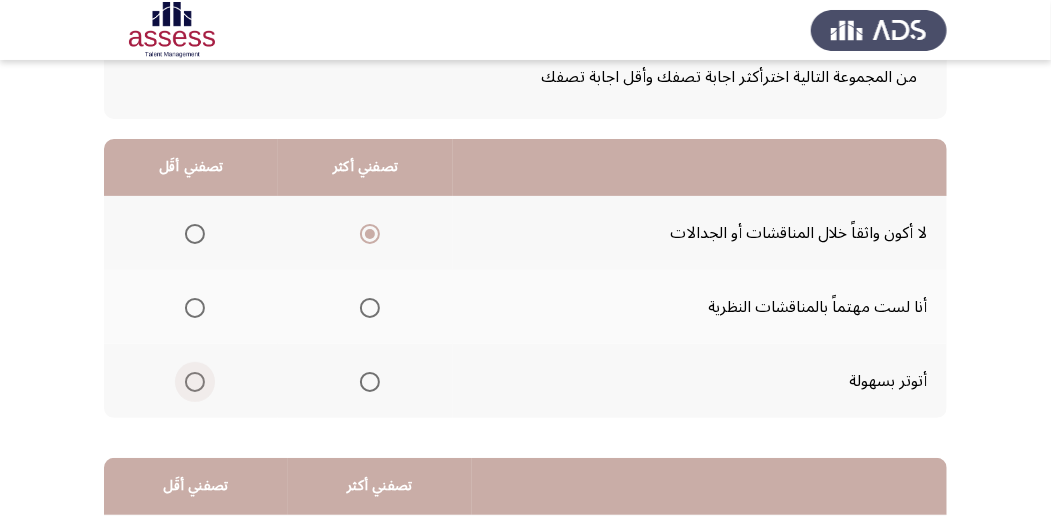 click at bounding box center (195, 382) 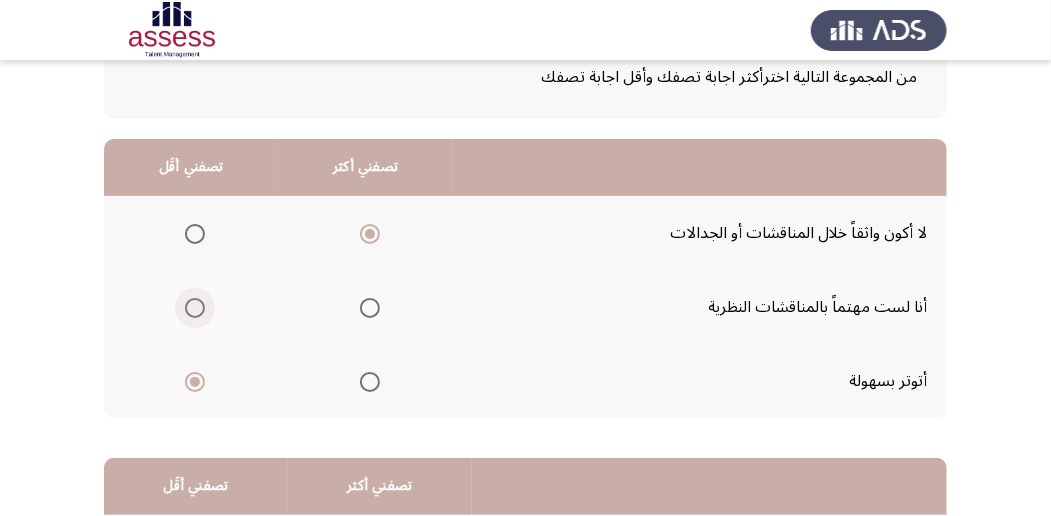 click at bounding box center [195, 308] 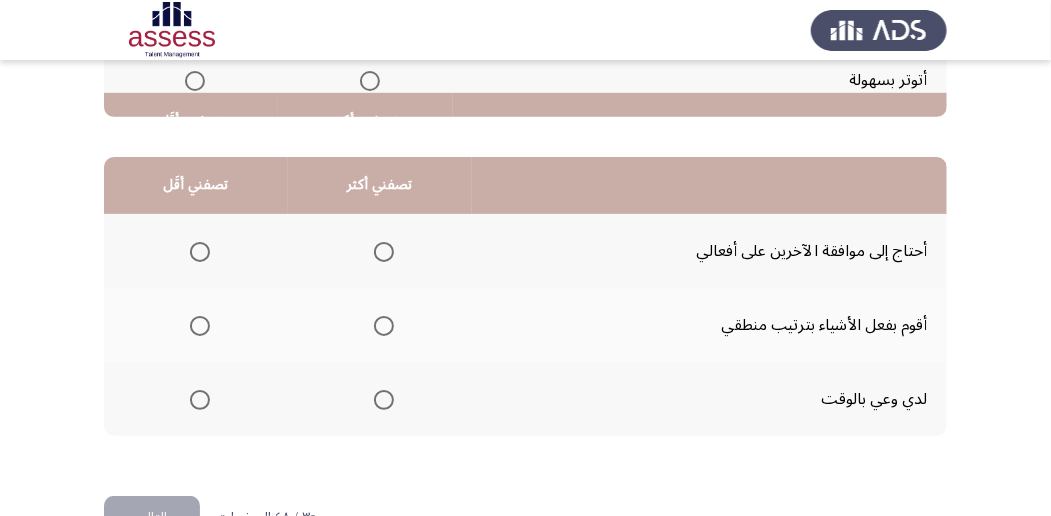 scroll, scrollTop: 466, scrollLeft: 0, axis: vertical 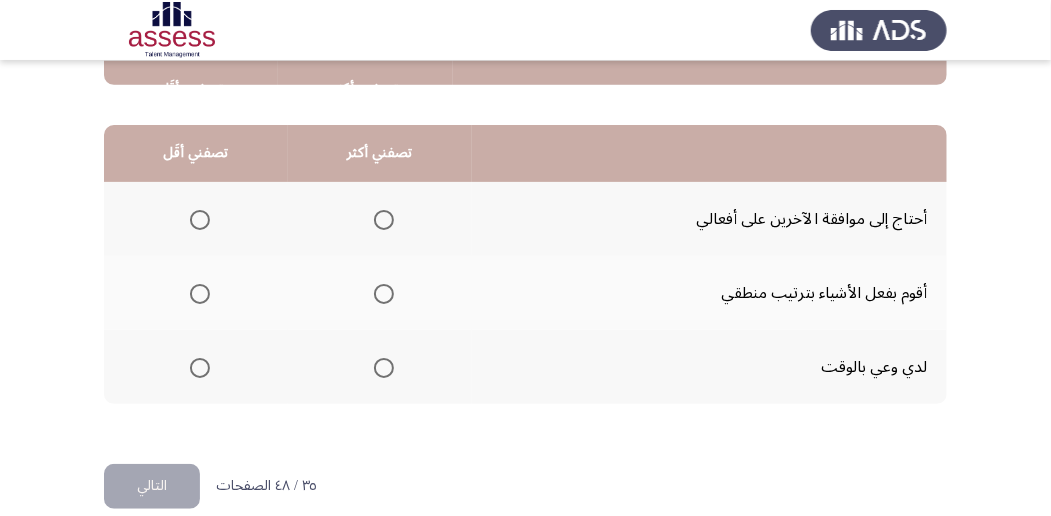 click at bounding box center [384, 294] 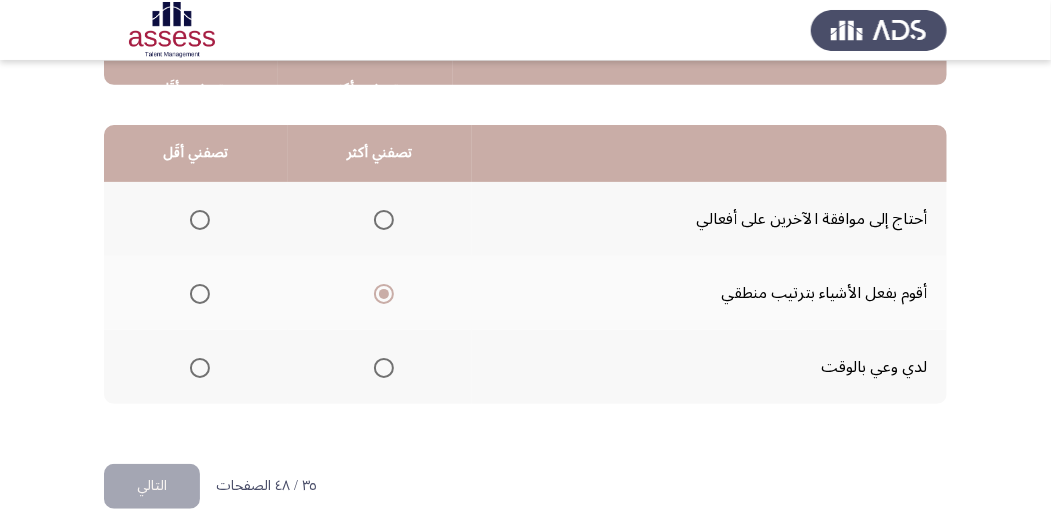 click at bounding box center [200, 368] 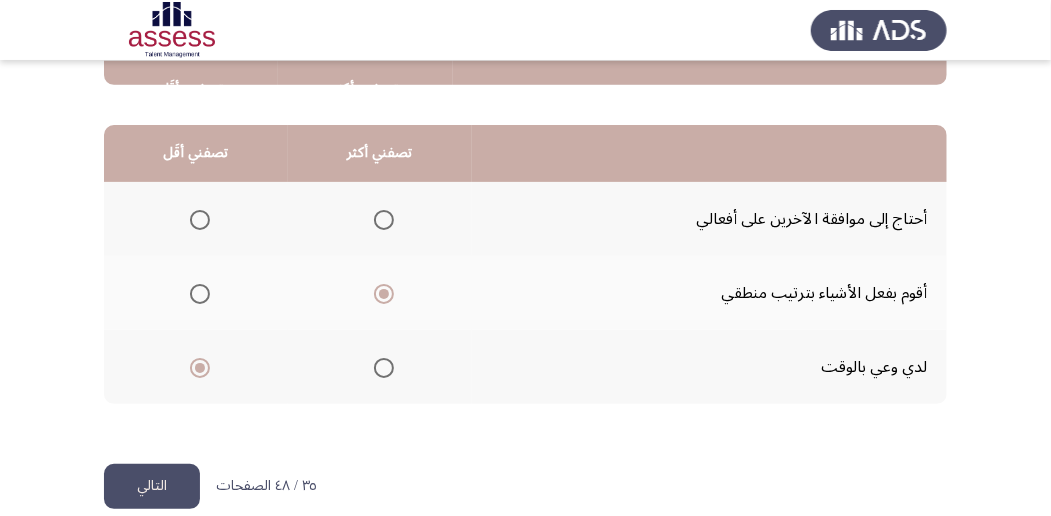 click on "التالي" 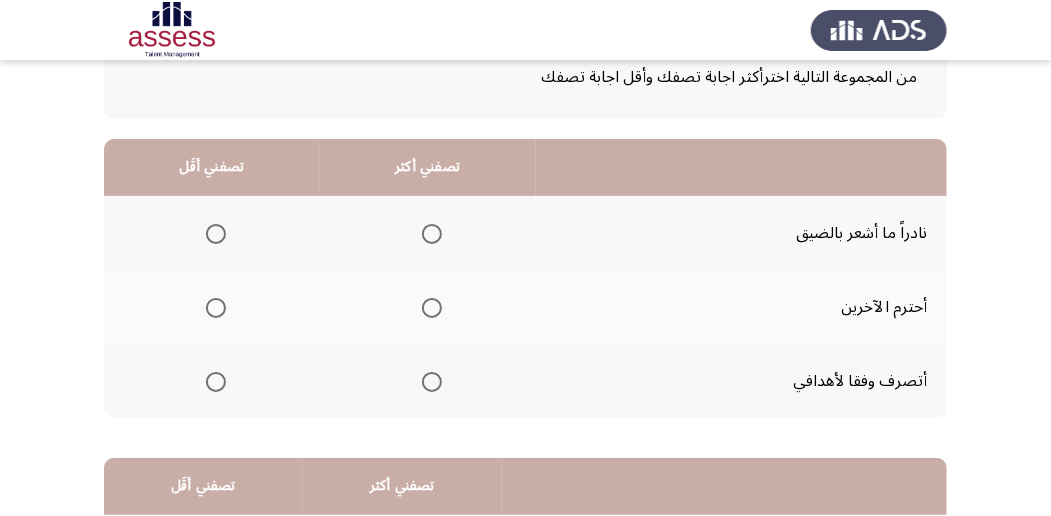 scroll, scrollTop: 200, scrollLeft: 0, axis: vertical 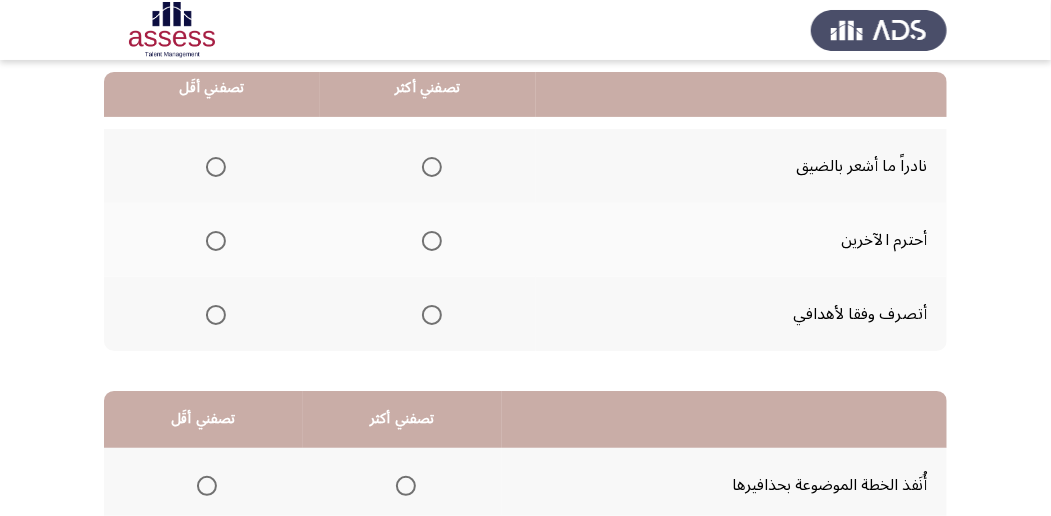 click at bounding box center [432, 241] 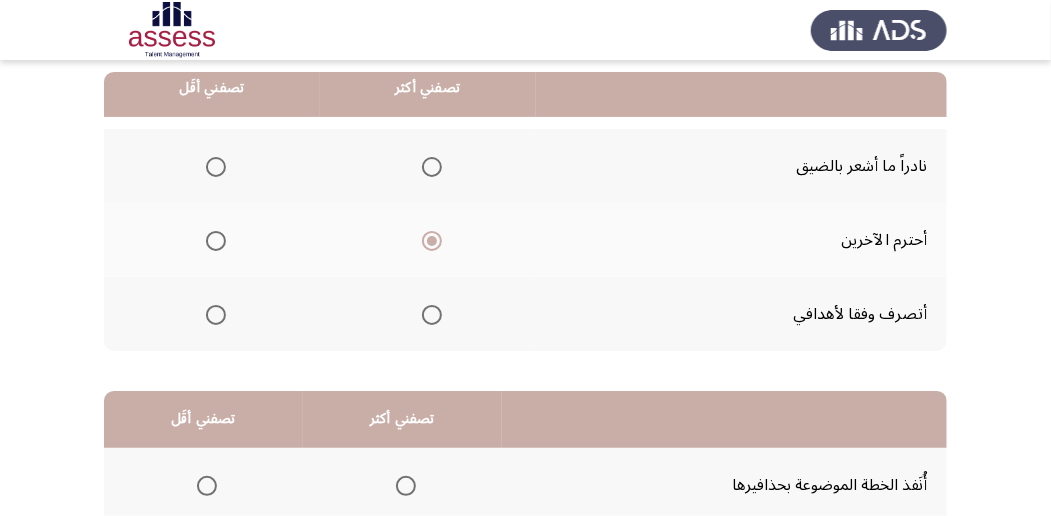 click at bounding box center (216, 167) 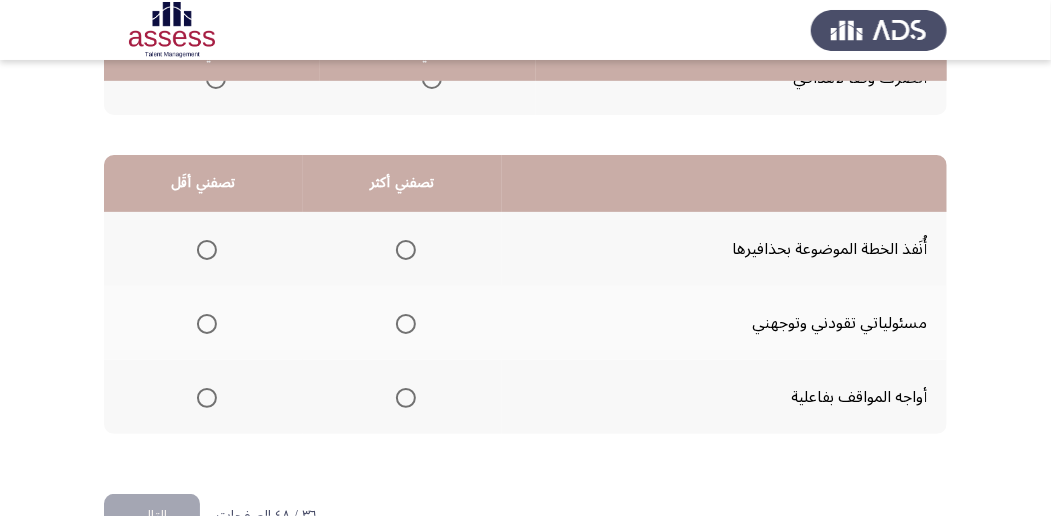 scroll, scrollTop: 466, scrollLeft: 0, axis: vertical 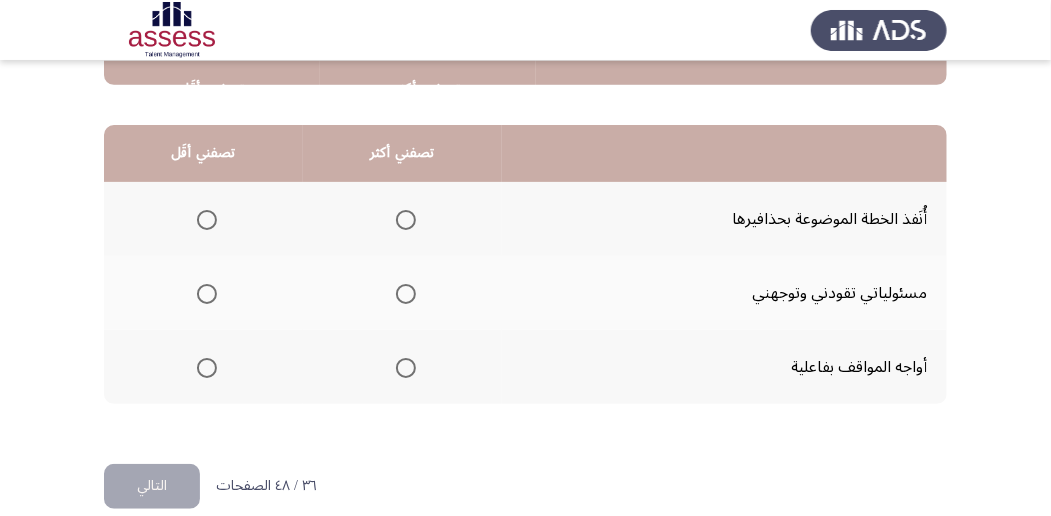 click at bounding box center [406, 368] 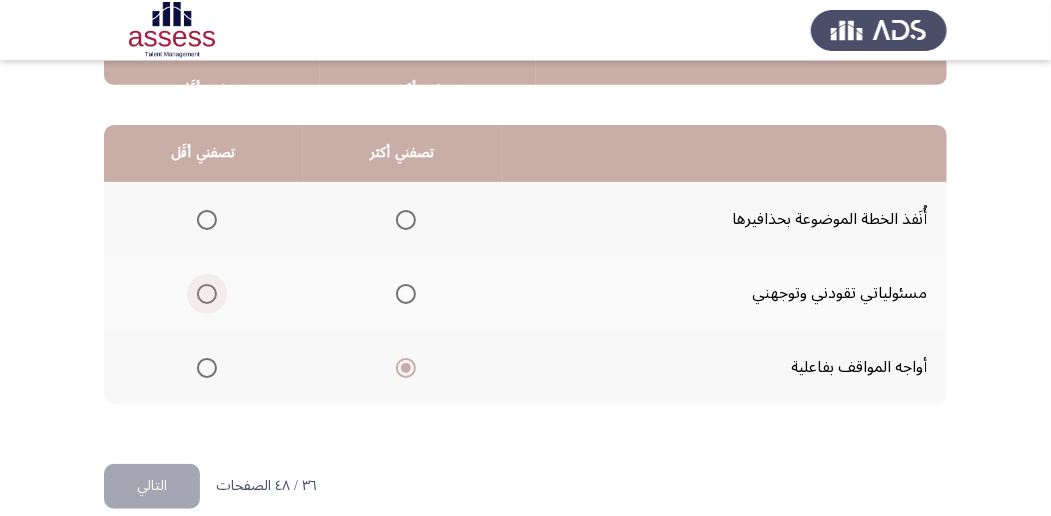 click at bounding box center [207, 294] 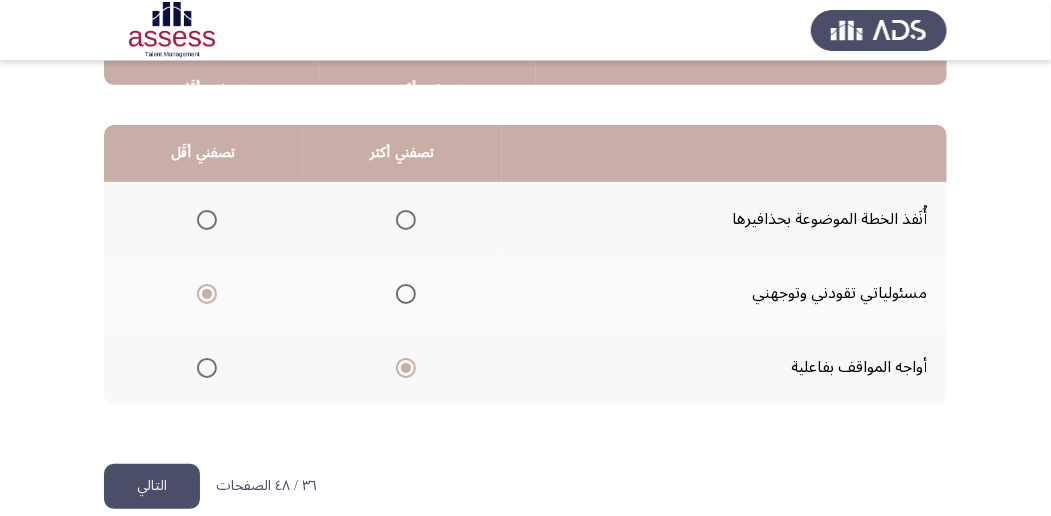 click on "التالي" 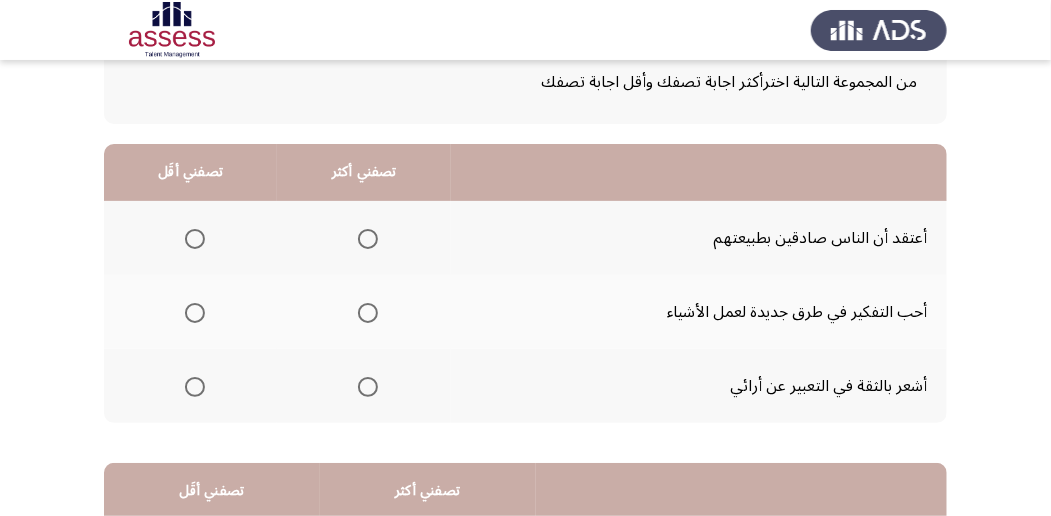 scroll, scrollTop: 133, scrollLeft: 0, axis: vertical 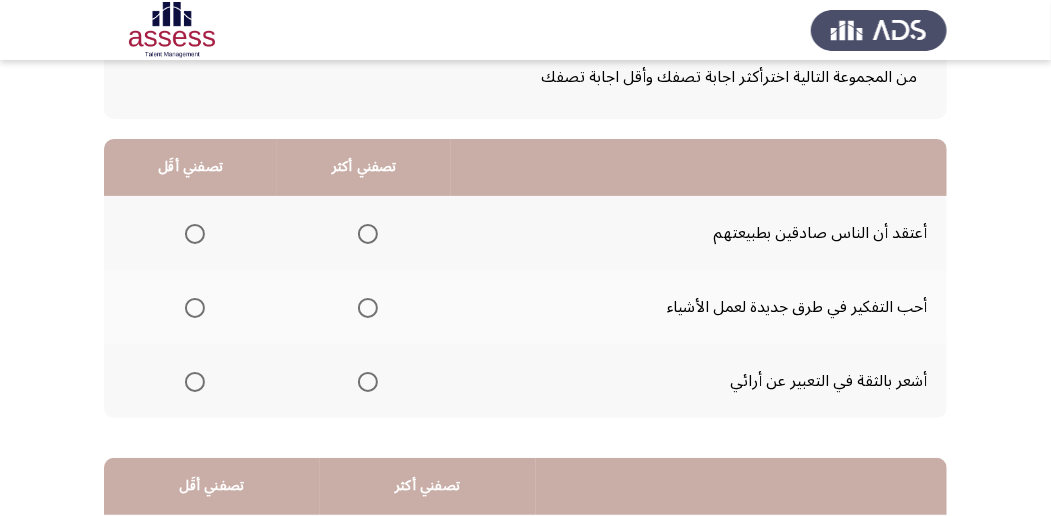 click 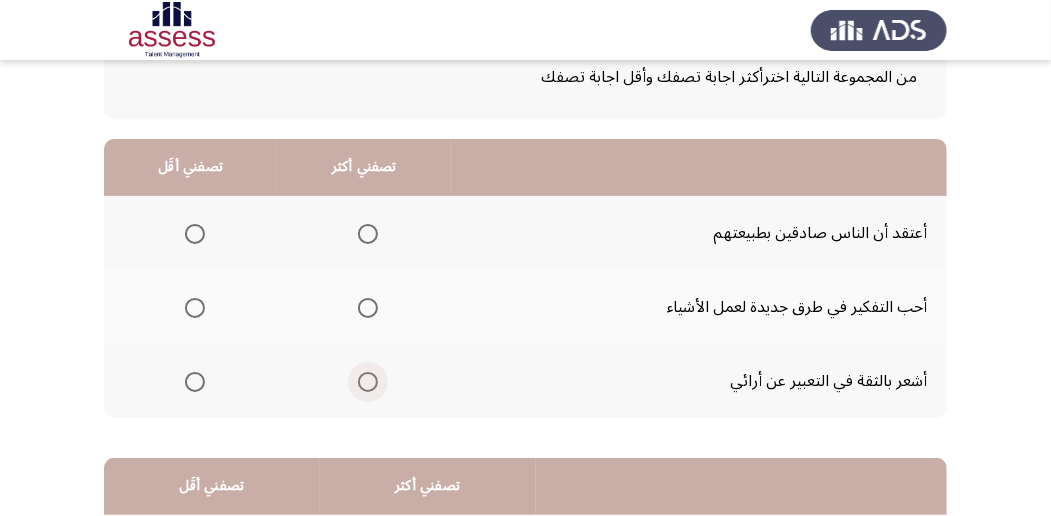 click at bounding box center [368, 382] 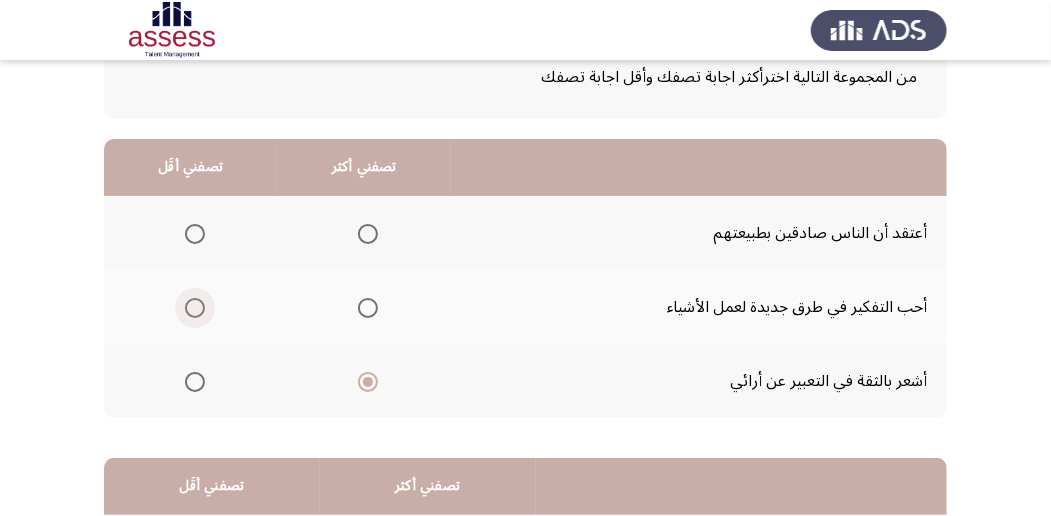 click at bounding box center [195, 308] 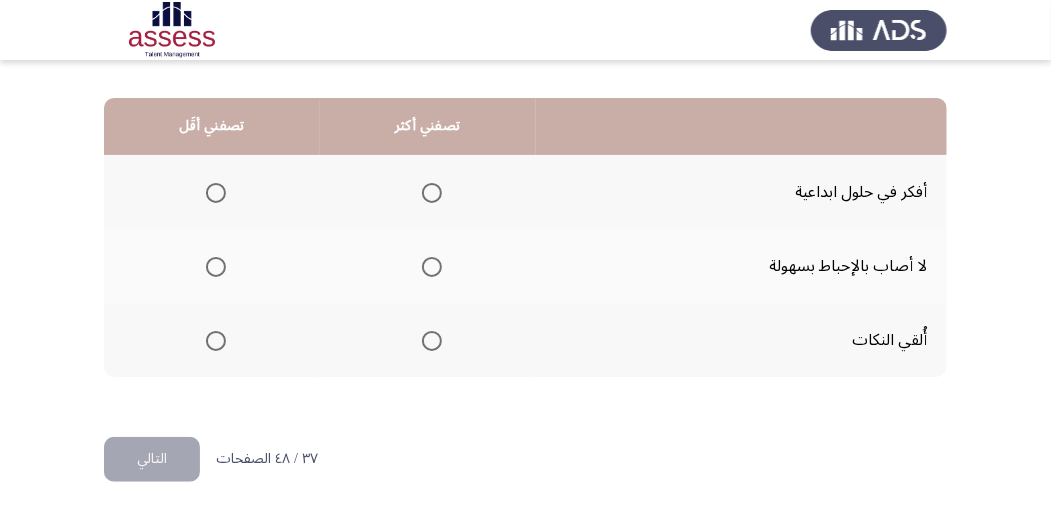 scroll, scrollTop: 494, scrollLeft: 0, axis: vertical 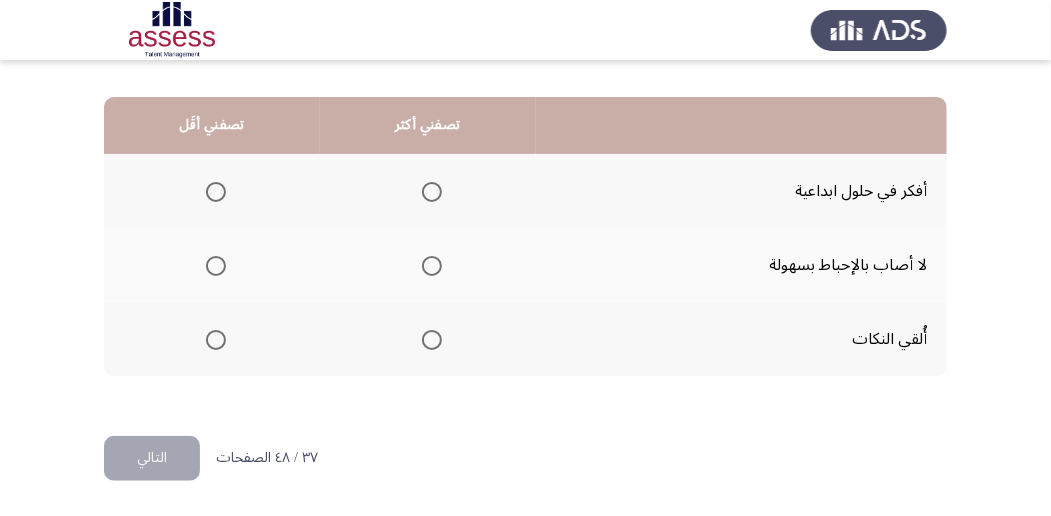 click at bounding box center (432, 266) 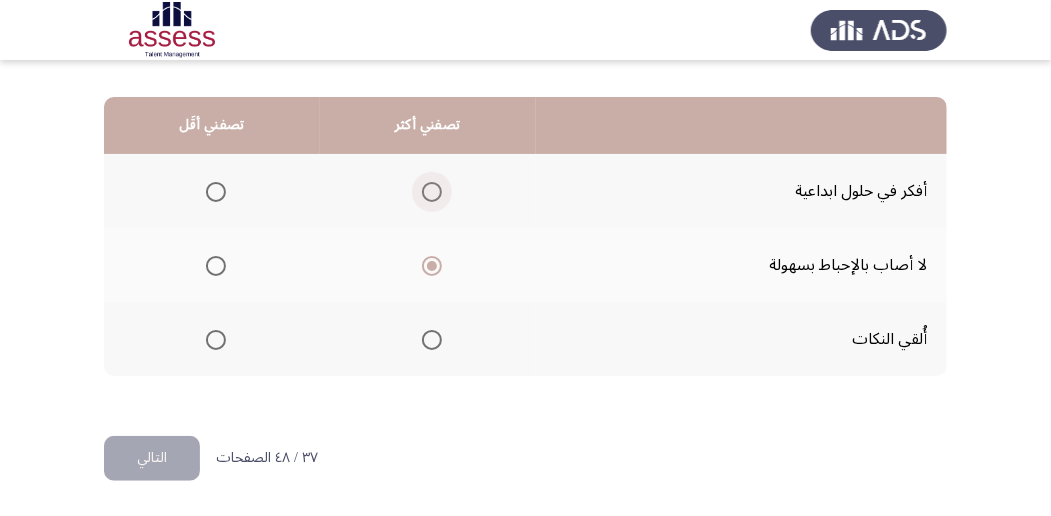 click at bounding box center (432, 192) 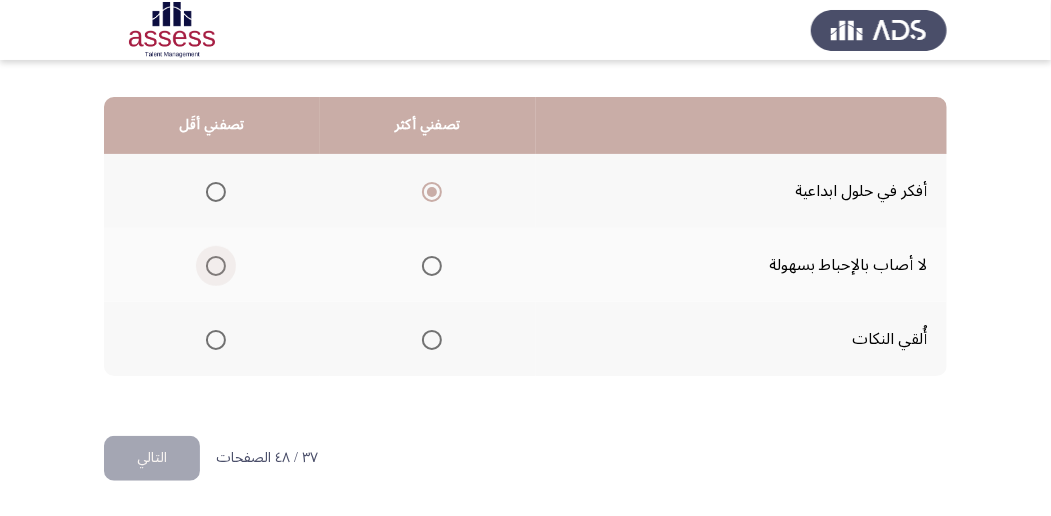 click at bounding box center [216, 266] 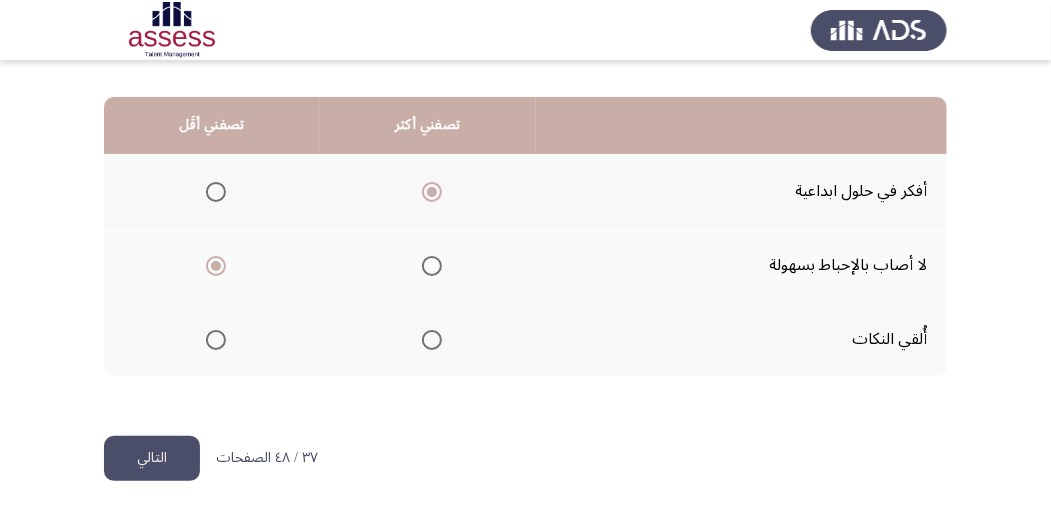 click on "التالي" 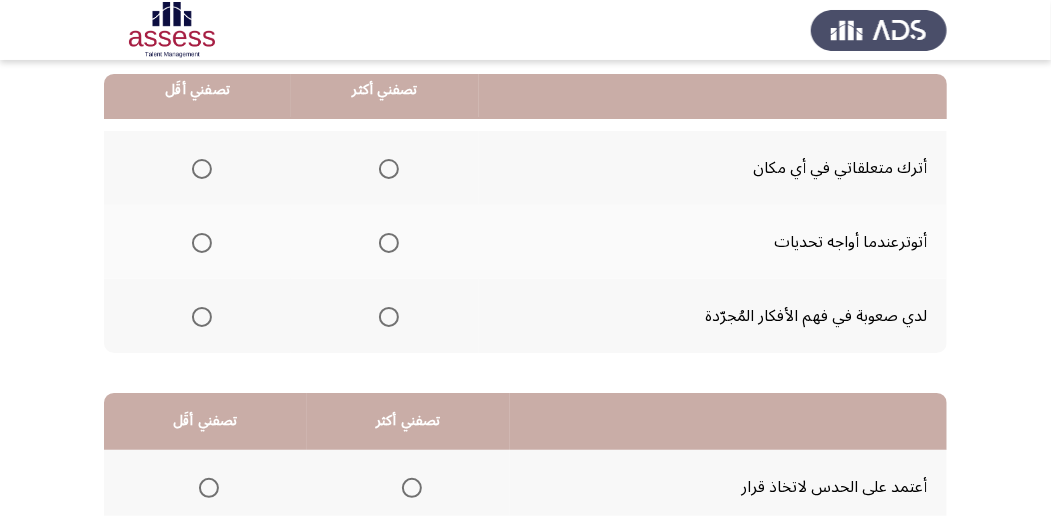 scroll, scrollTop: 200, scrollLeft: 0, axis: vertical 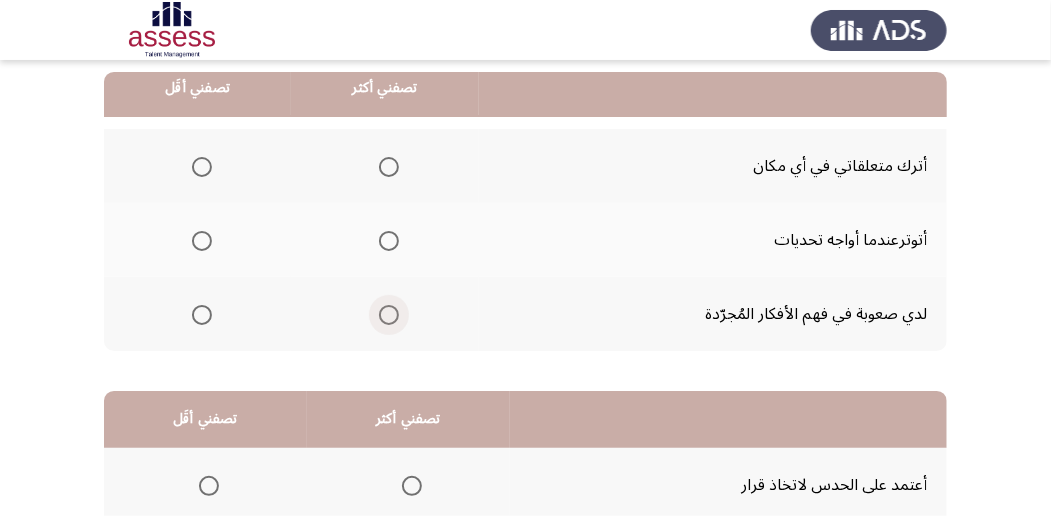 click at bounding box center (389, 315) 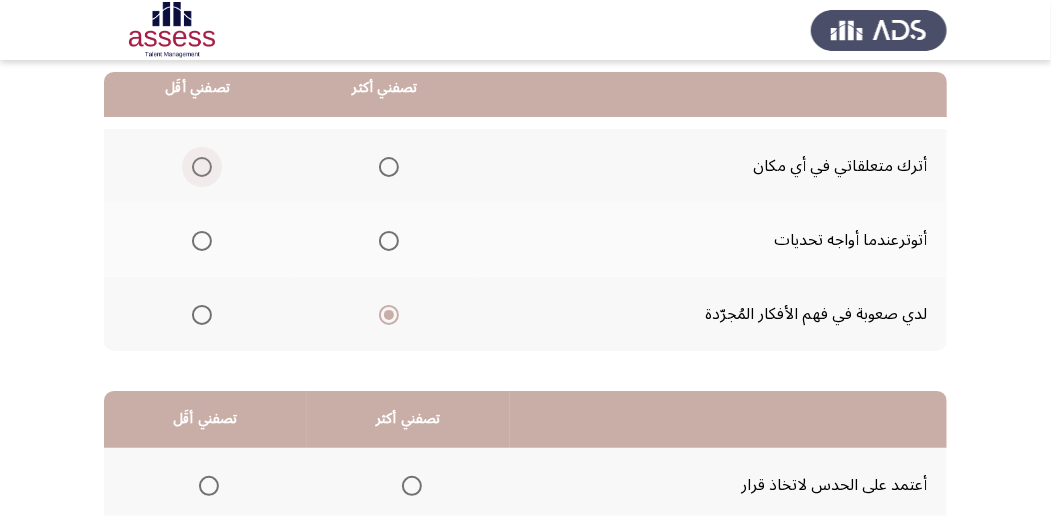 click at bounding box center [202, 167] 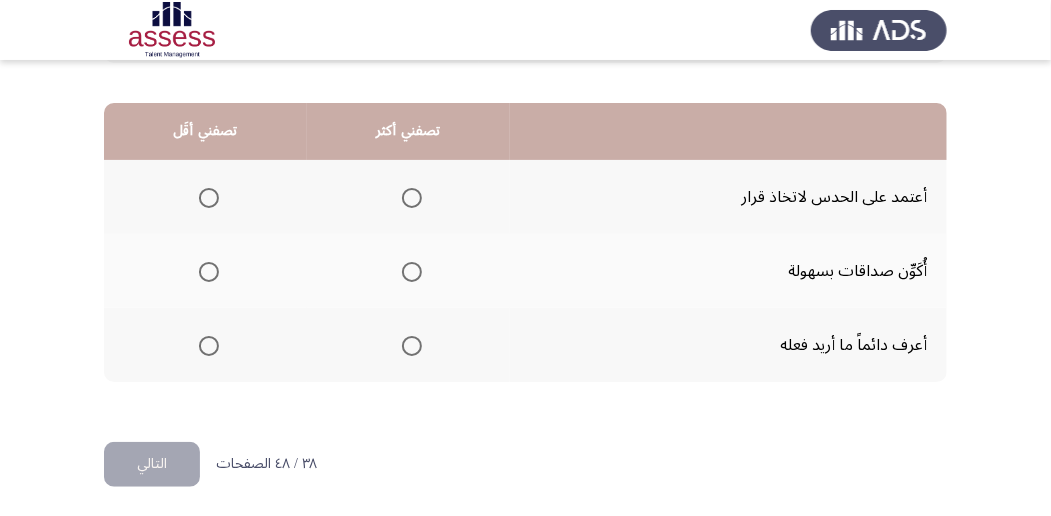 scroll, scrollTop: 494, scrollLeft: 0, axis: vertical 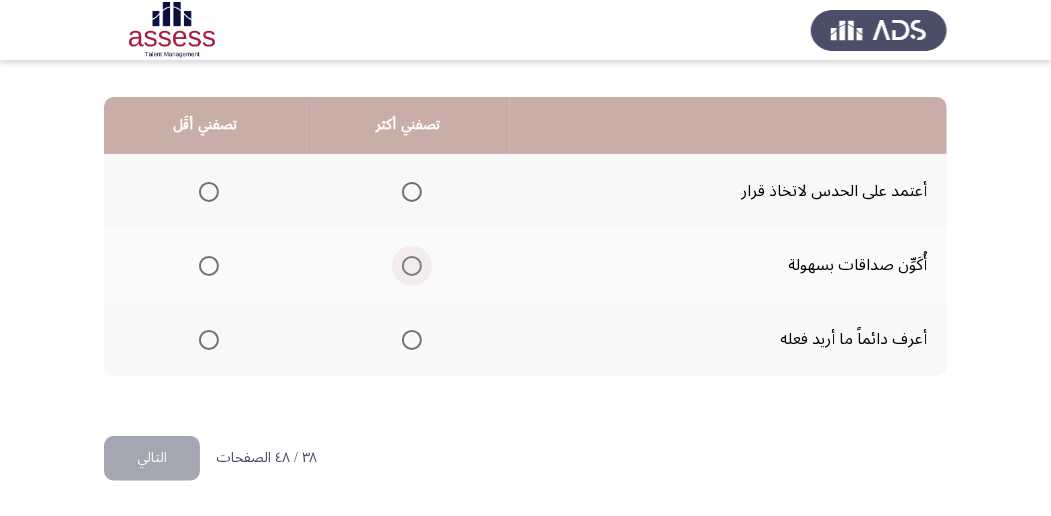 click at bounding box center [412, 266] 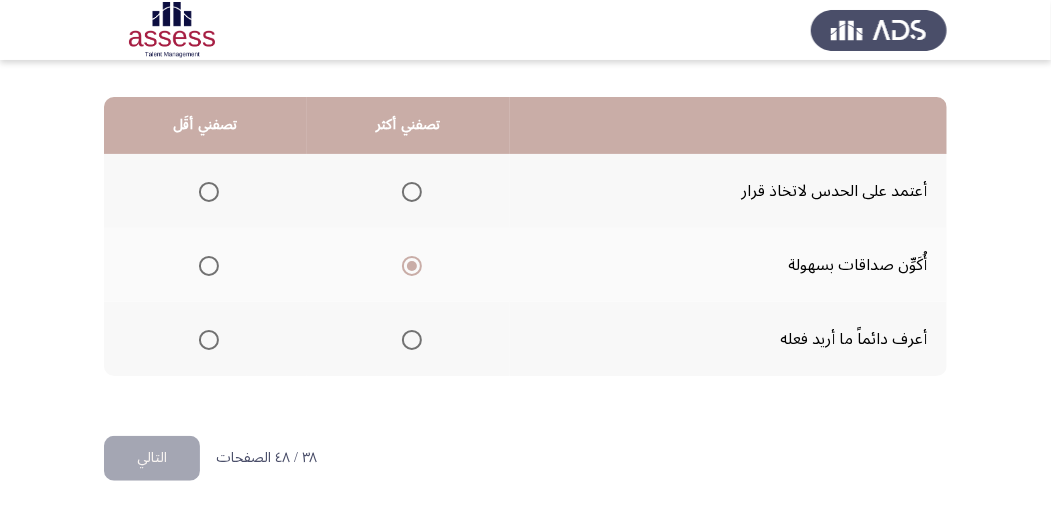 click at bounding box center (209, 340) 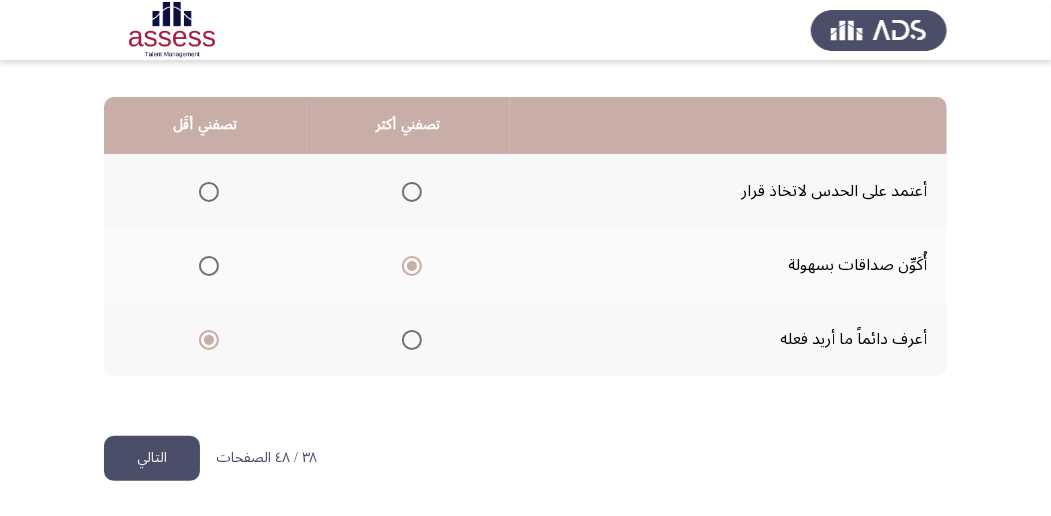 click on "التالي" 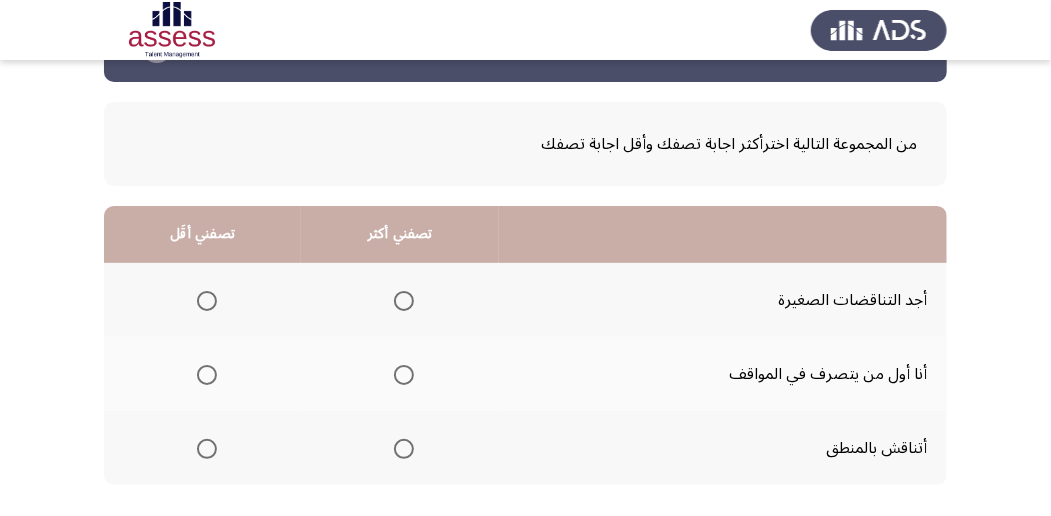 scroll, scrollTop: 133, scrollLeft: 0, axis: vertical 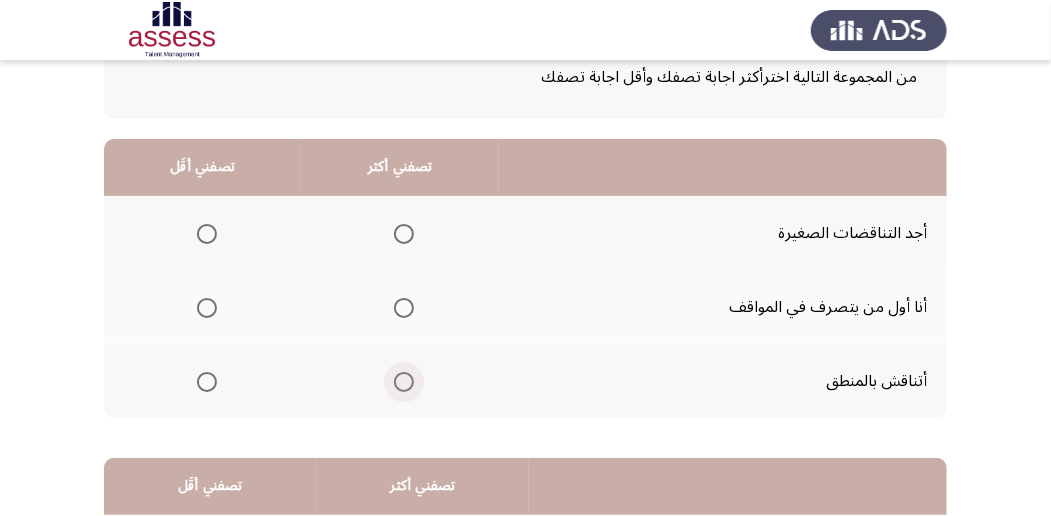 click at bounding box center [404, 382] 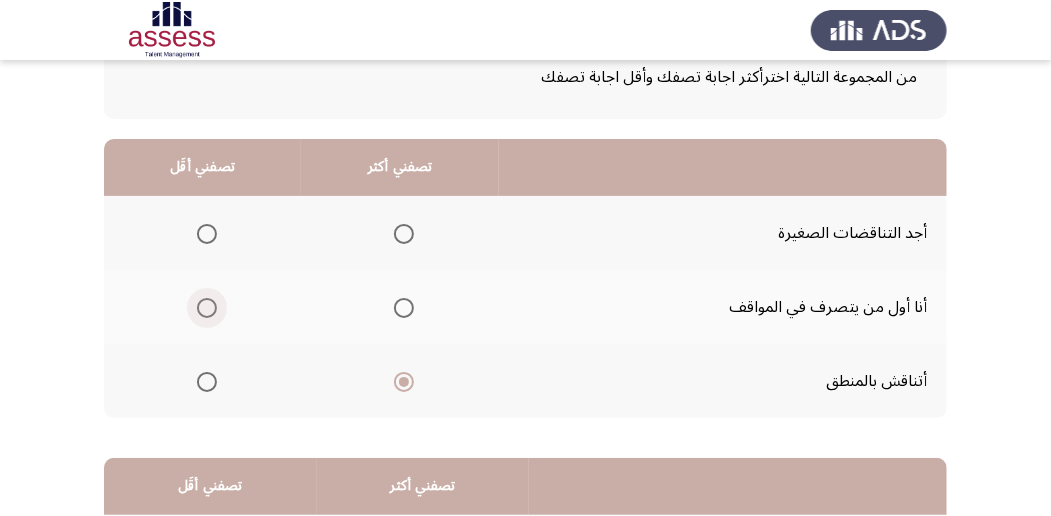 click at bounding box center [207, 308] 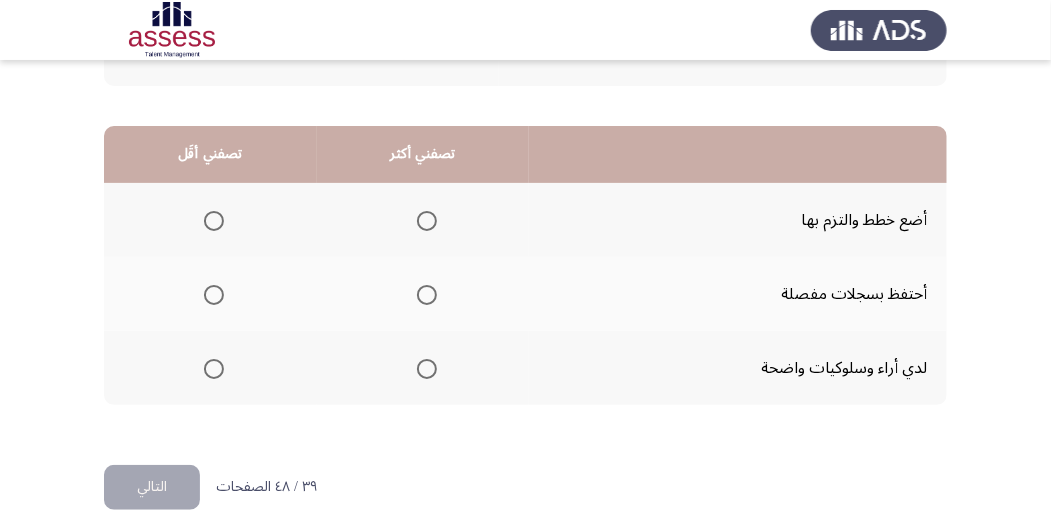 scroll, scrollTop: 466, scrollLeft: 0, axis: vertical 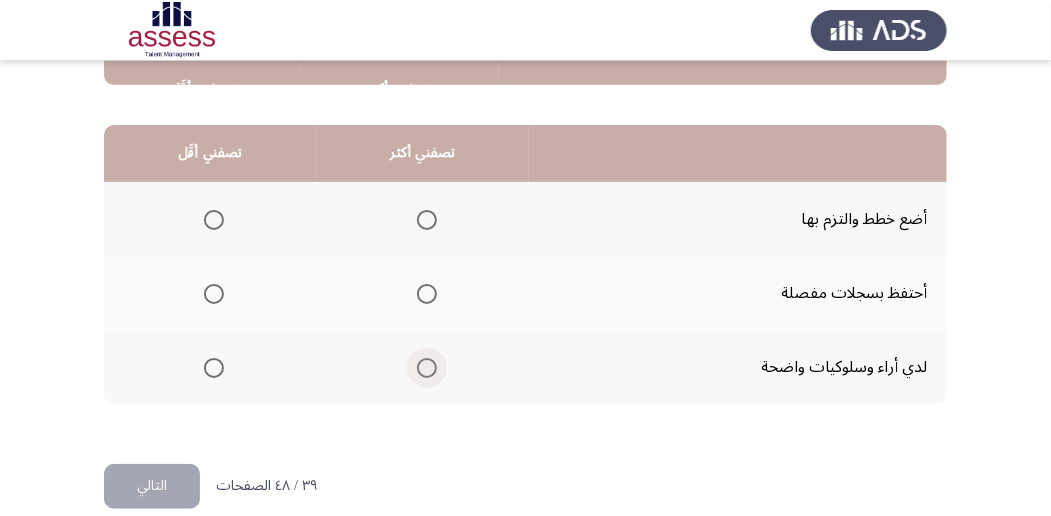 click at bounding box center (427, 368) 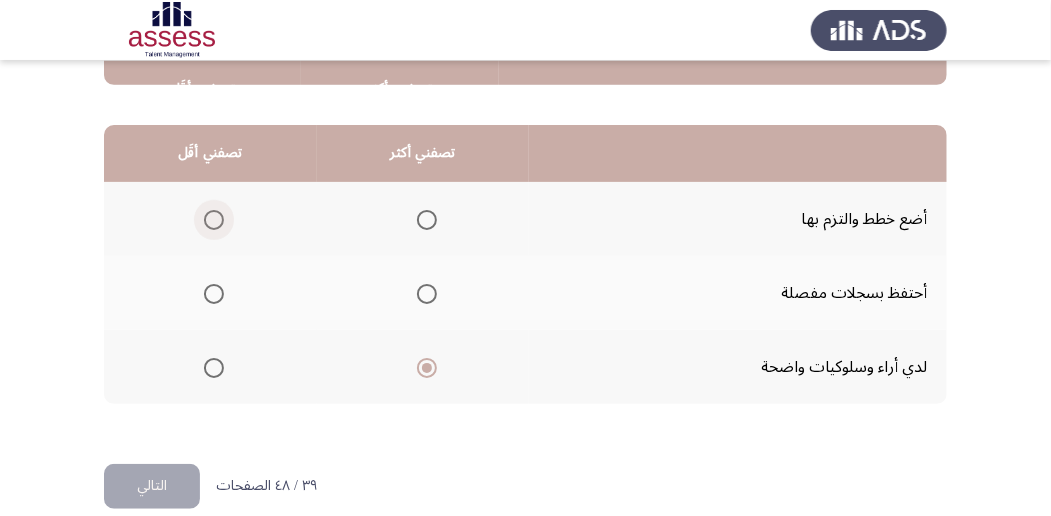 click at bounding box center (214, 220) 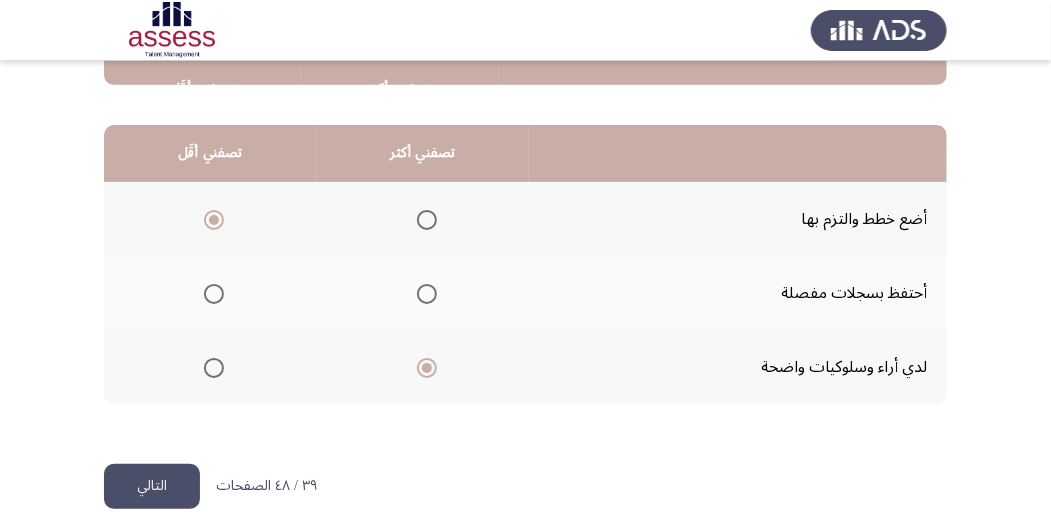 click on "التالي" 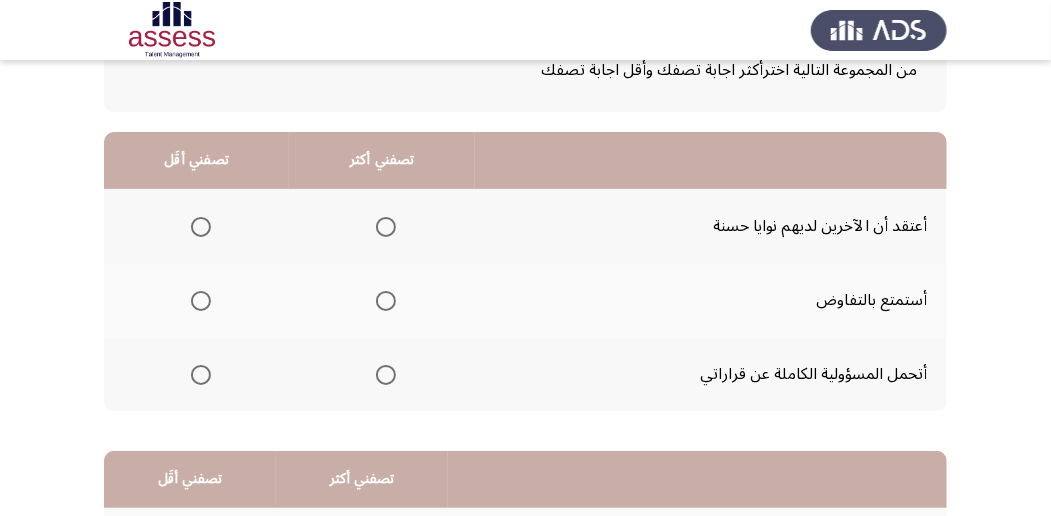 scroll, scrollTop: 200, scrollLeft: 0, axis: vertical 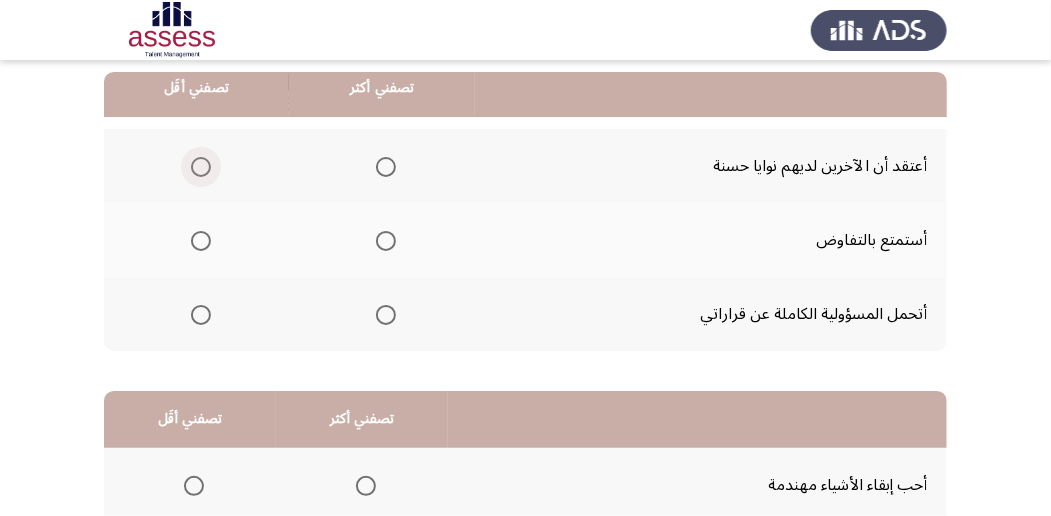 click at bounding box center (201, 167) 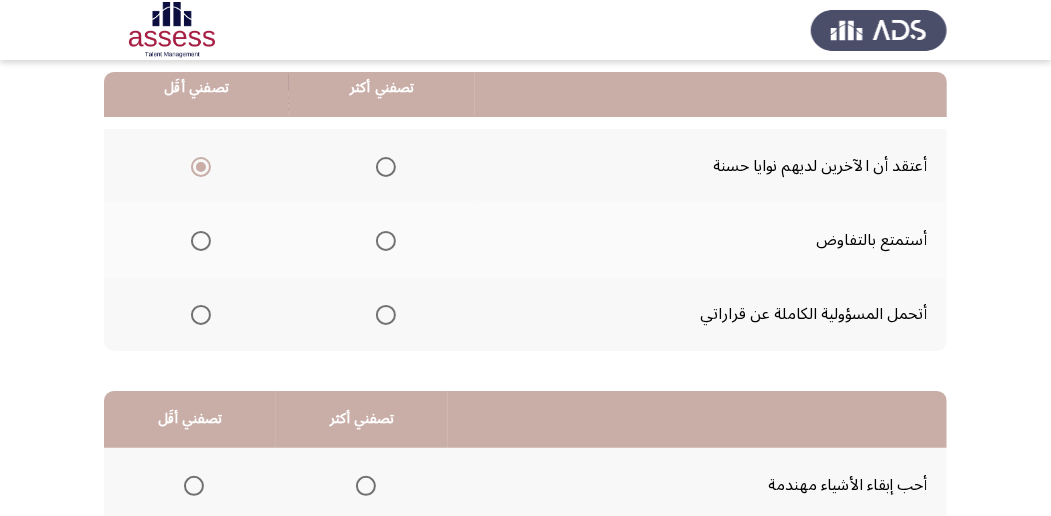 click at bounding box center (386, 315) 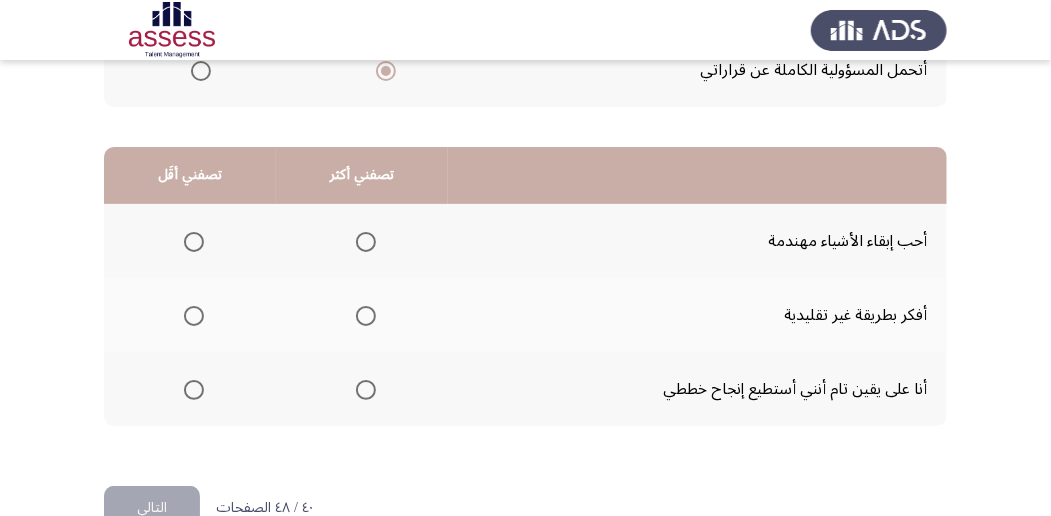 scroll, scrollTop: 466, scrollLeft: 0, axis: vertical 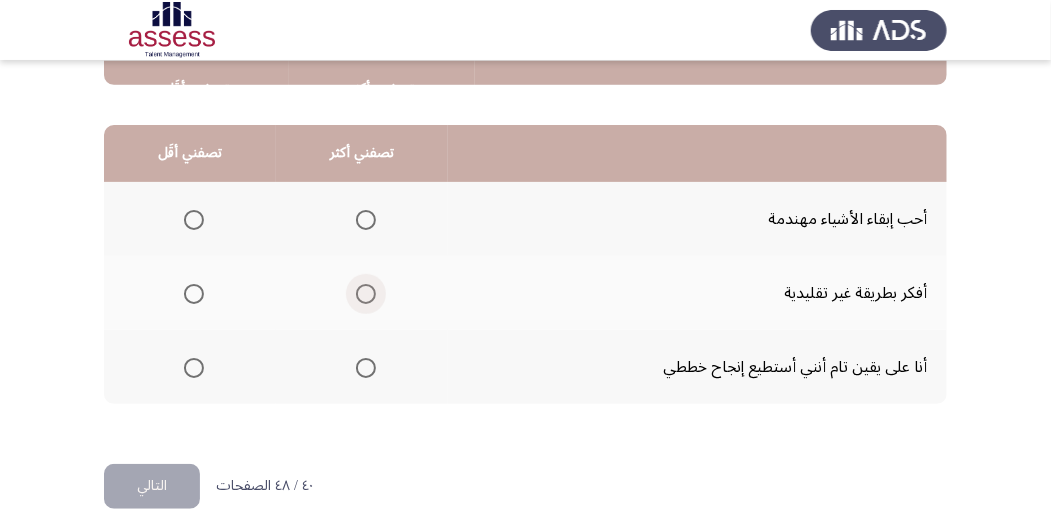 click at bounding box center [366, 294] 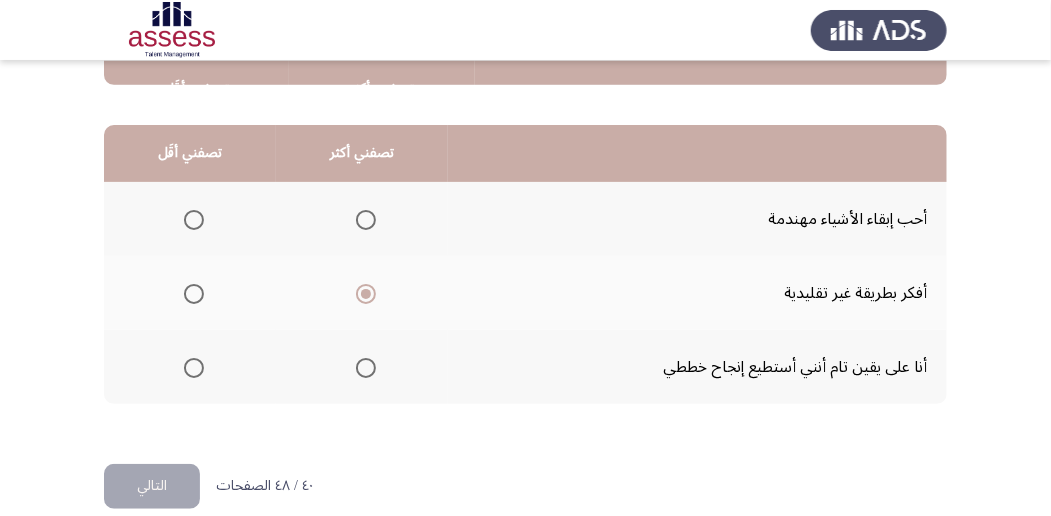 click at bounding box center [194, 368] 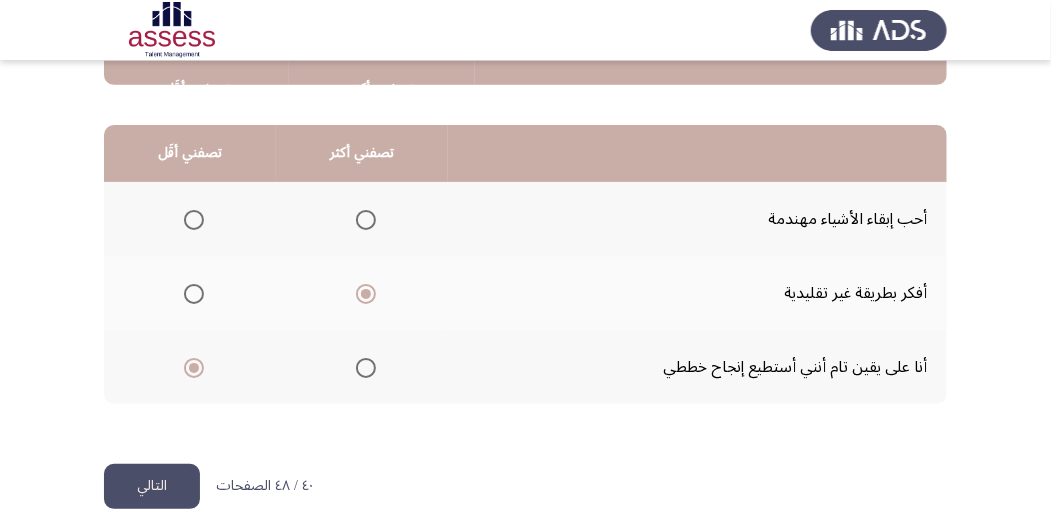 click on "التالي" 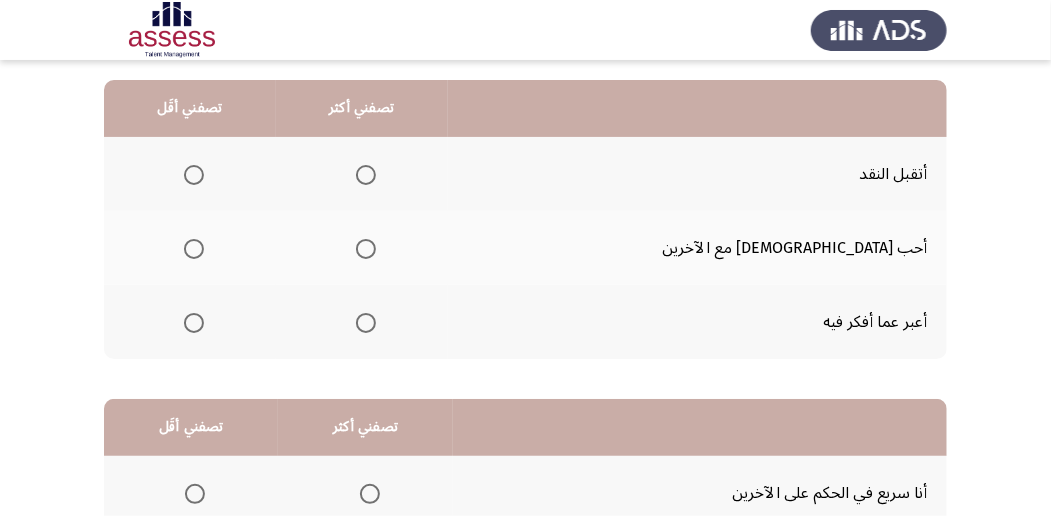 scroll, scrollTop: 200, scrollLeft: 0, axis: vertical 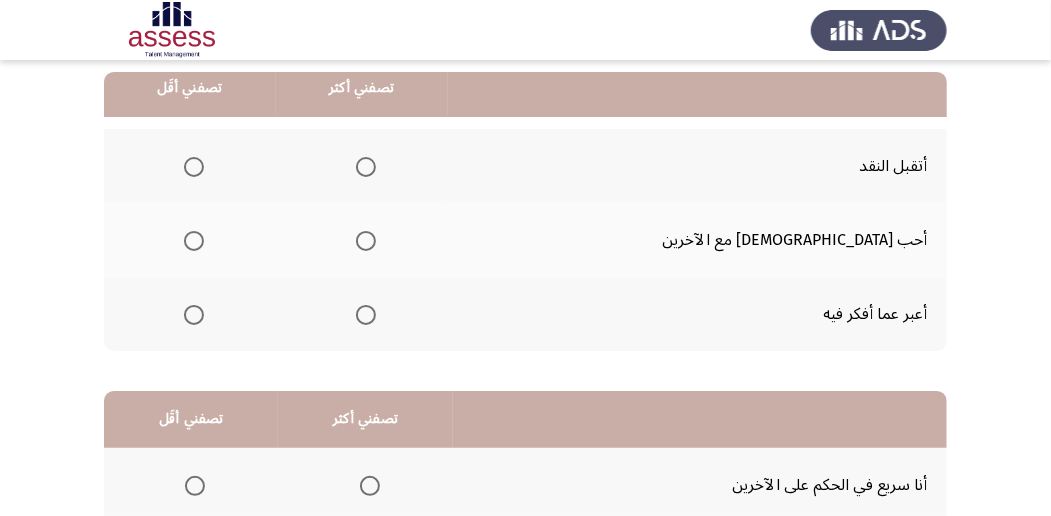 click at bounding box center [366, 241] 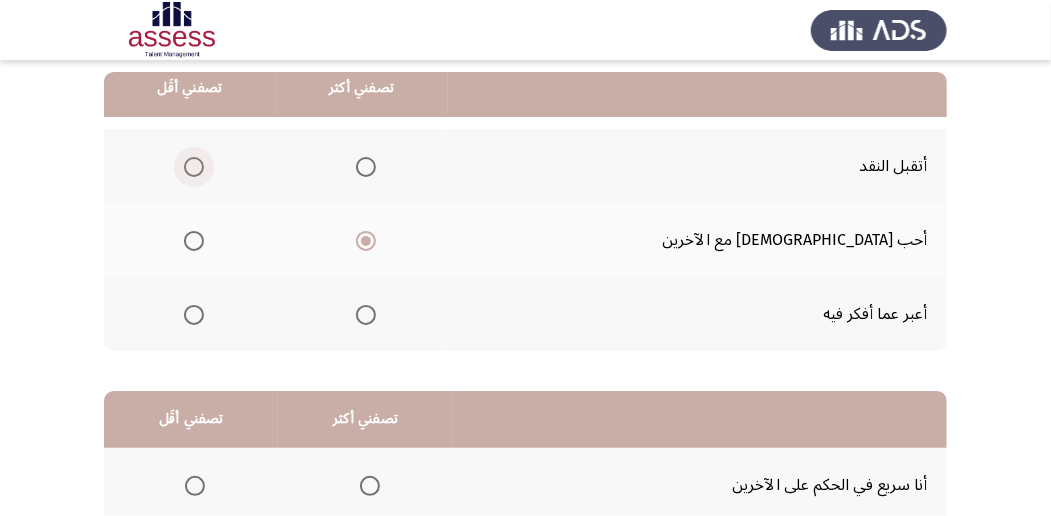 click at bounding box center (194, 167) 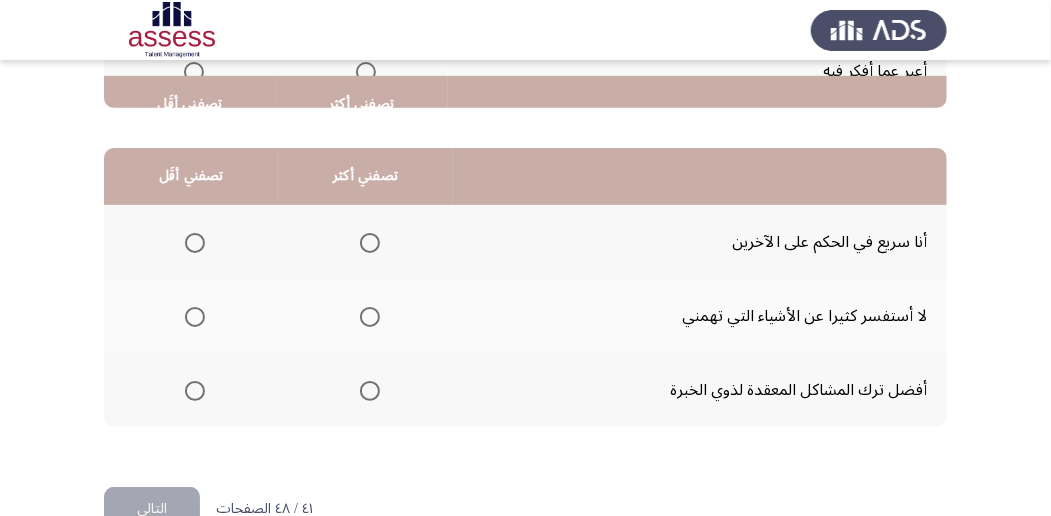 scroll, scrollTop: 466, scrollLeft: 0, axis: vertical 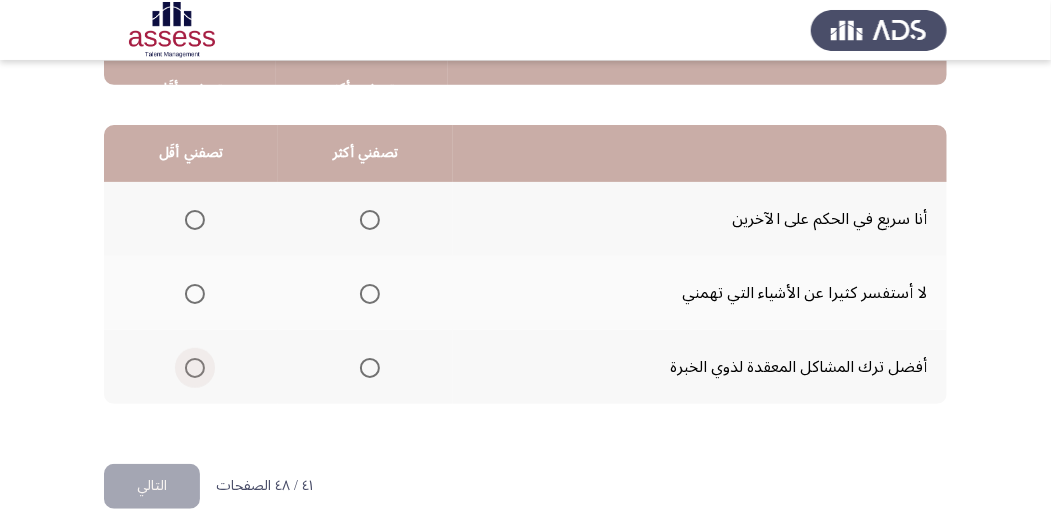 click at bounding box center [195, 368] 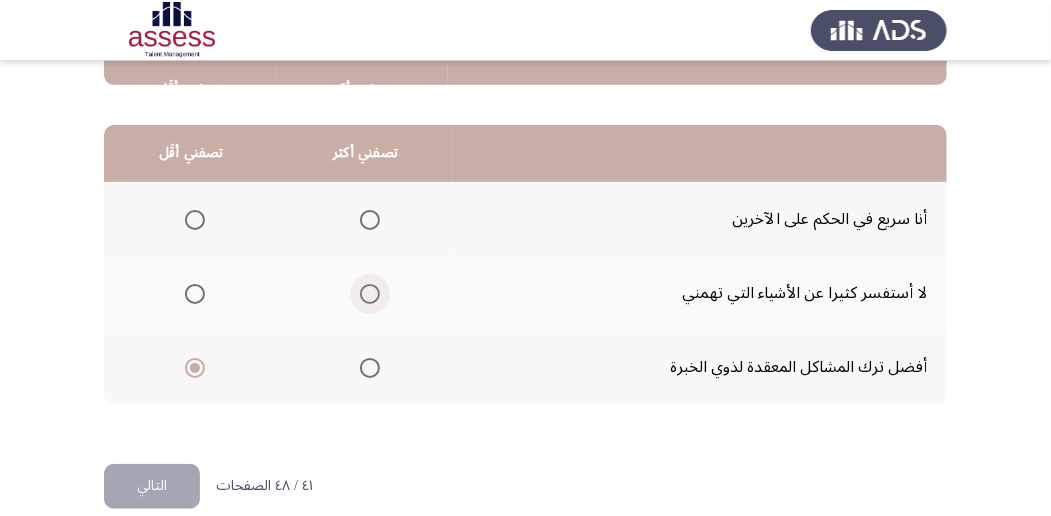click at bounding box center (370, 294) 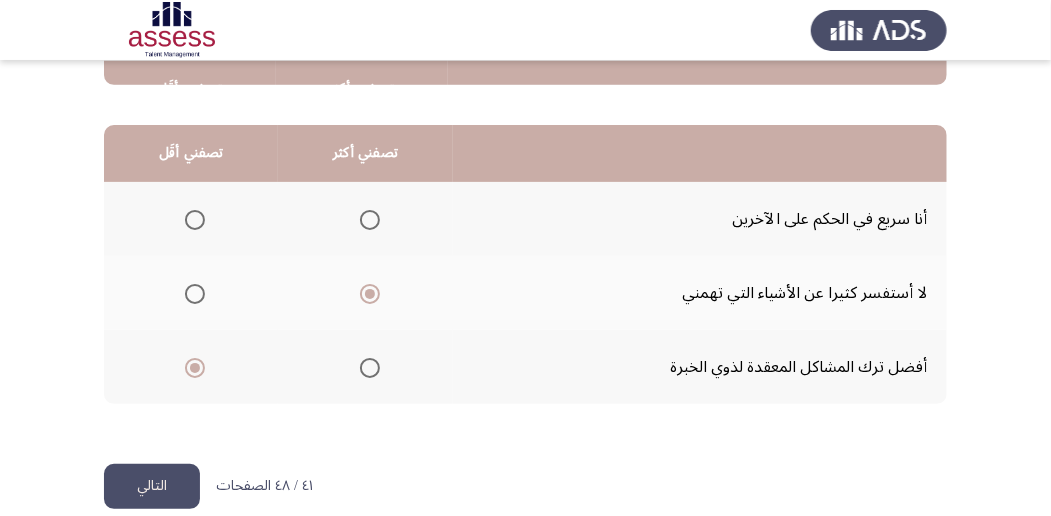 click at bounding box center (370, 368) 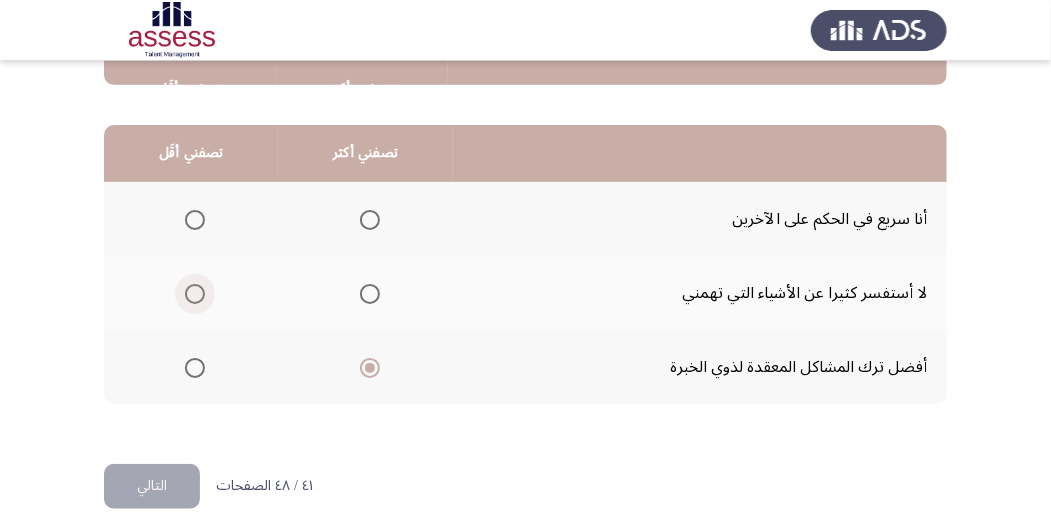 click at bounding box center (195, 294) 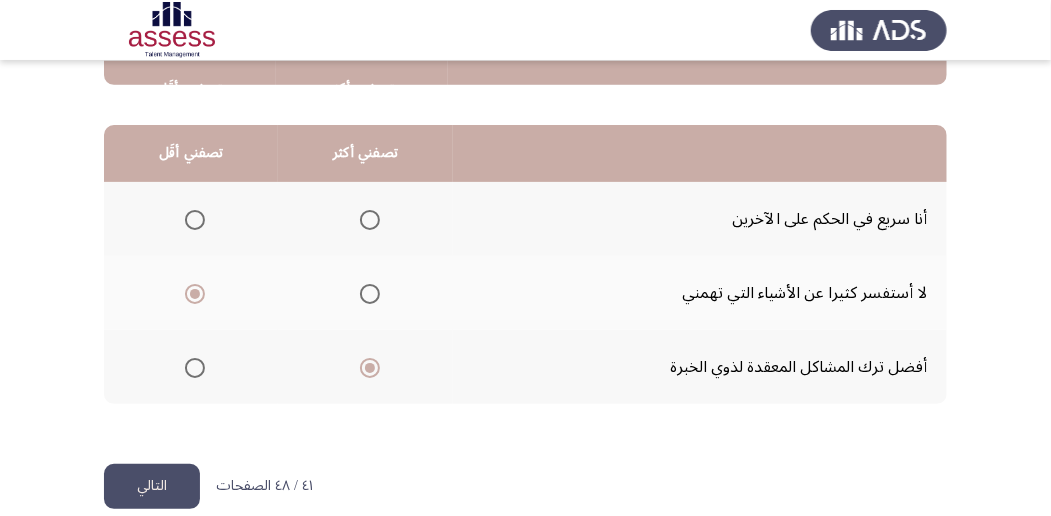 click on "التالي" 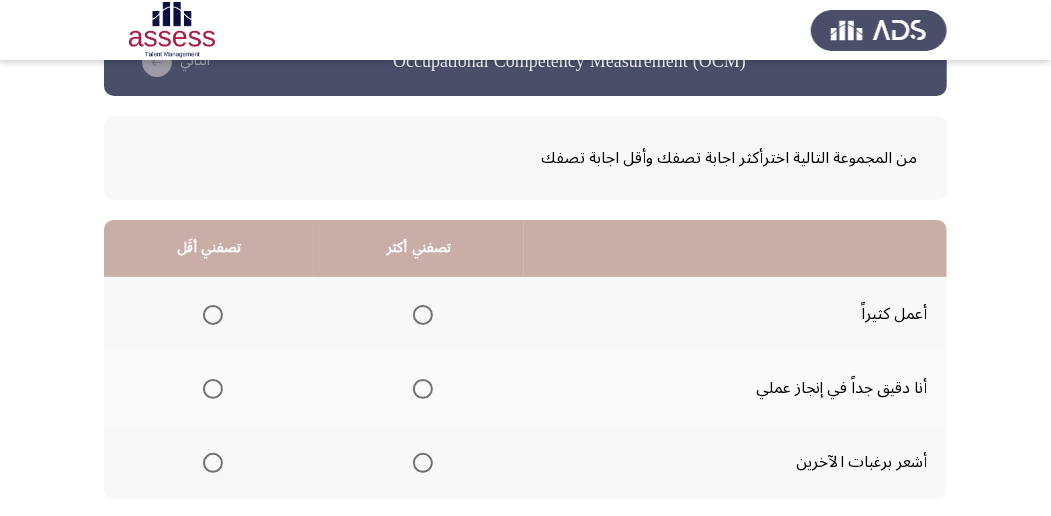 scroll, scrollTop: 133, scrollLeft: 0, axis: vertical 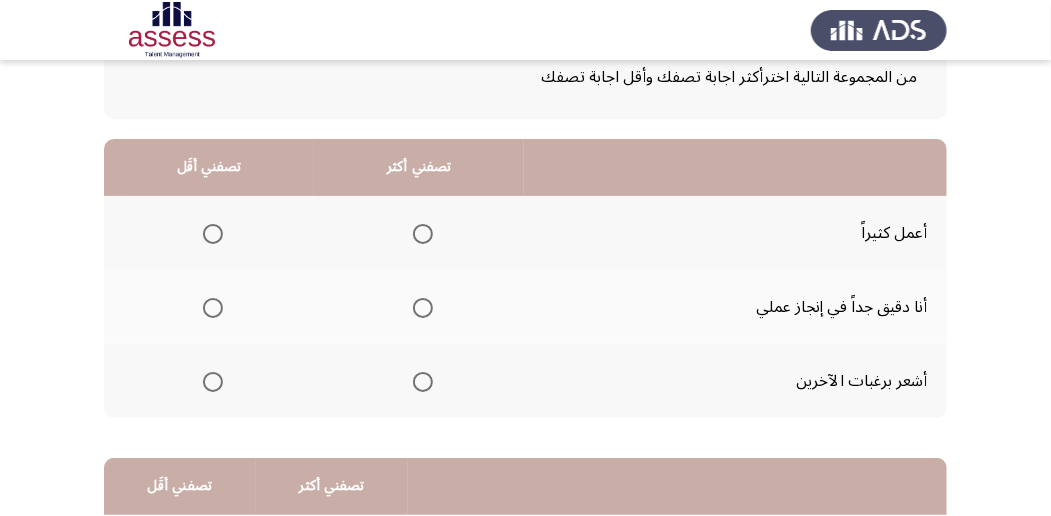 click at bounding box center (423, 308) 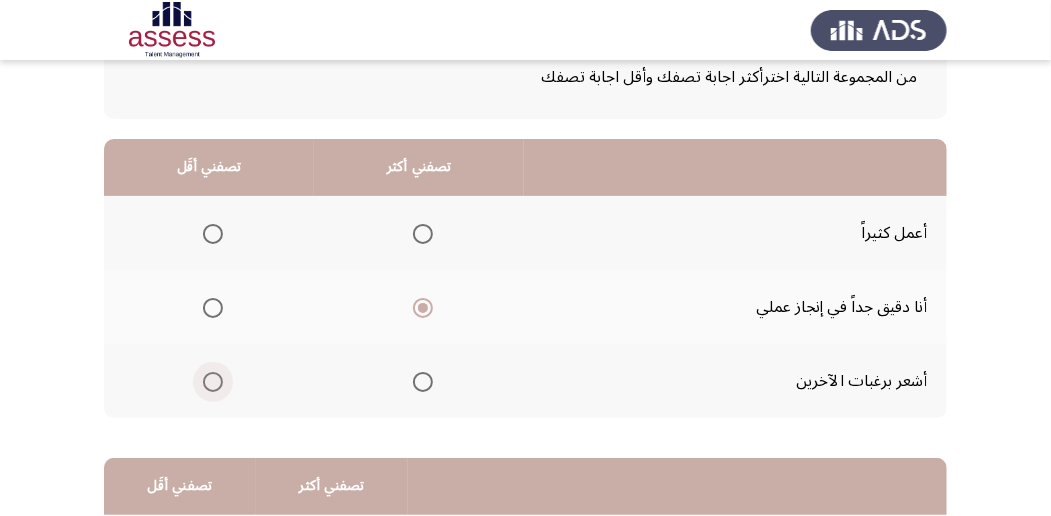 click at bounding box center (213, 382) 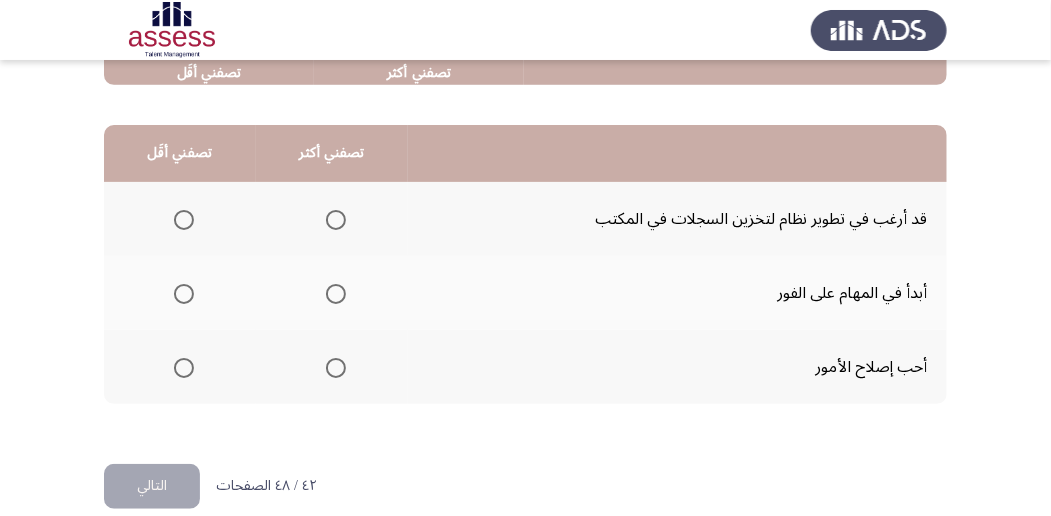 scroll, scrollTop: 466, scrollLeft: 0, axis: vertical 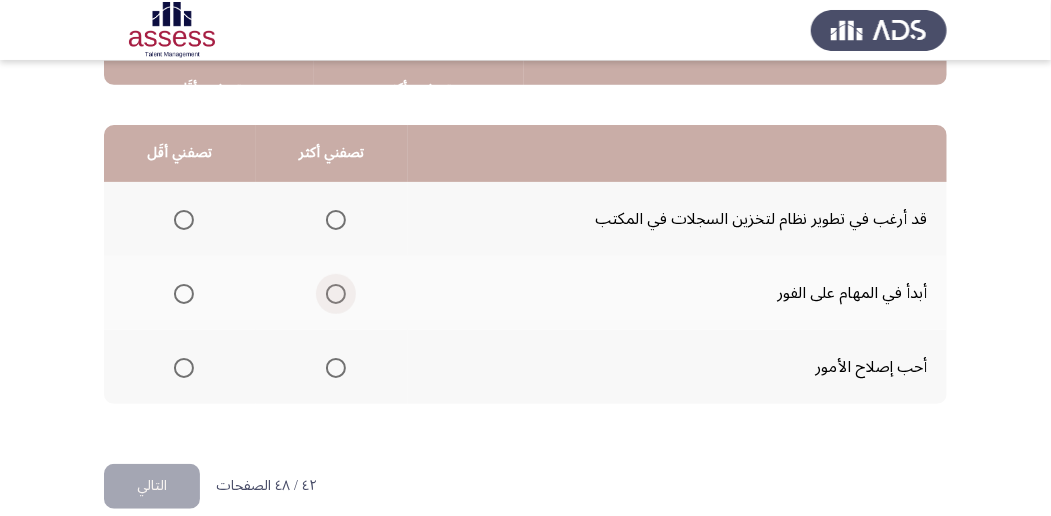 click at bounding box center (336, 294) 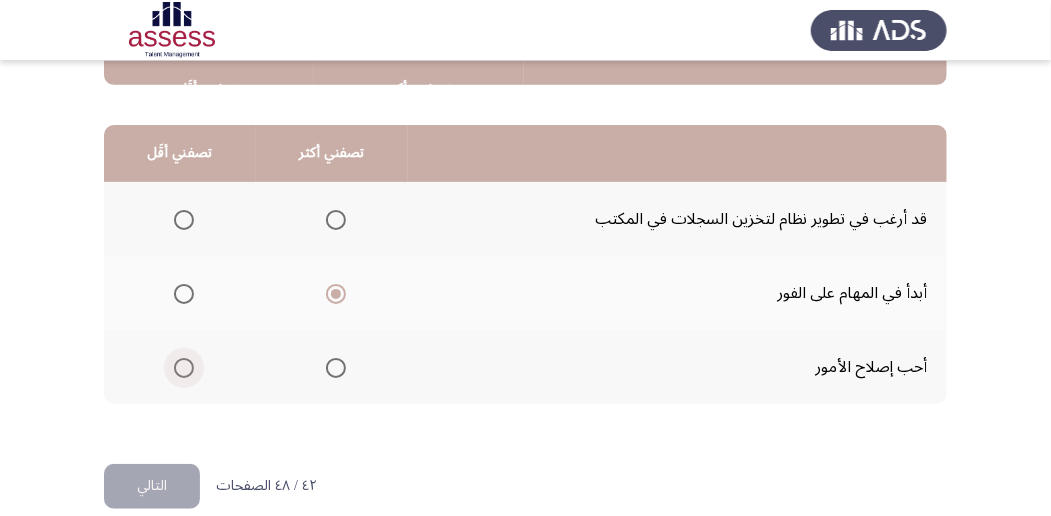 click at bounding box center [184, 368] 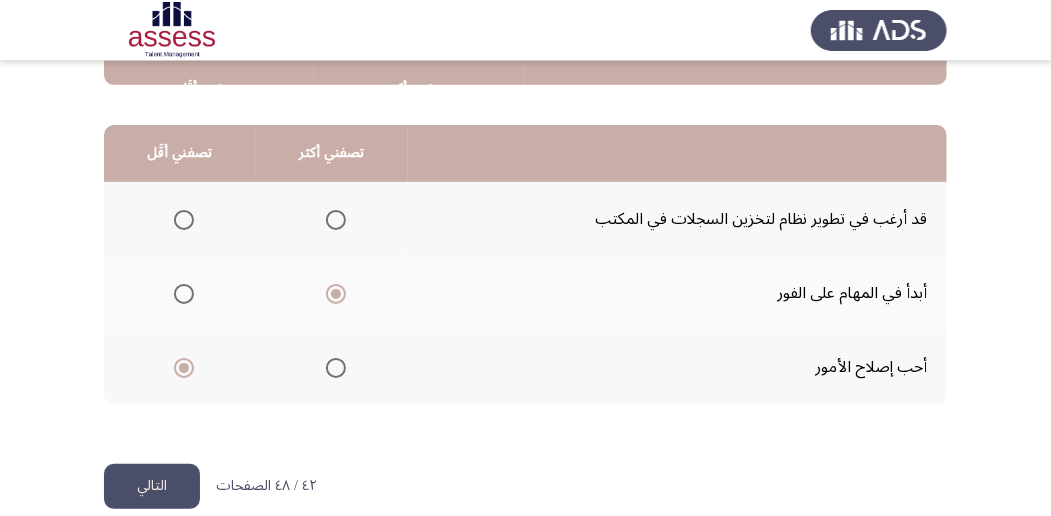 click on "التالي" 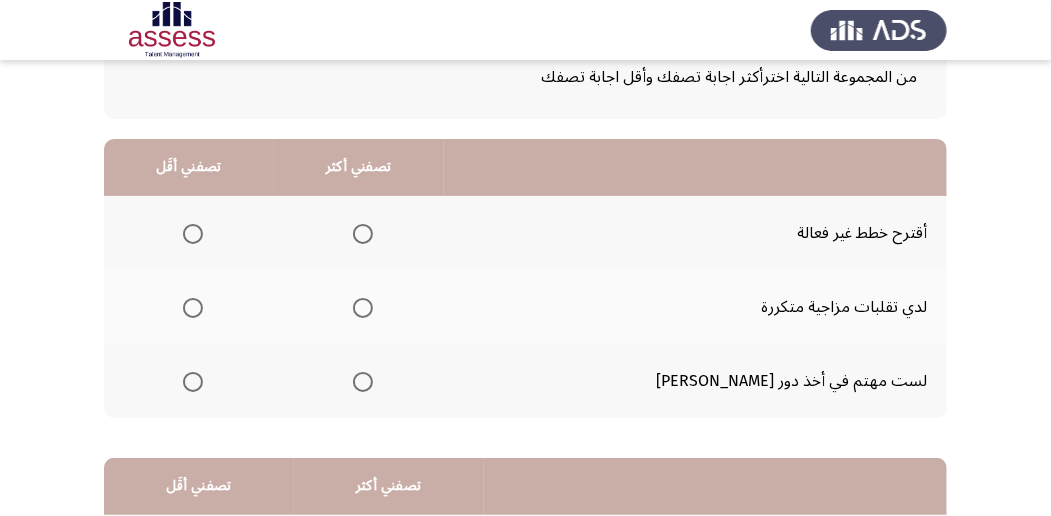 scroll, scrollTop: 200, scrollLeft: 0, axis: vertical 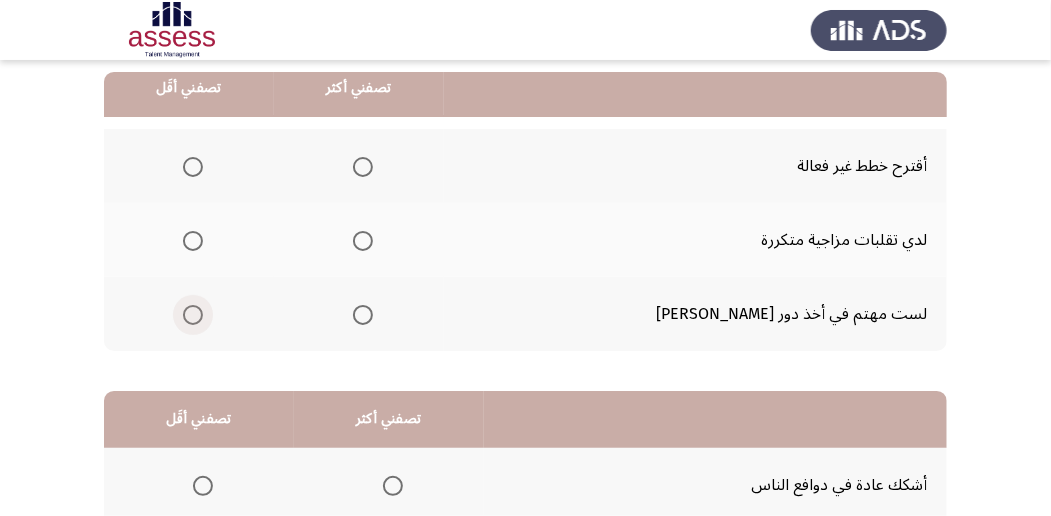 click at bounding box center (193, 315) 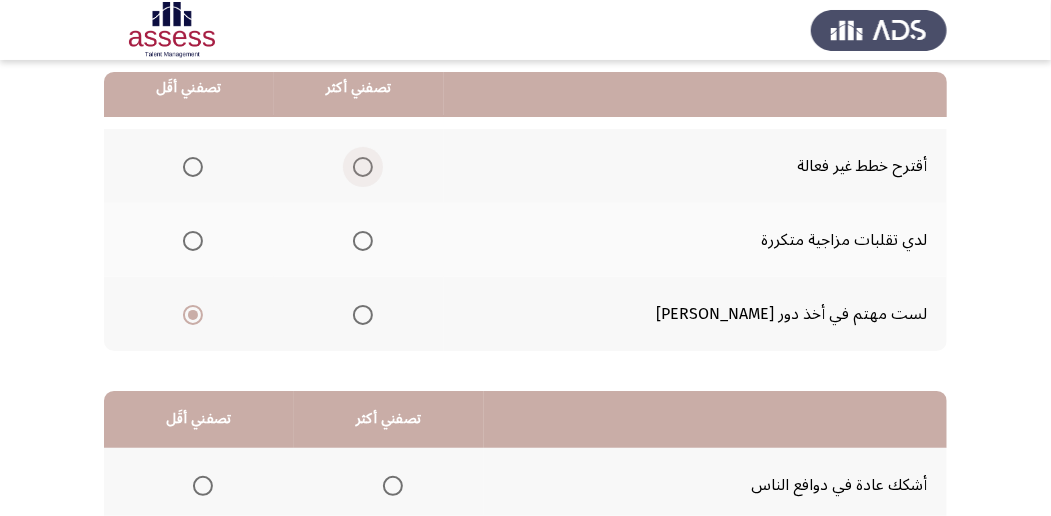 click at bounding box center (363, 167) 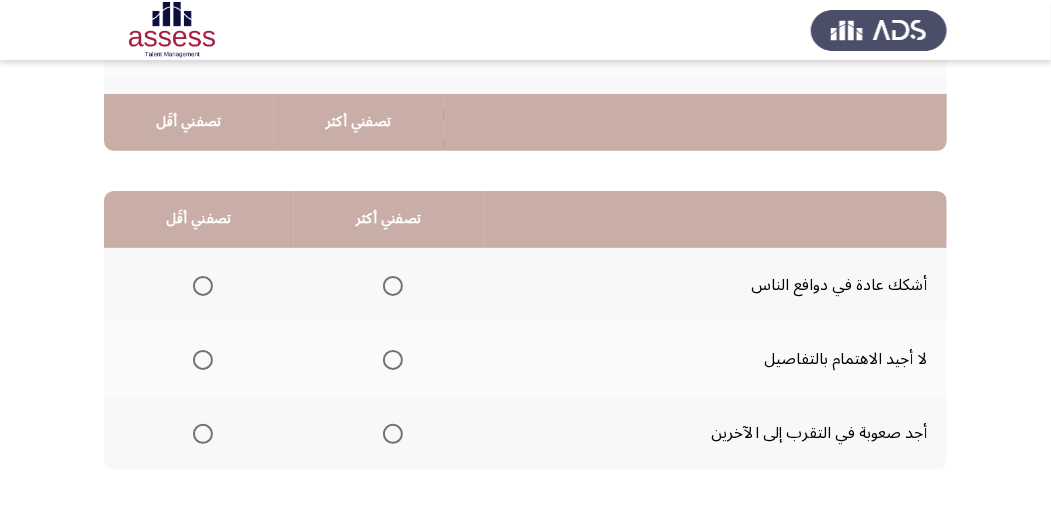 scroll, scrollTop: 466, scrollLeft: 0, axis: vertical 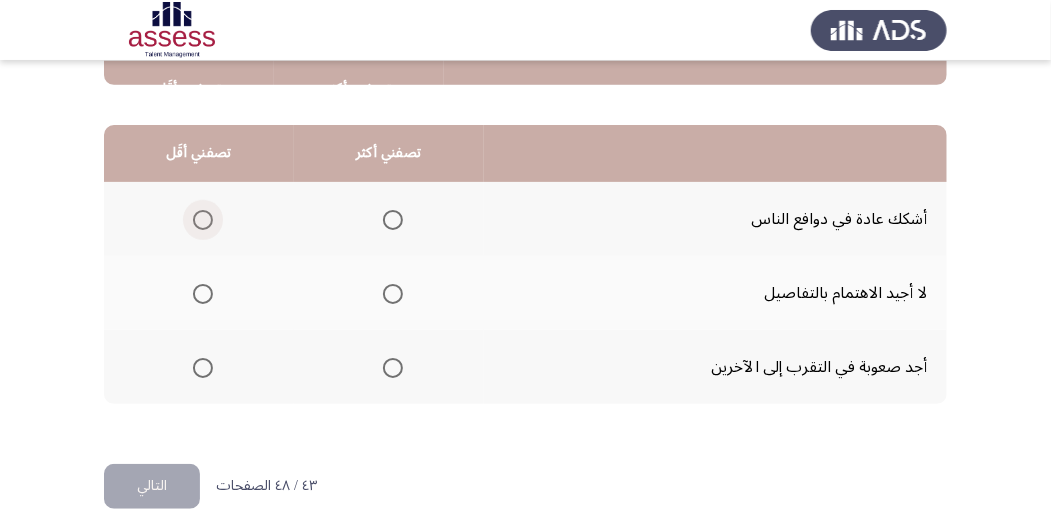click at bounding box center (203, 220) 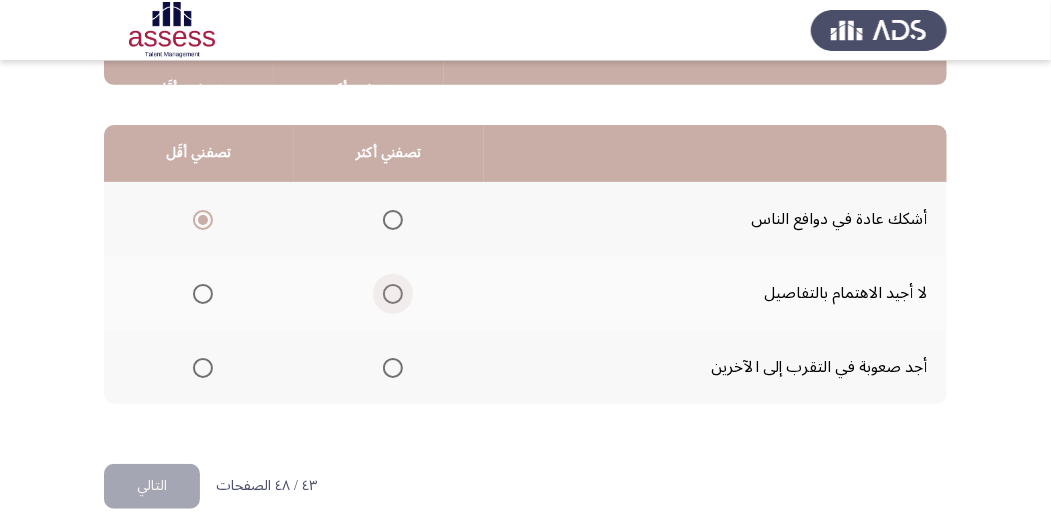 click at bounding box center [393, 294] 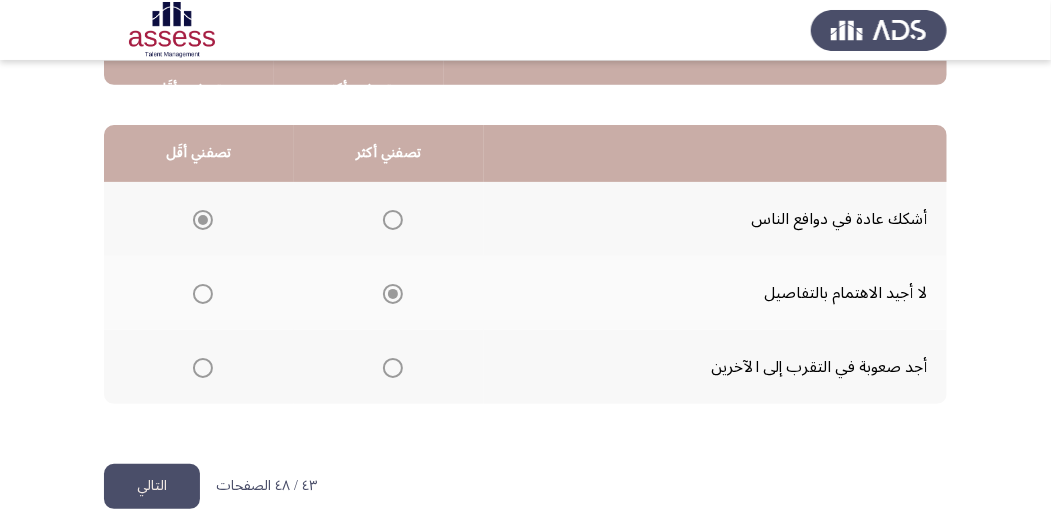 click on "التالي" 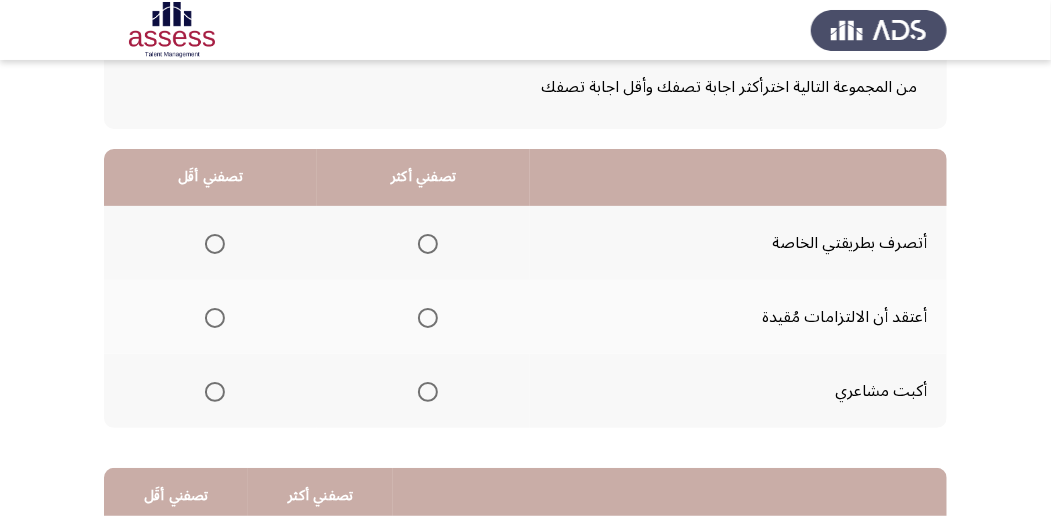 scroll, scrollTop: 133, scrollLeft: 0, axis: vertical 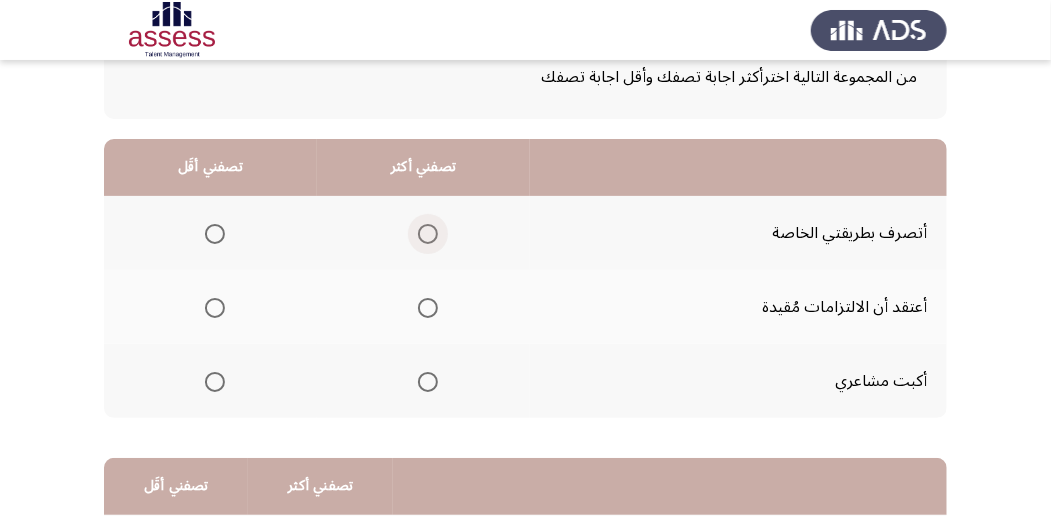 click at bounding box center [428, 234] 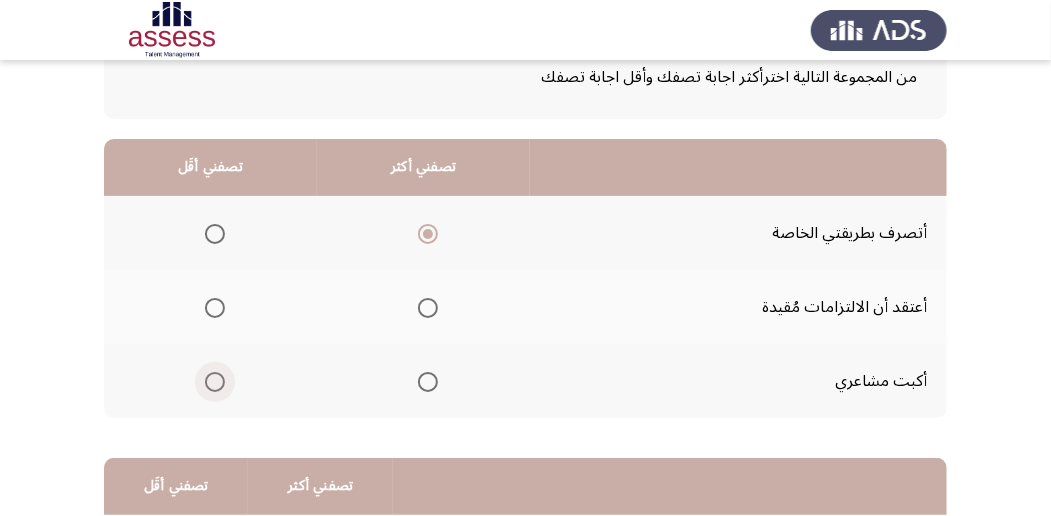 click at bounding box center (215, 382) 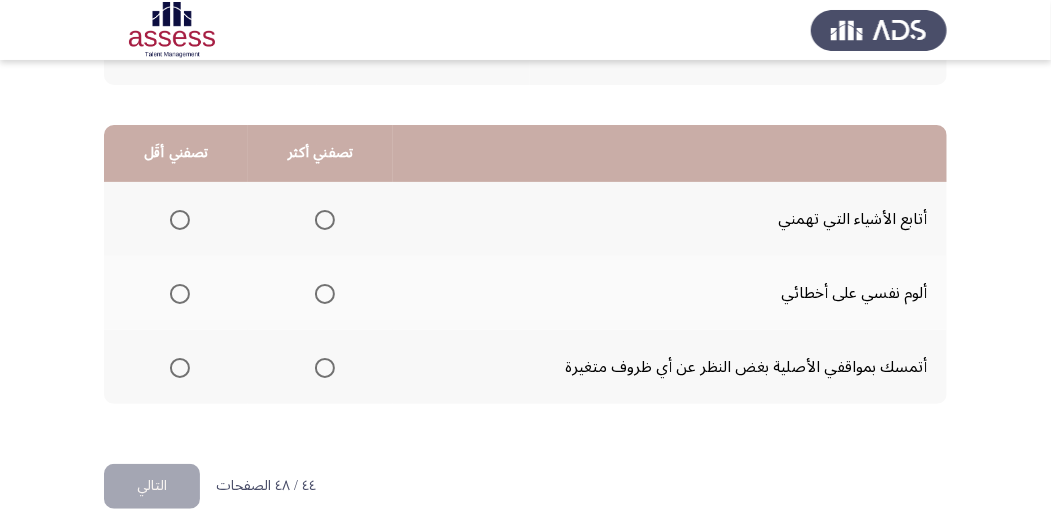 scroll, scrollTop: 466, scrollLeft: 0, axis: vertical 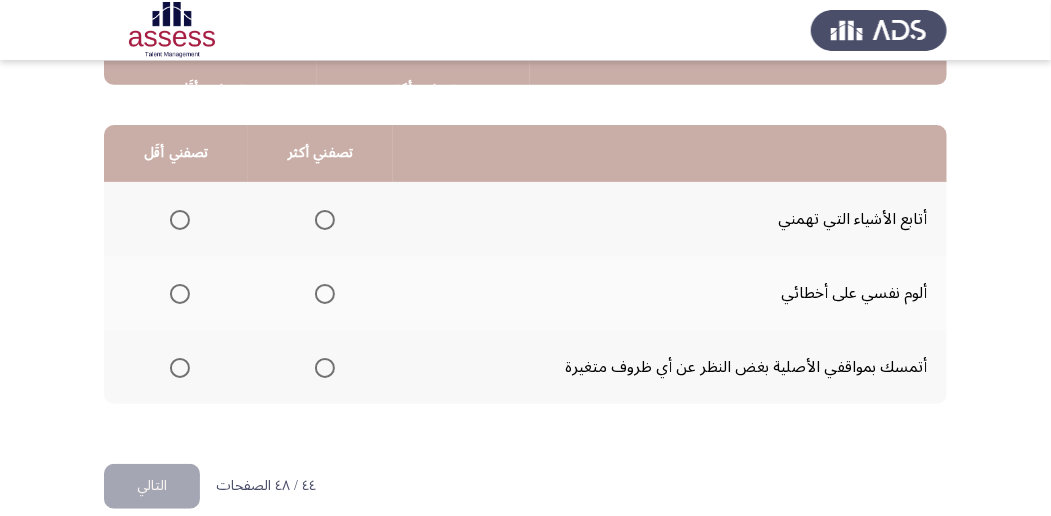 click at bounding box center (325, 220) 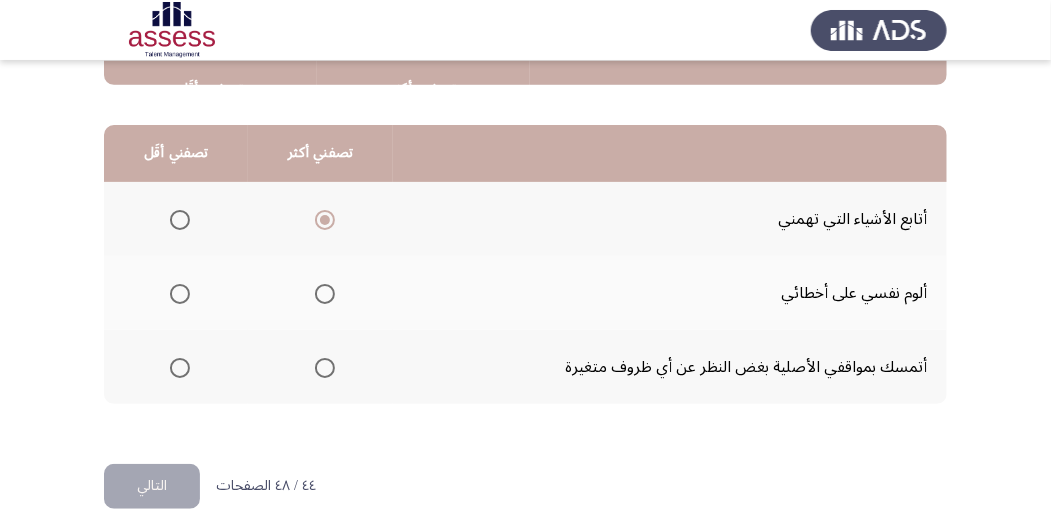 click at bounding box center (180, 294) 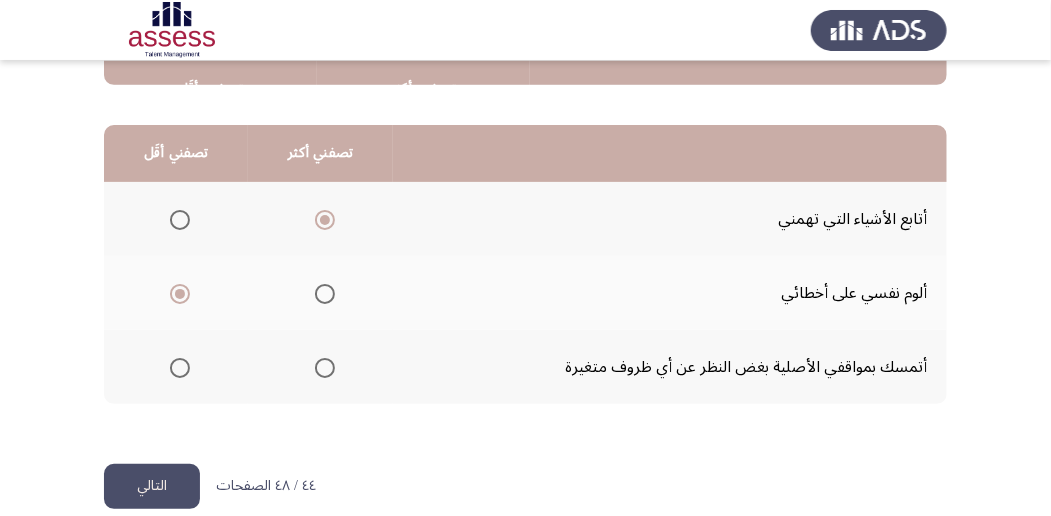 click on "التالي" 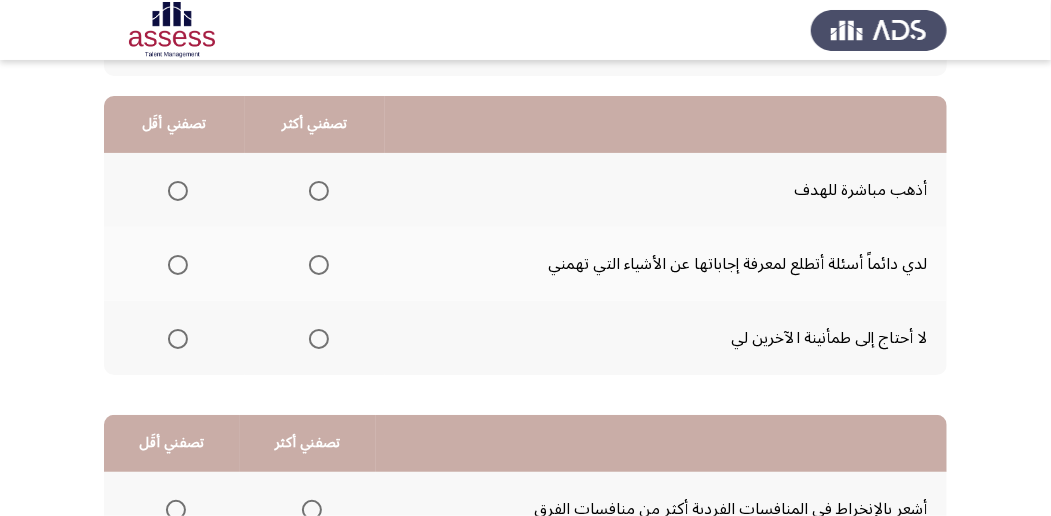 scroll, scrollTop: 200, scrollLeft: 0, axis: vertical 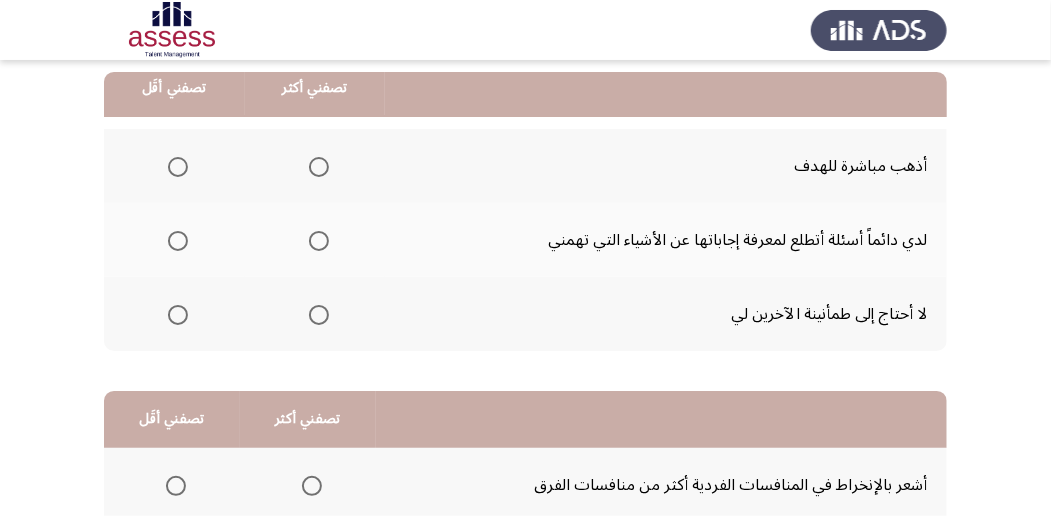 click at bounding box center [319, 167] 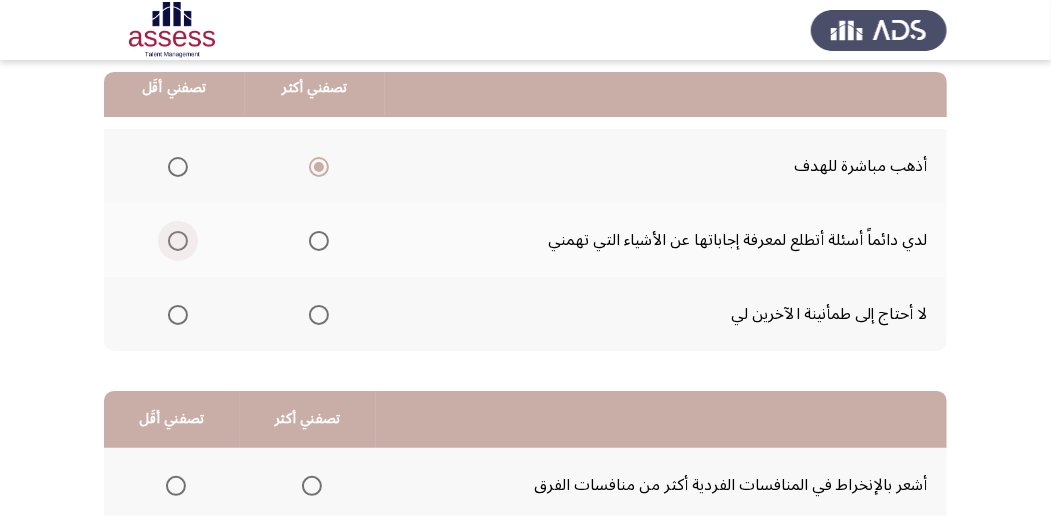 click at bounding box center [178, 241] 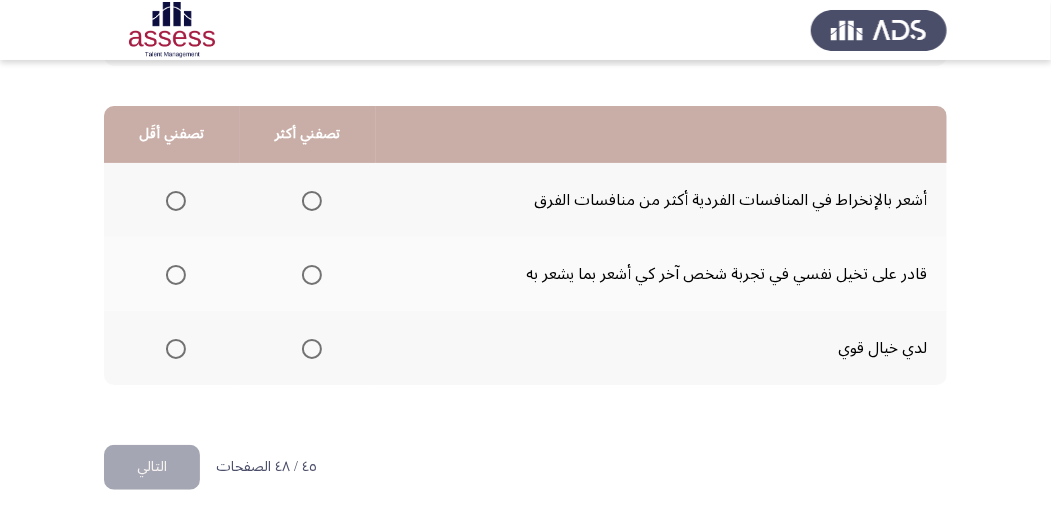 scroll, scrollTop: 494, scrollLeft: 0, axis: vertical 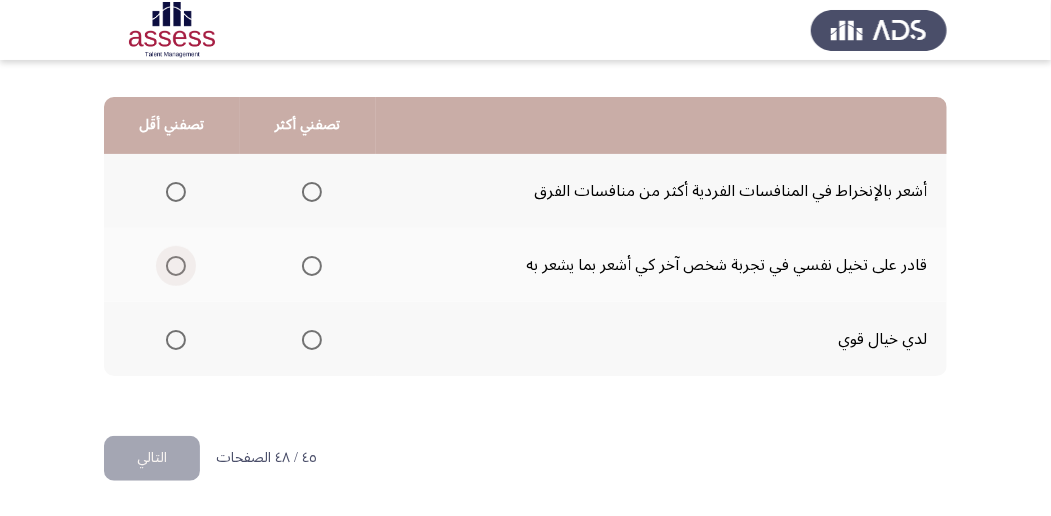 click at bounding box center [176, 266] 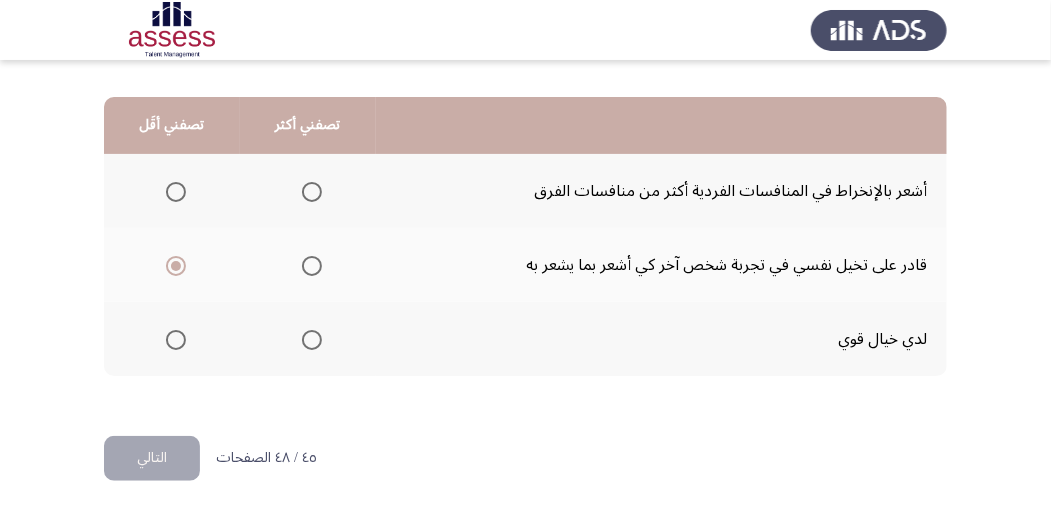 click at bounding box center [312, 192] 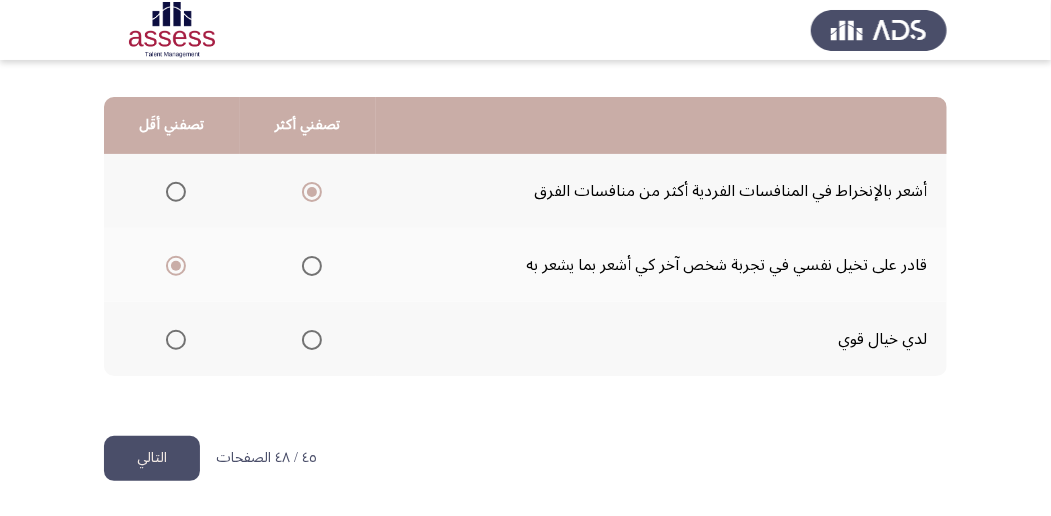 click on "التالي" 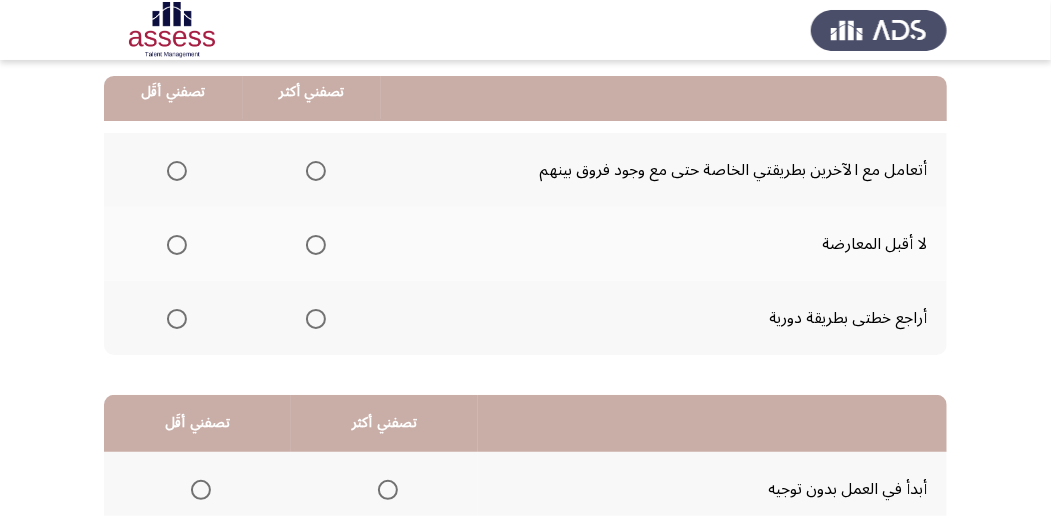 scroll, scrollTop: 200, scrollLeft: 0, axis: vertical 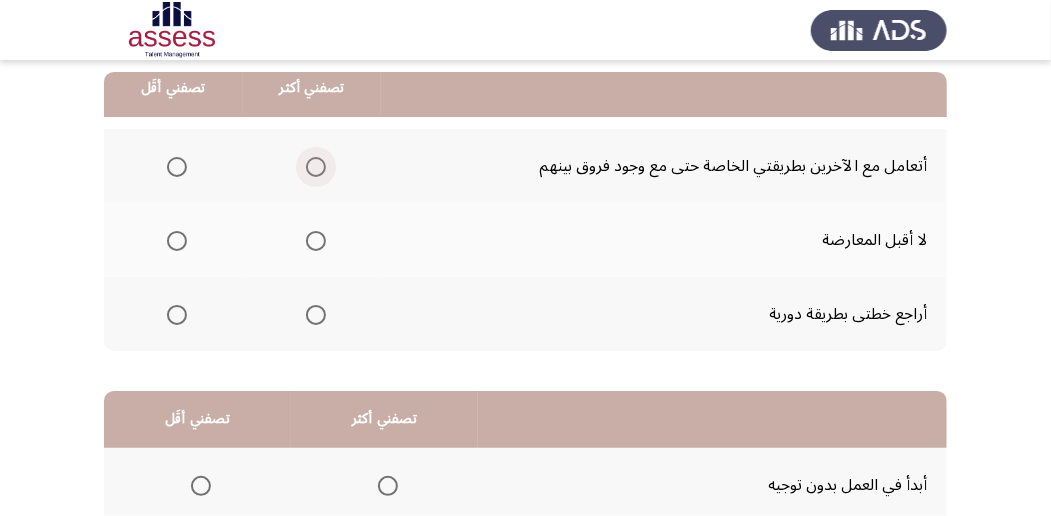 click at bounding box center (316, 167) 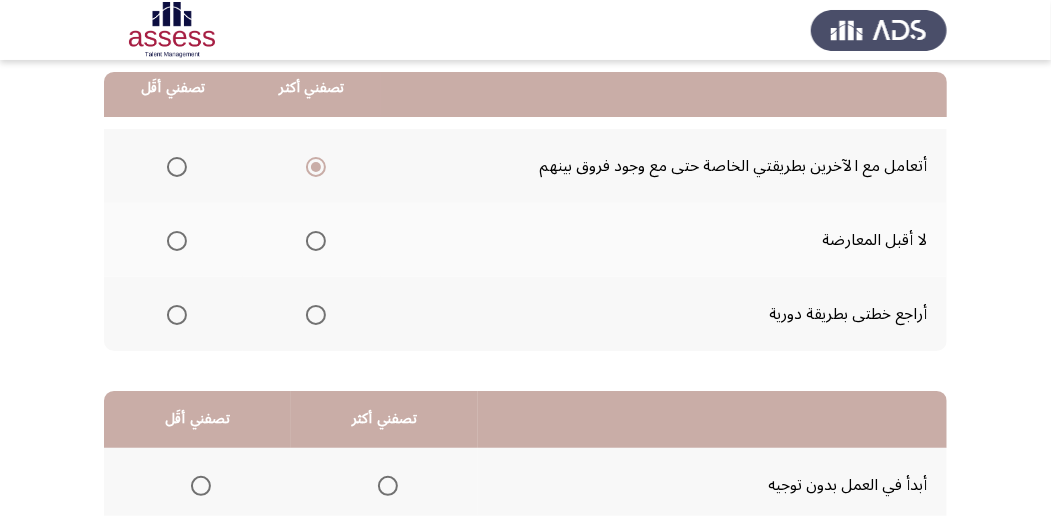 click at bounding box center (177, 315) 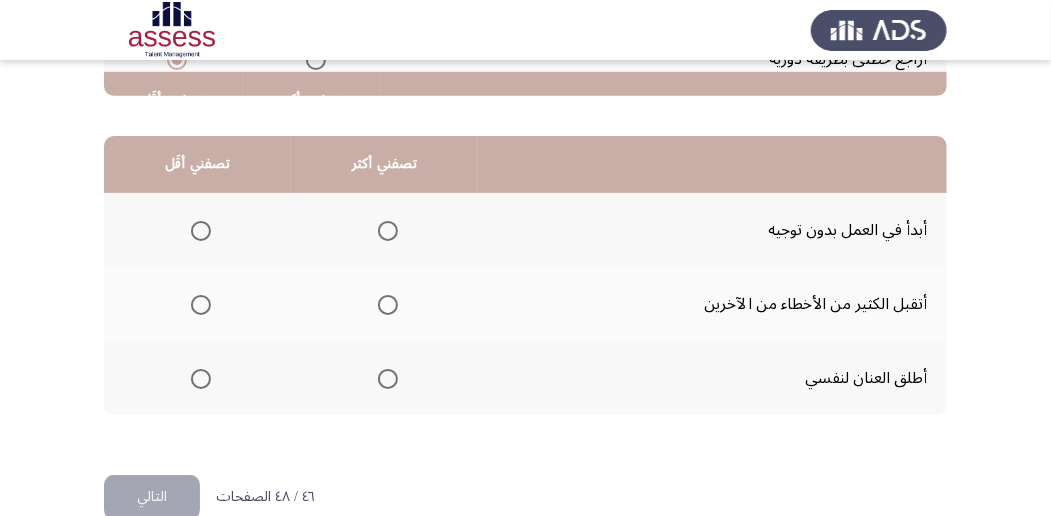 scroll, scrollTop: 466, scrollLeft: 0, axis: vertical 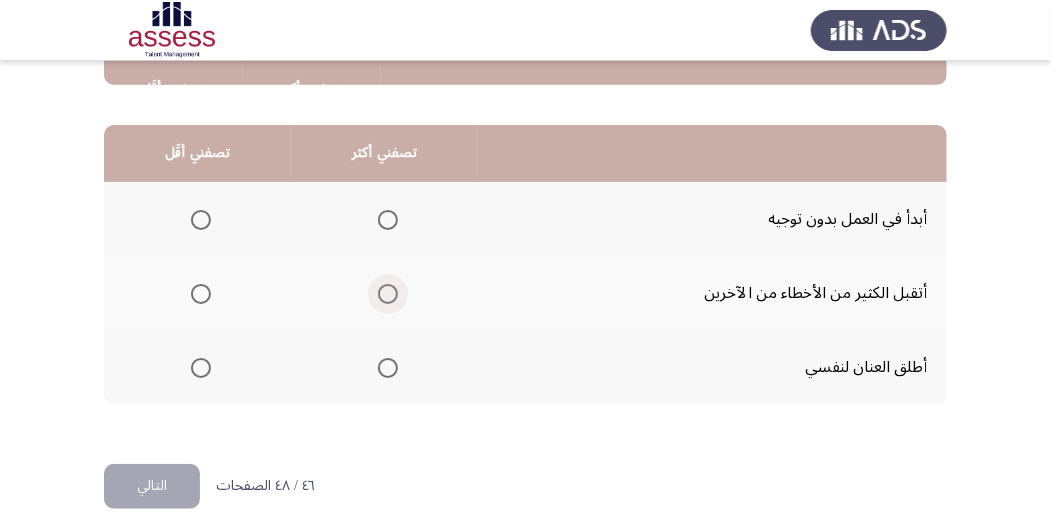 click at bounding box center [388, 294] 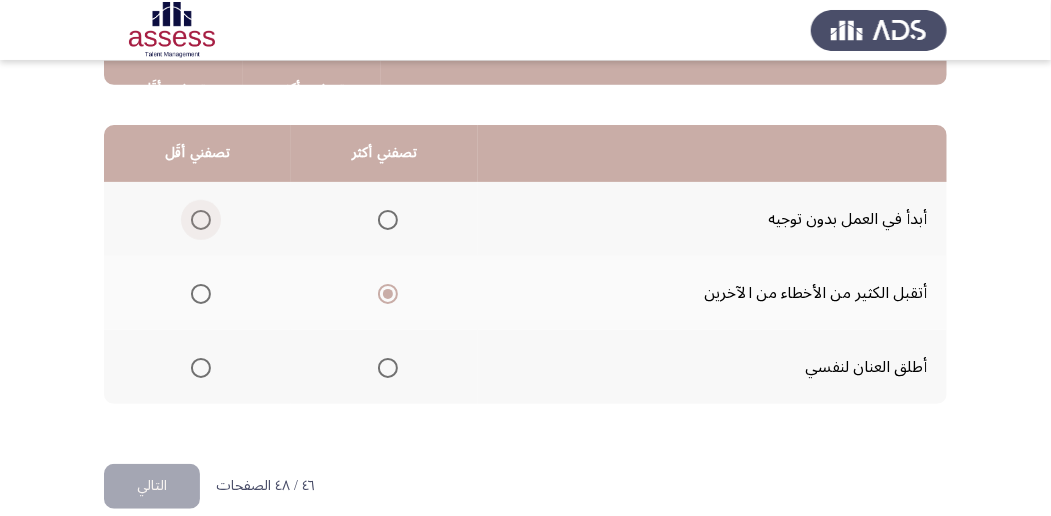 click at bounding box center [201, 220] 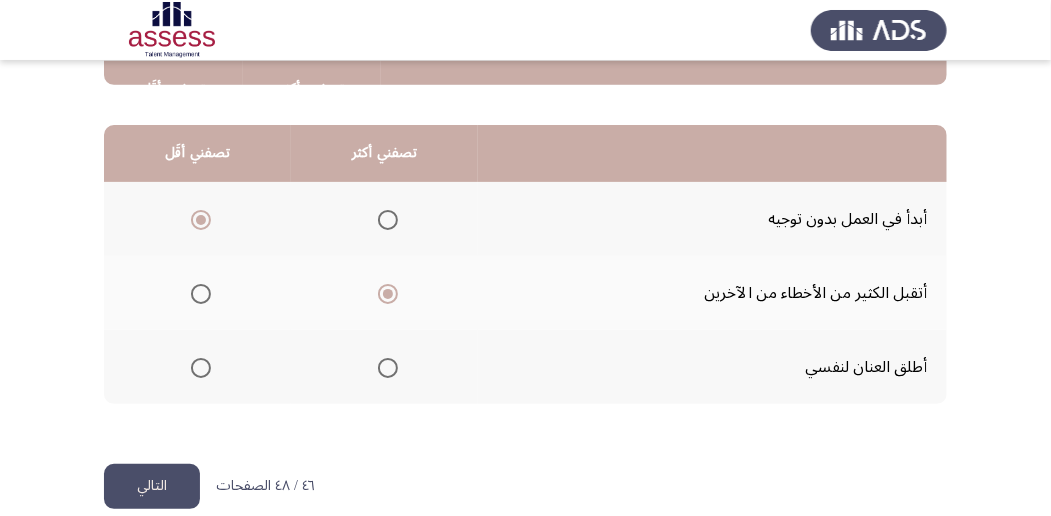 click on "التالي" 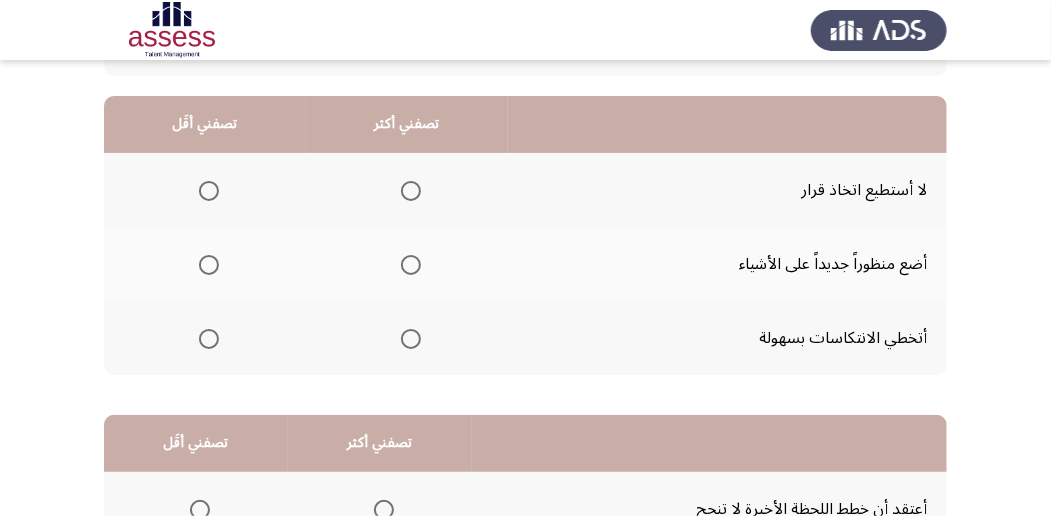 scroll, scrollTop: 200, scrollLeft: 0, axis: vertical 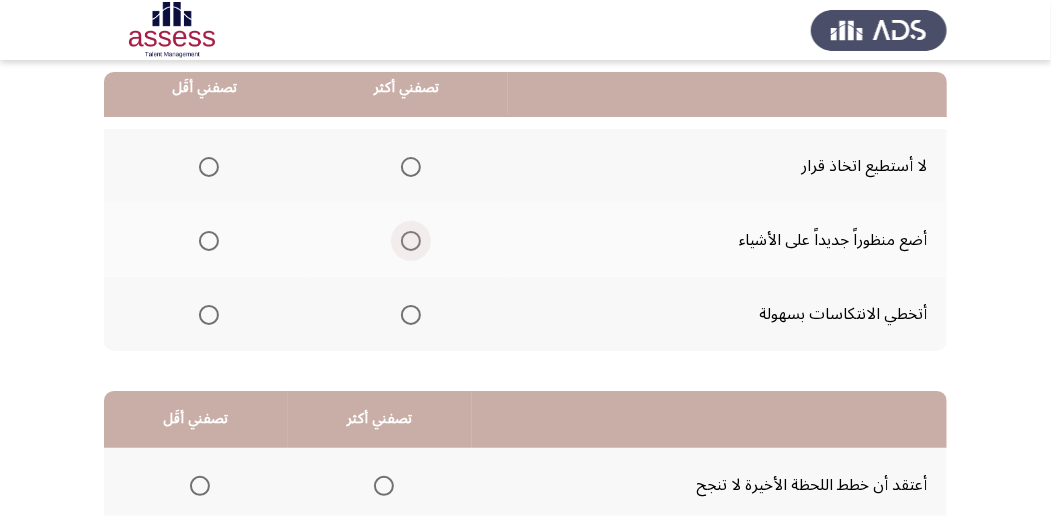 click at bounding box center [411, 241] 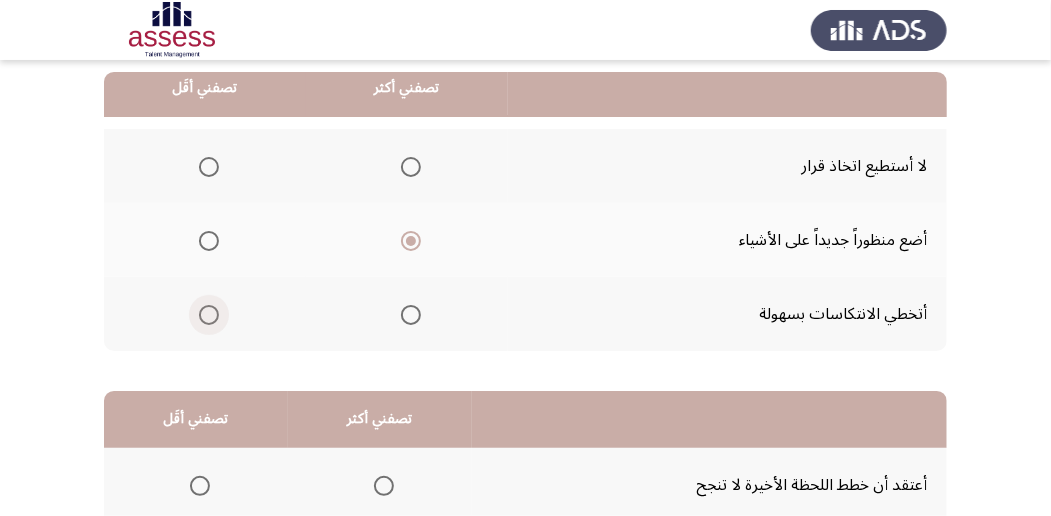 click at bounding box center (209, 315) 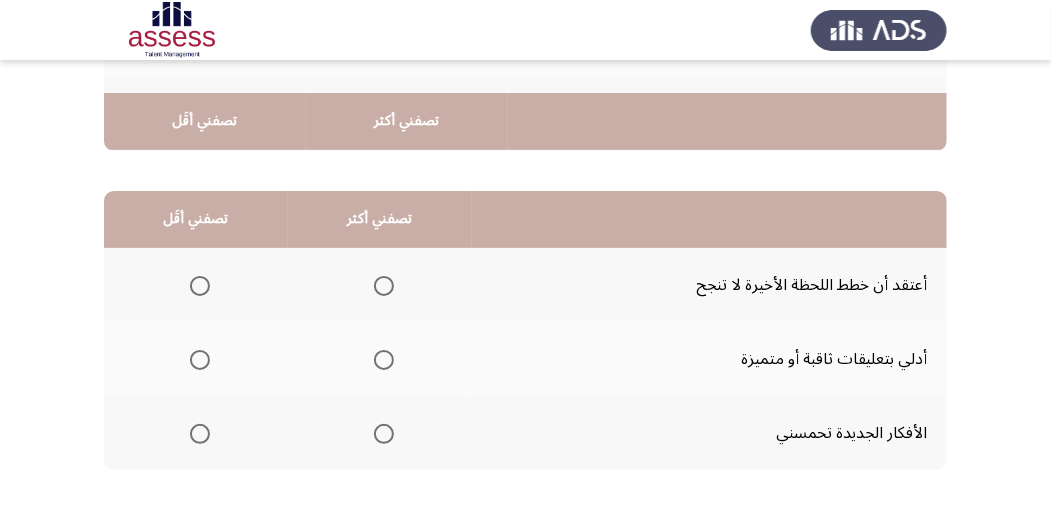 scroll, scrollTop: 466, scrollLeft: 0, axis: vertical 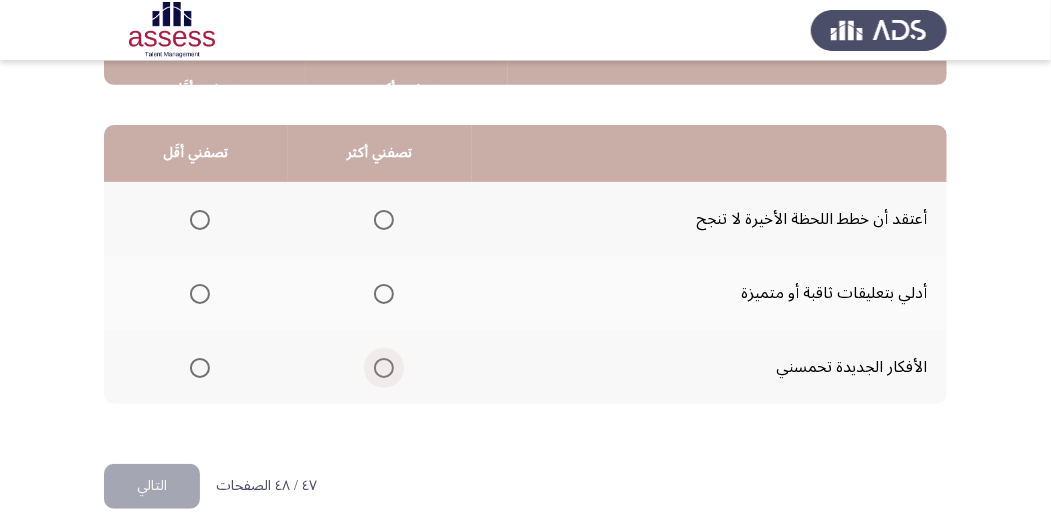 click at bounding box center [384, 368] 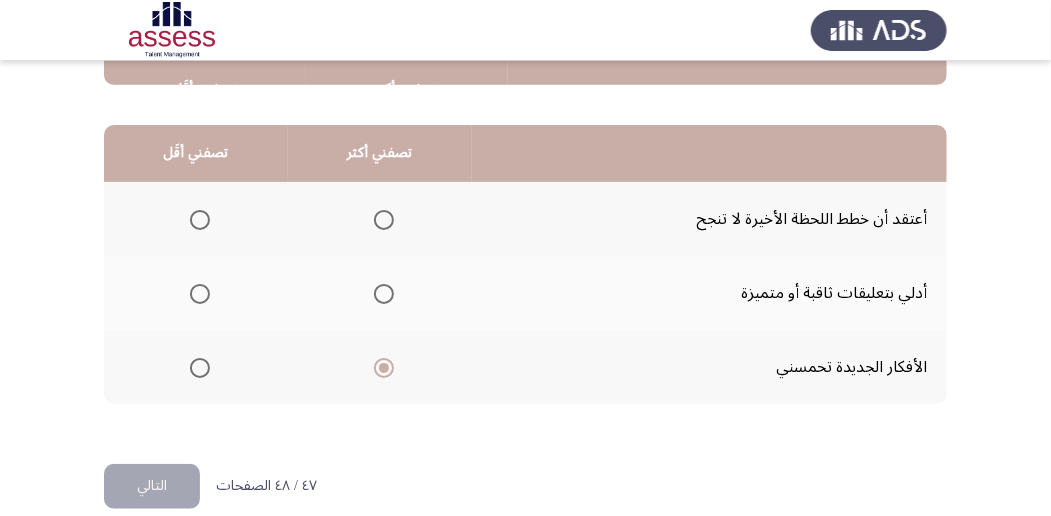 click at bounding box center (200, 294) 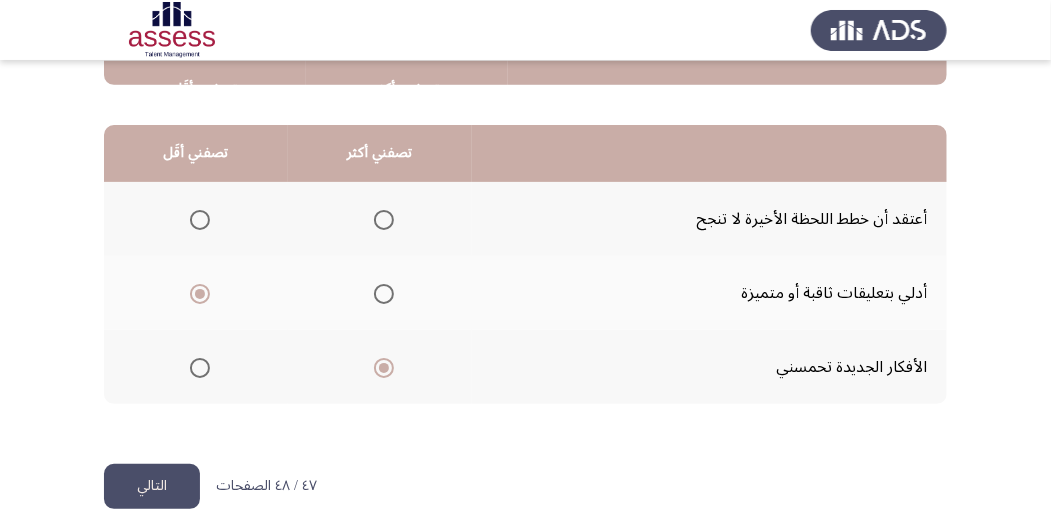 click on "التالي" 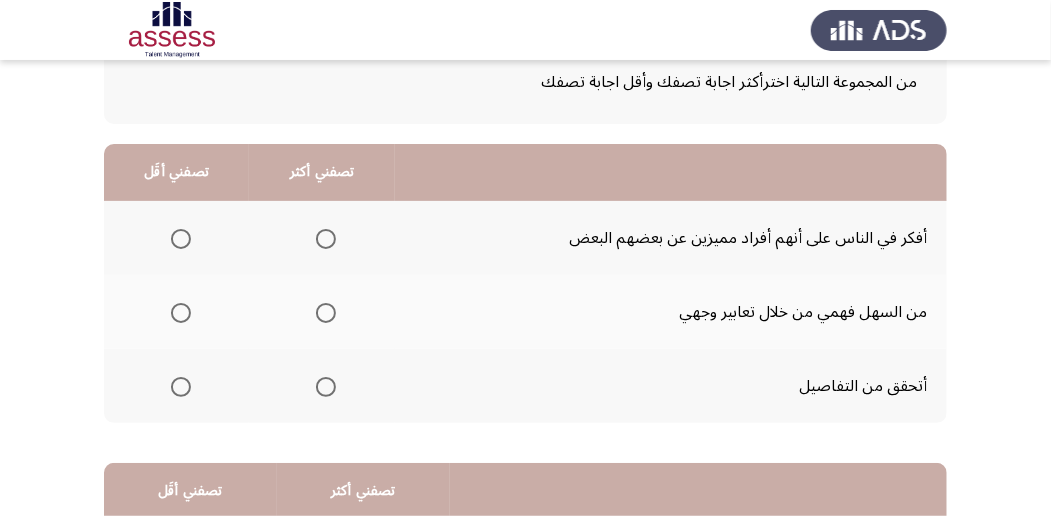 scroll, scrollTop: 133, scrollLeft: 0, axis: vertical 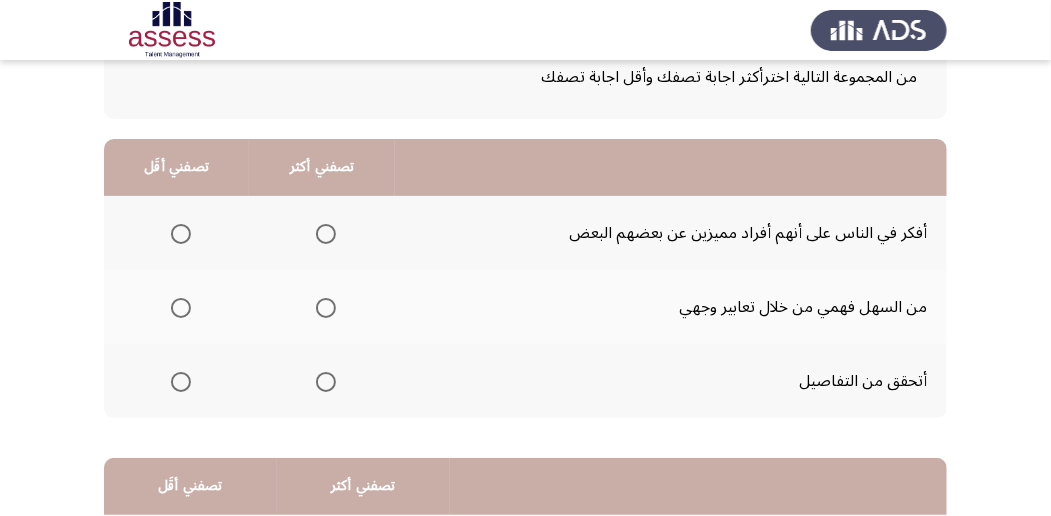 click at bounding box center (326, 308) 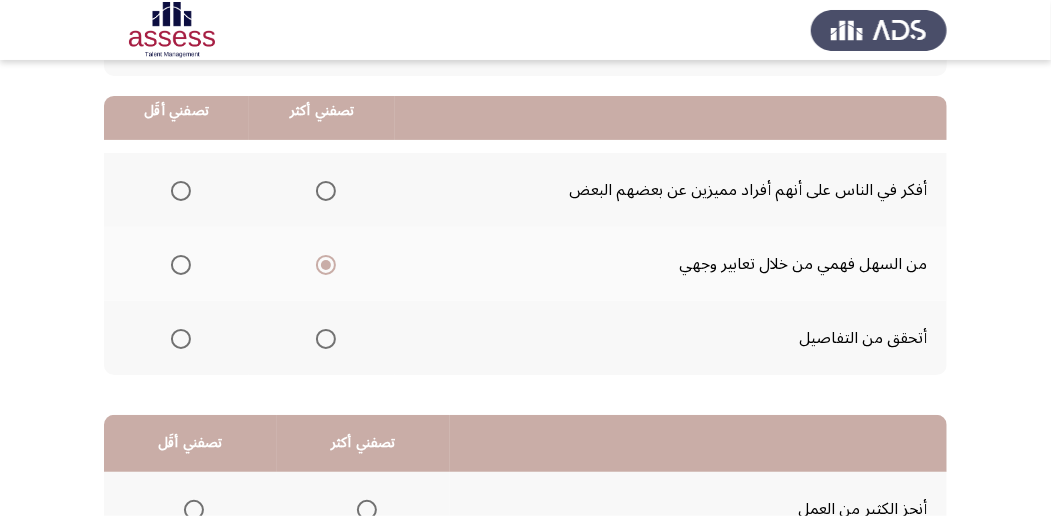scroll, scrollTop: 200, scrollLeft: 0, axis: vertical 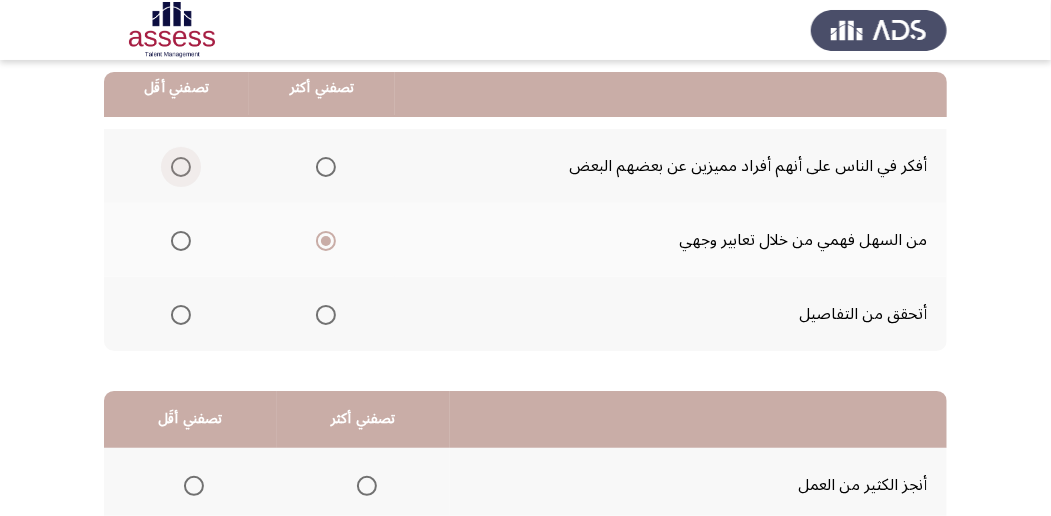 click at bounding box center (181, 167) 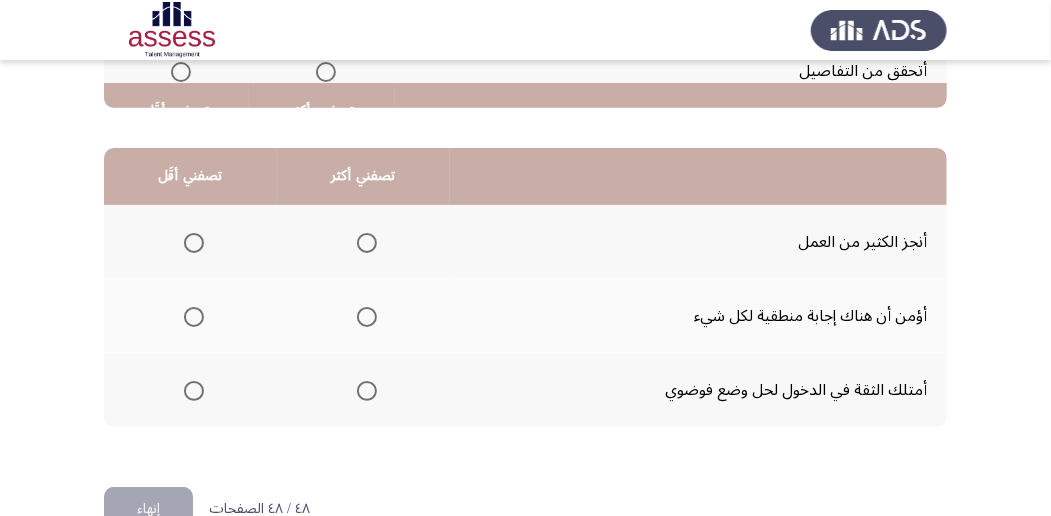 scroll, scrollTop: 466, scrollLeft: 0, axis: vertical 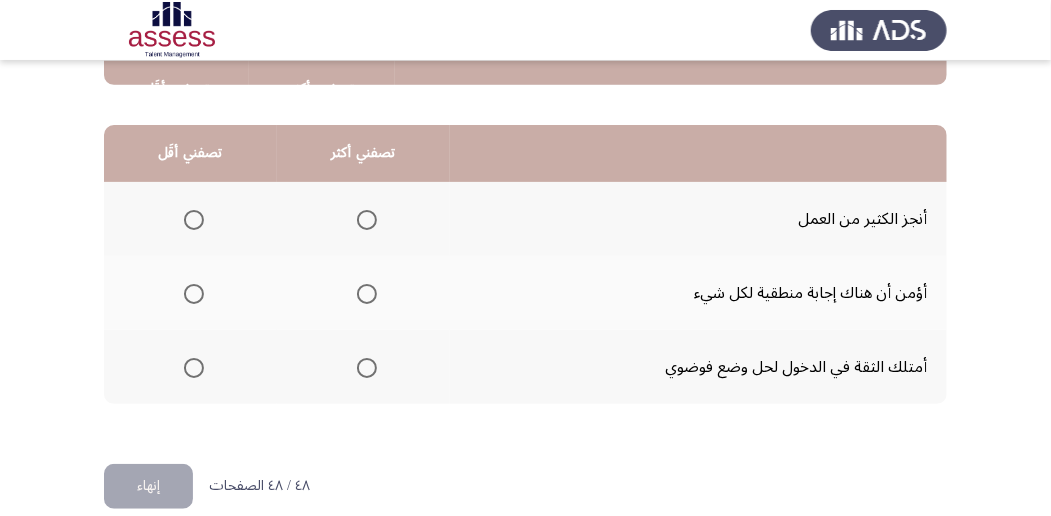 click at bounding box center (367, 368) 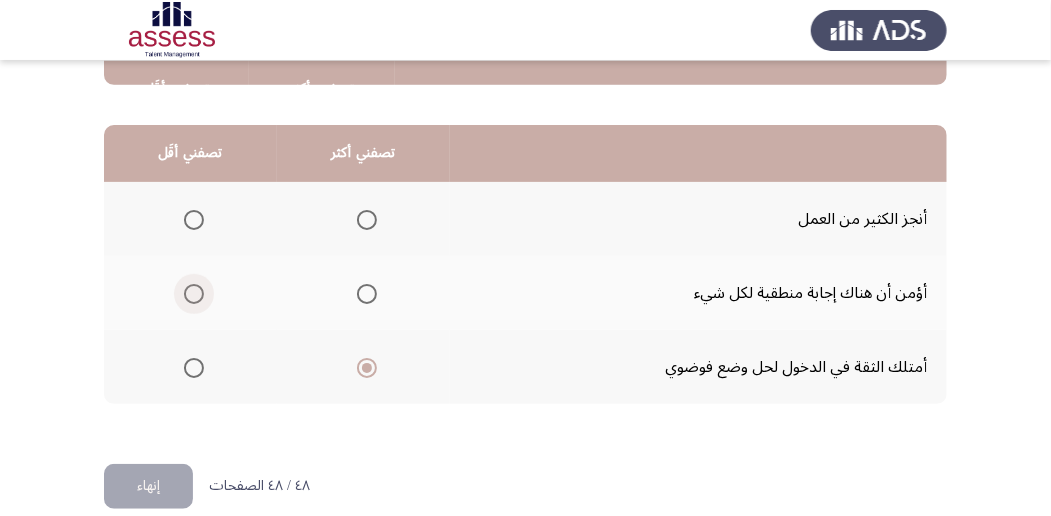 click at bounding box center [194, 294] 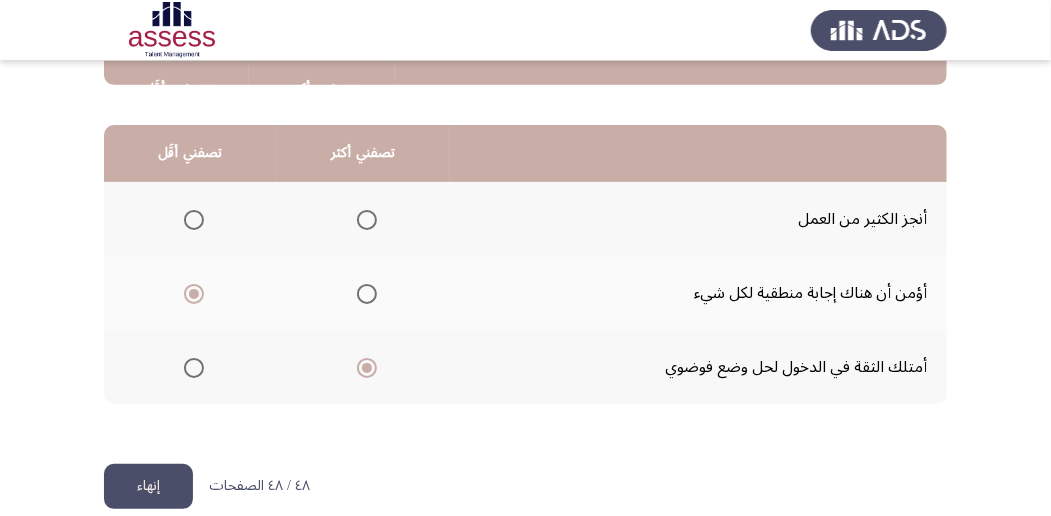 click on "إنهاء" 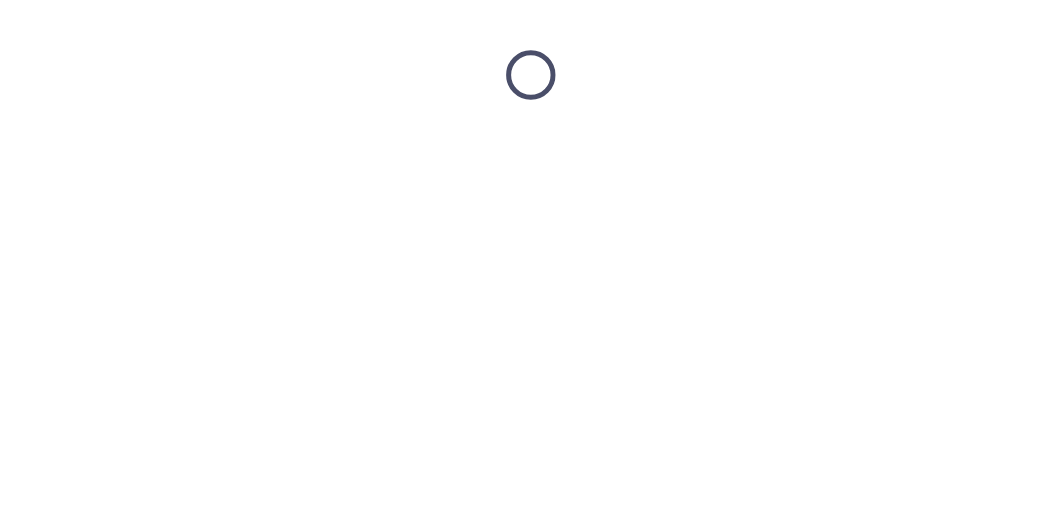 scroll, scrollTop: 0, scrollLeft: 0, axis: both 